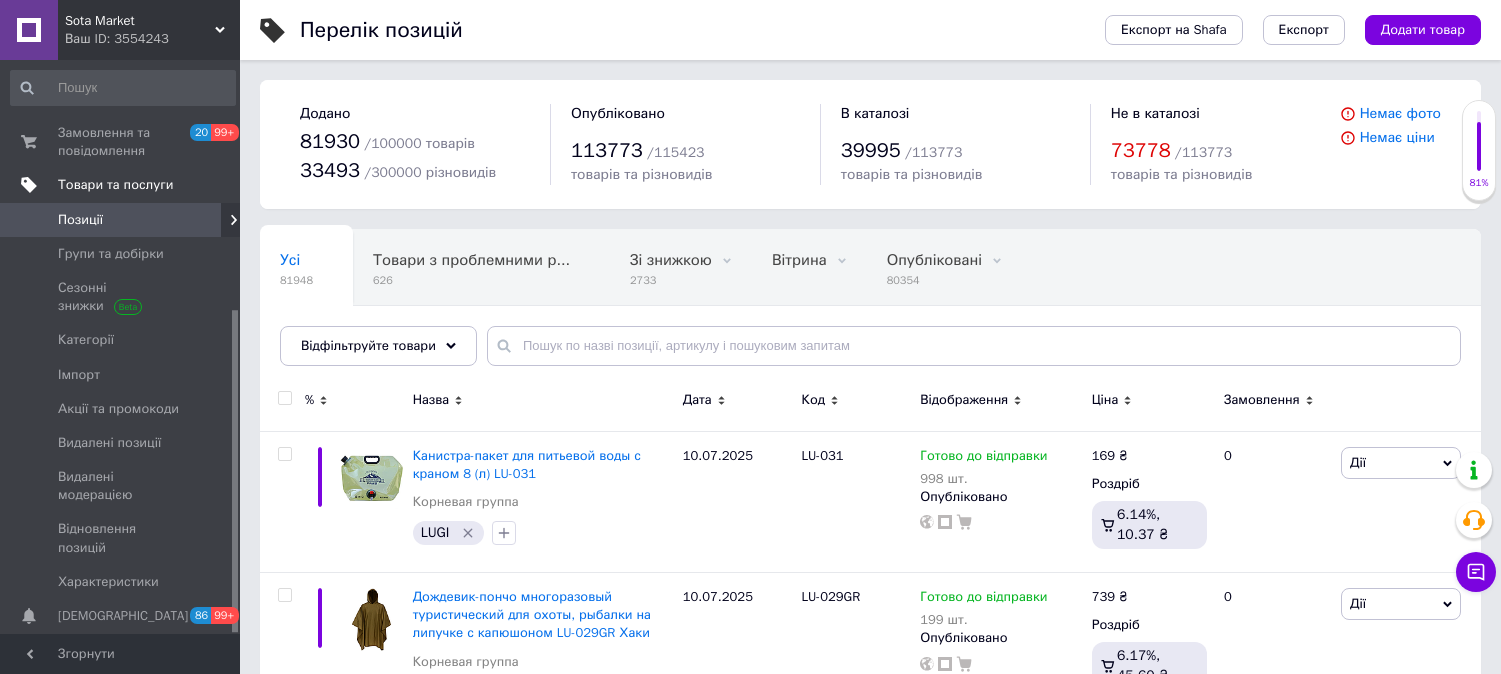 scroll, scrollTop: 0, scrollLeft: 0, axis: both 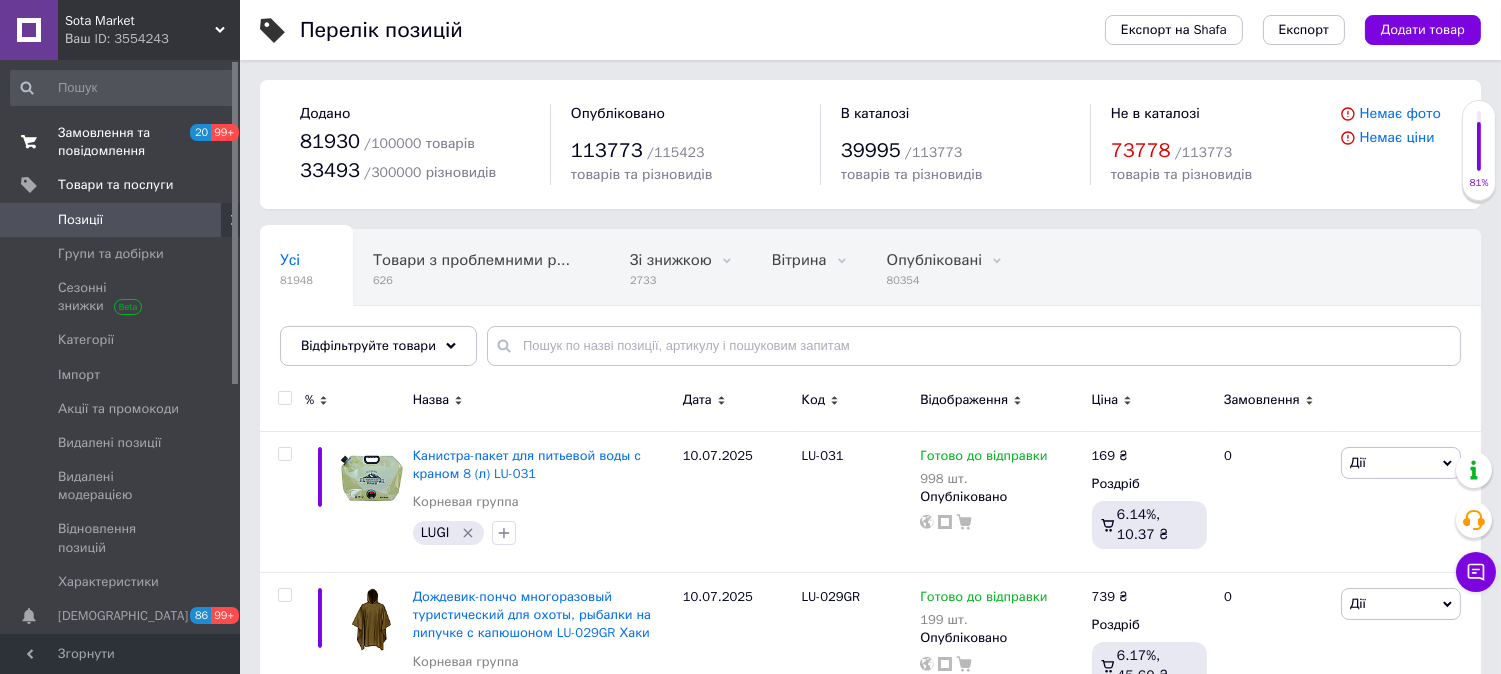 click on "Замовлення та повідомлення" at bounding box center (121, 142) 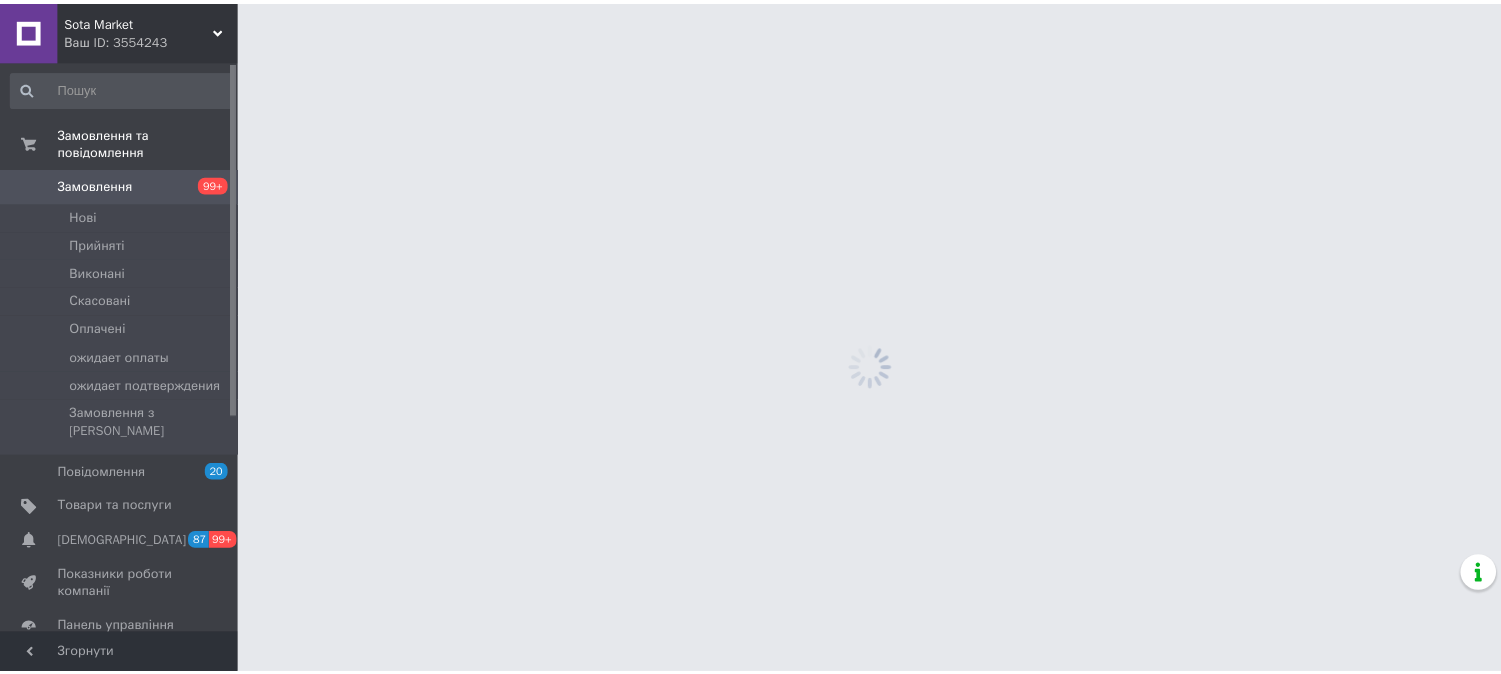 scroll, scrollTop: 0, scrollLeft: 0, axis: both 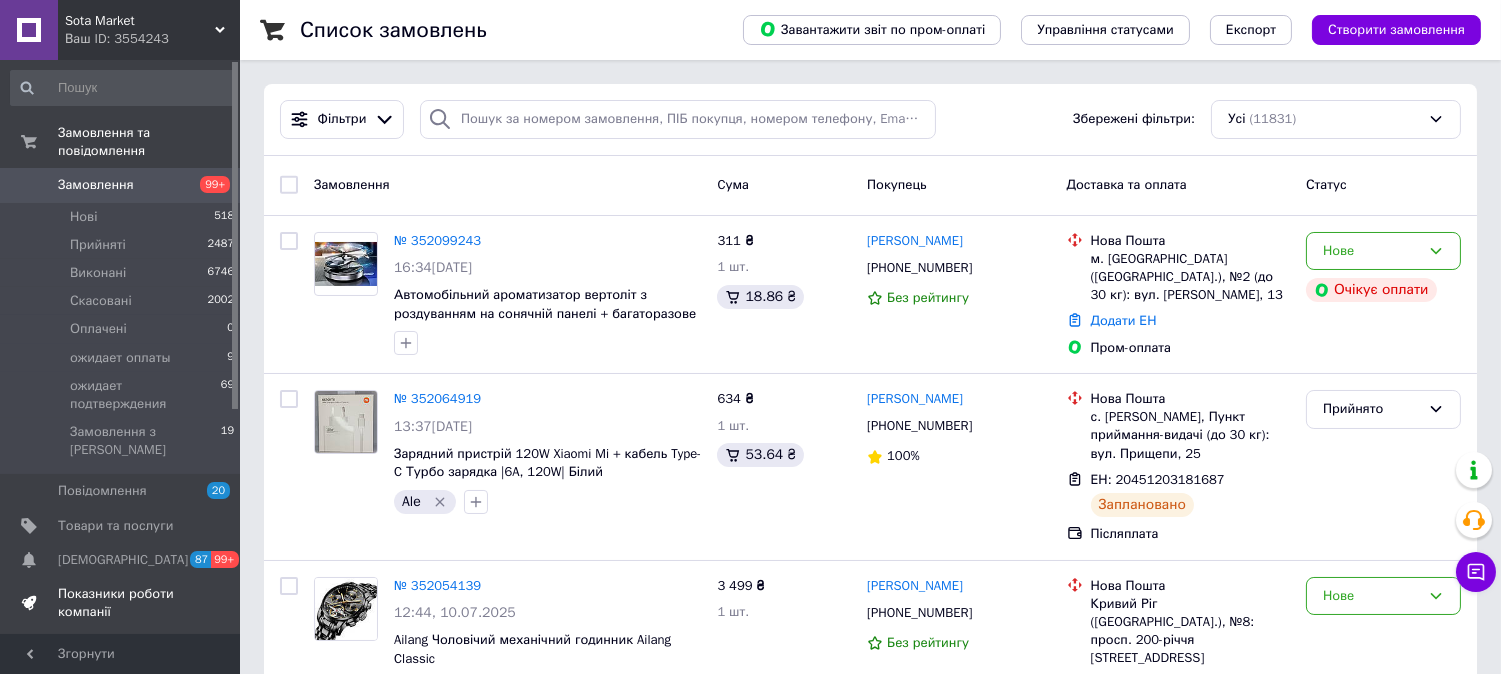 click on "Показники роботи компанії" at bounding box center [121, 603] 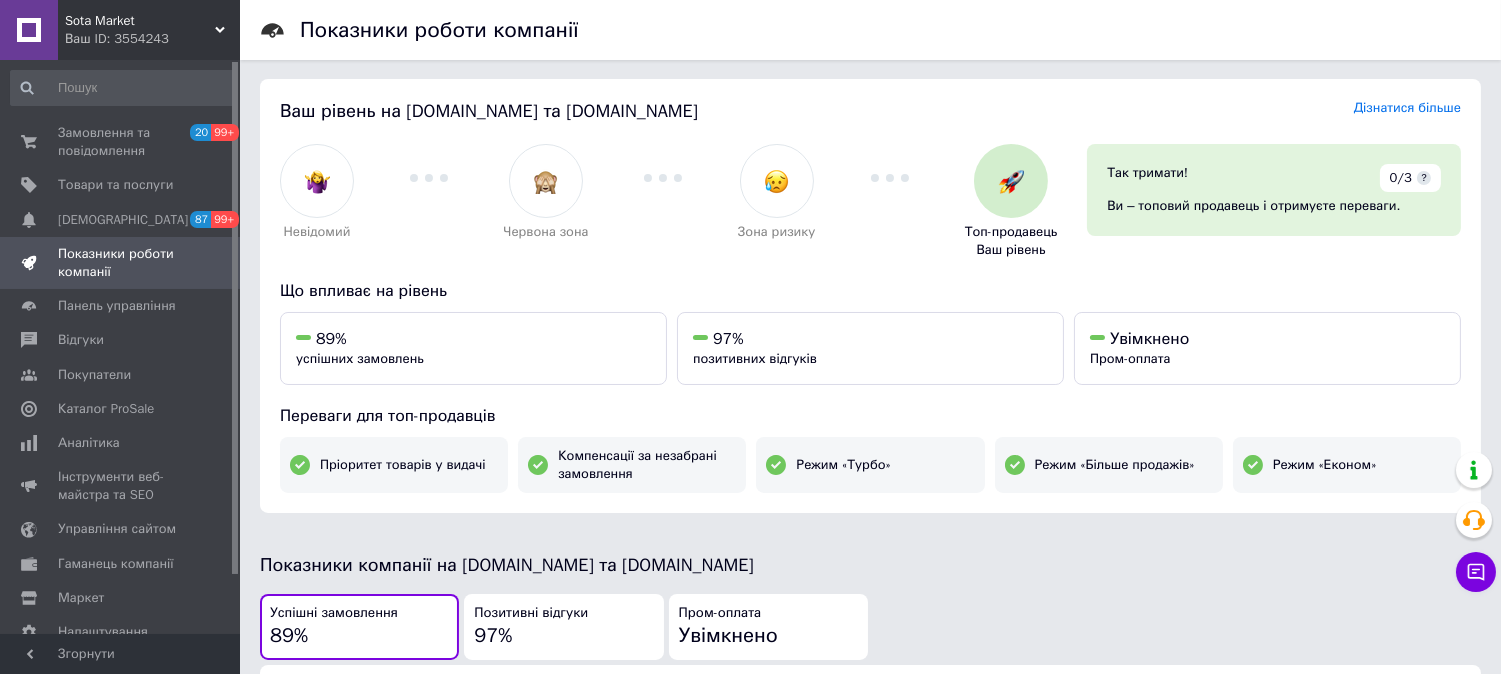 scroll, scrollTop: 0, scrollLeft: 0, axis: both 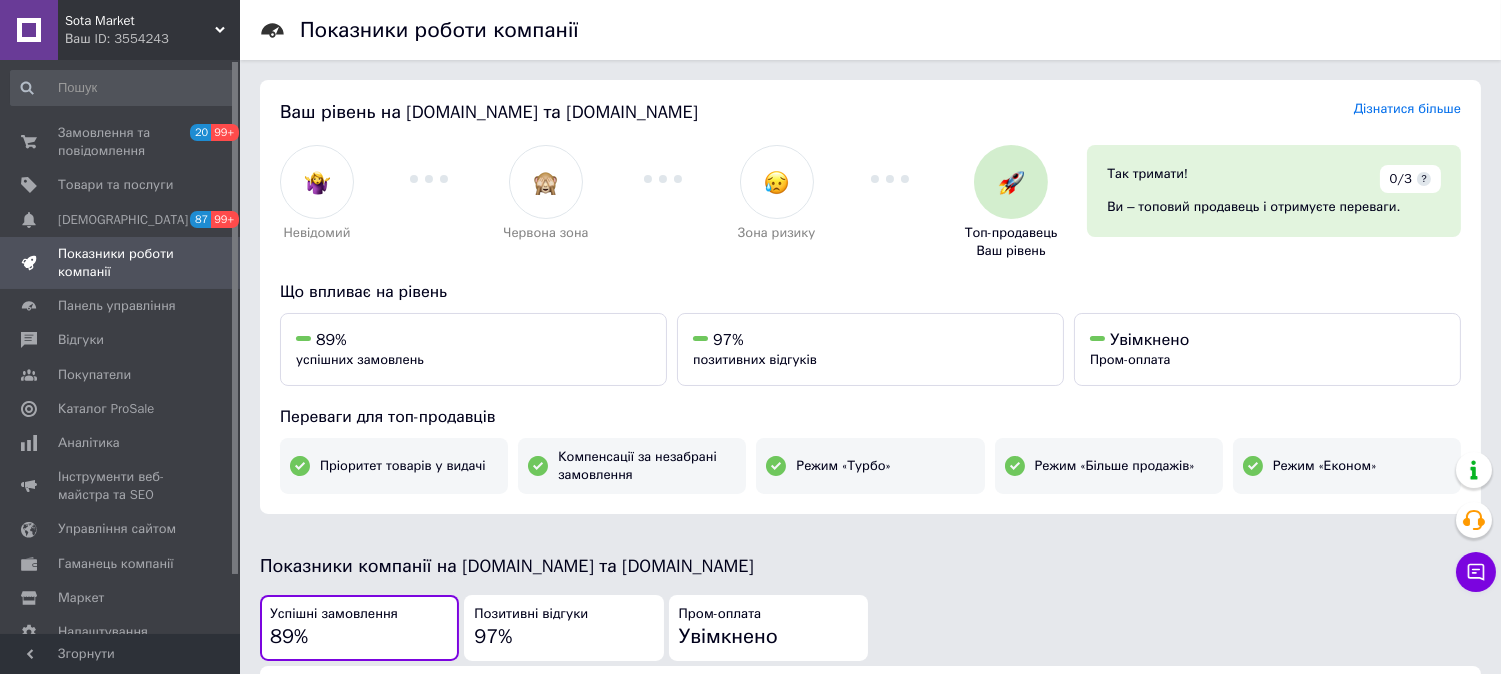 click on "Показники роботи компанії" at bounding box center (121, 263) 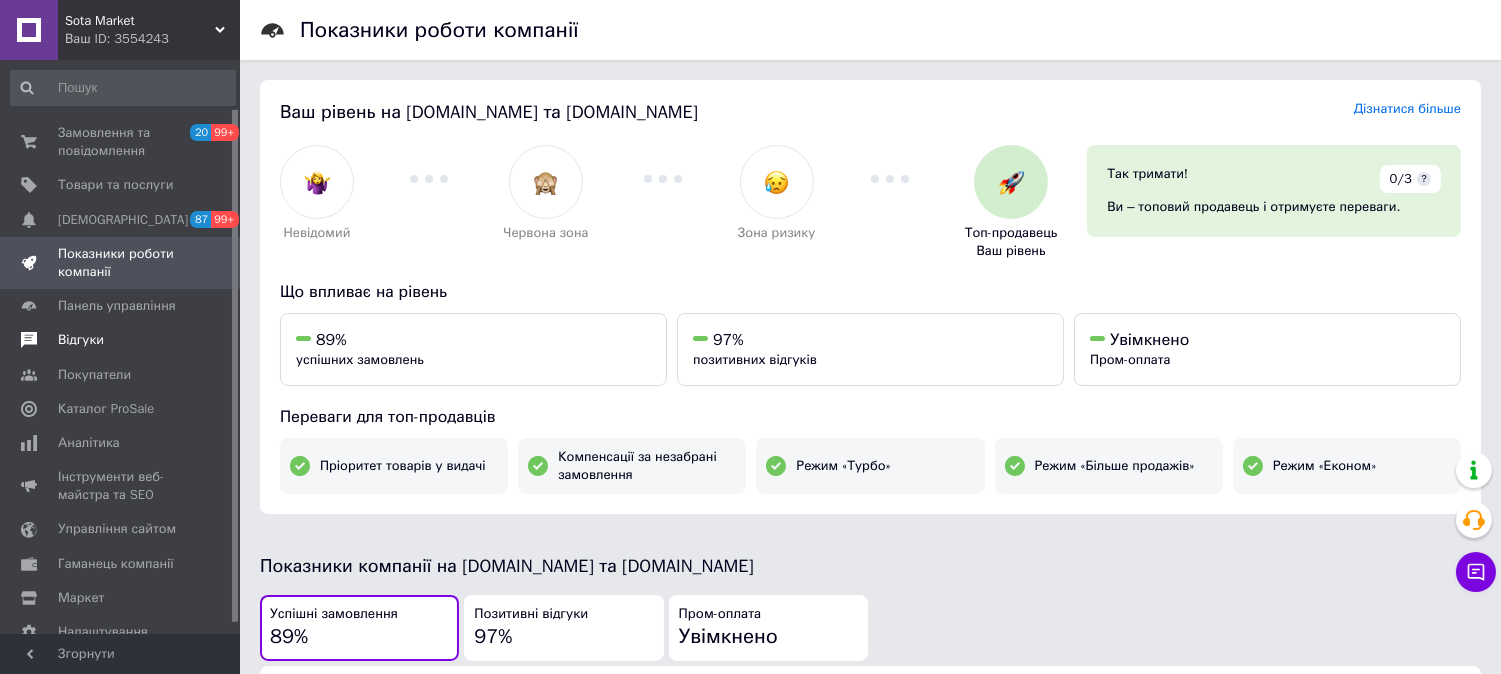 scroll, scrollTop: 66, scrollLeft: 0, axis: vertical 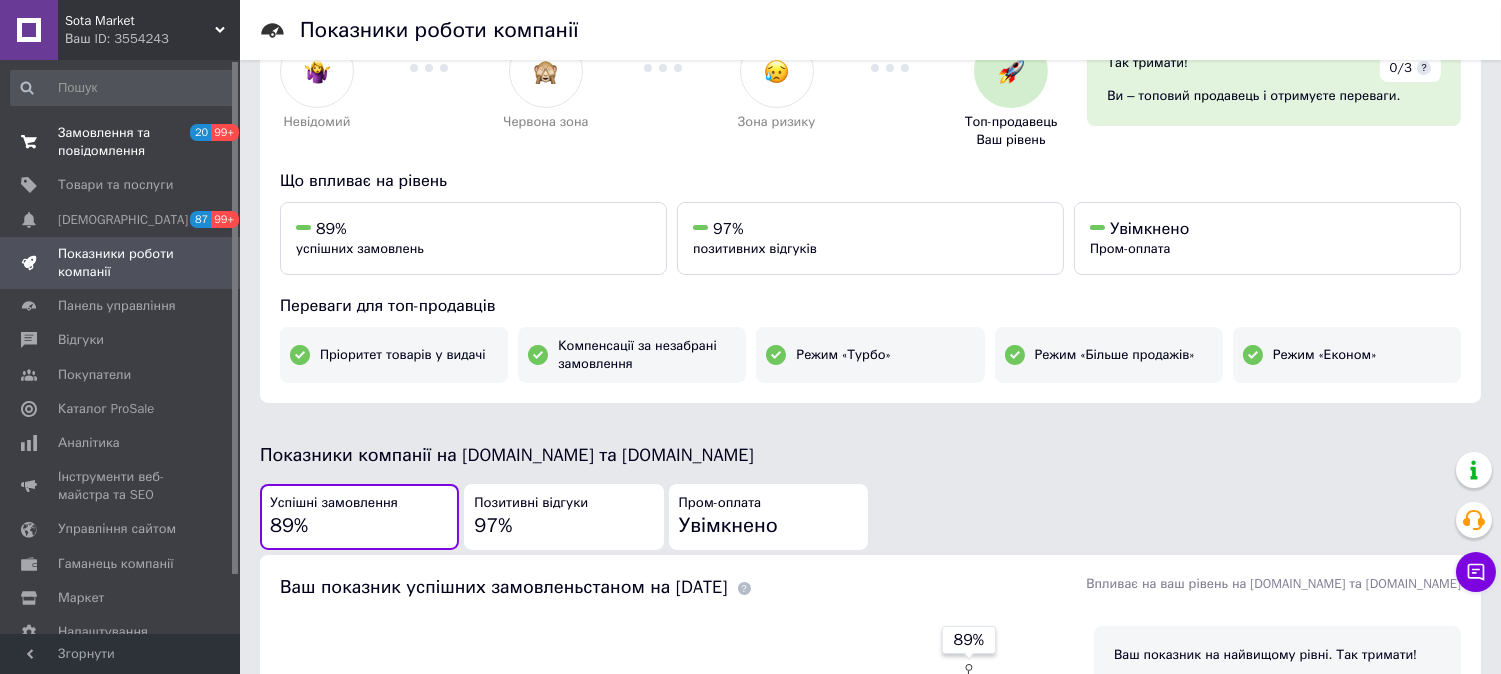 click on "Замовлення та повідомлення" at bounding box center (121, 142) 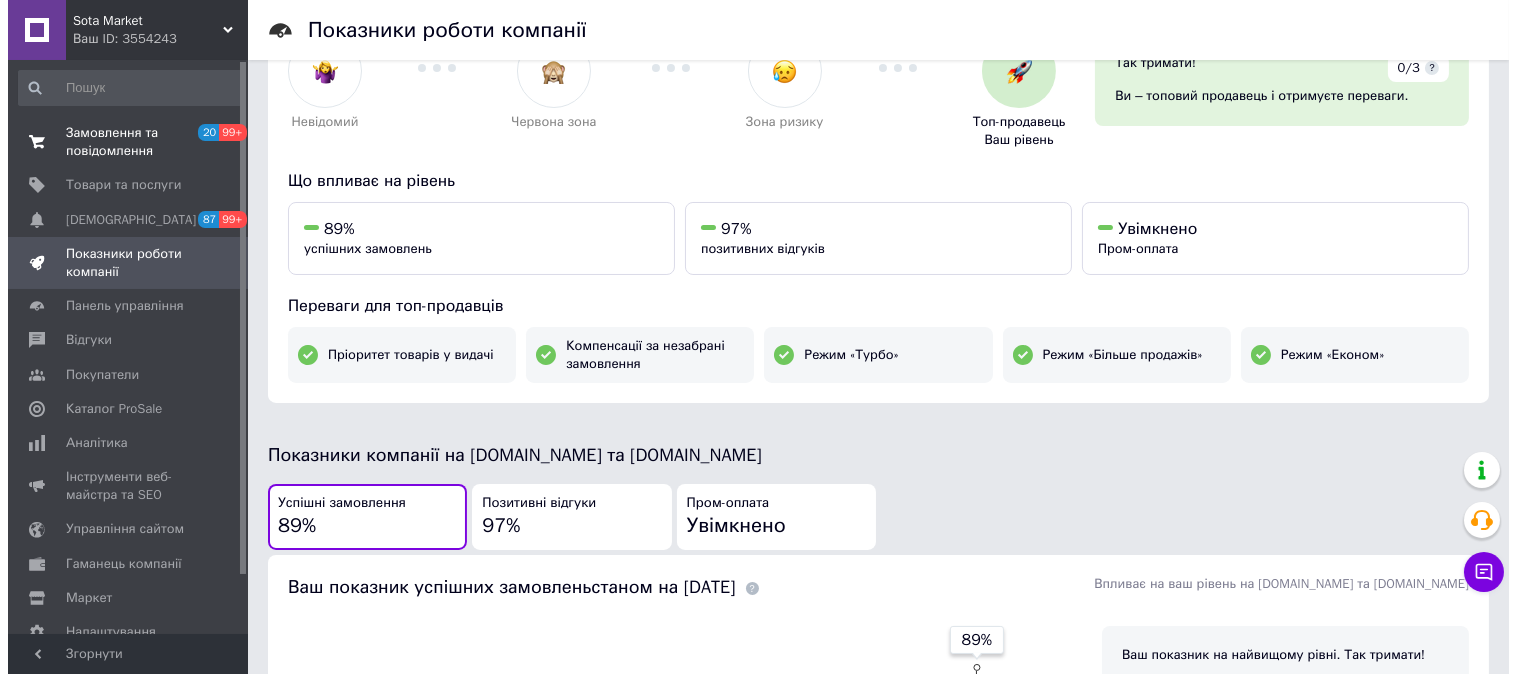 scroll, scrollTop: 0, scrollLeft: 0, axis: both 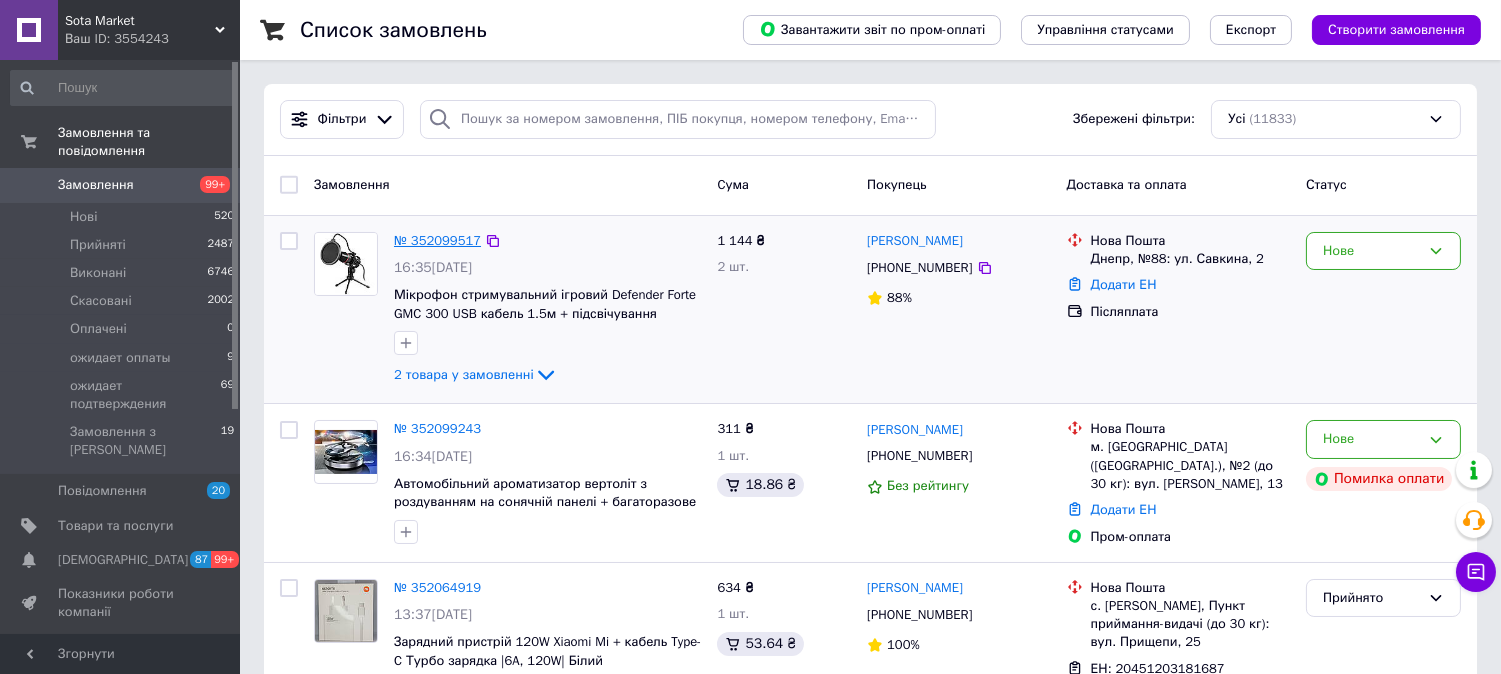 click on "№ 352099517" at bounding box center (437, 240) 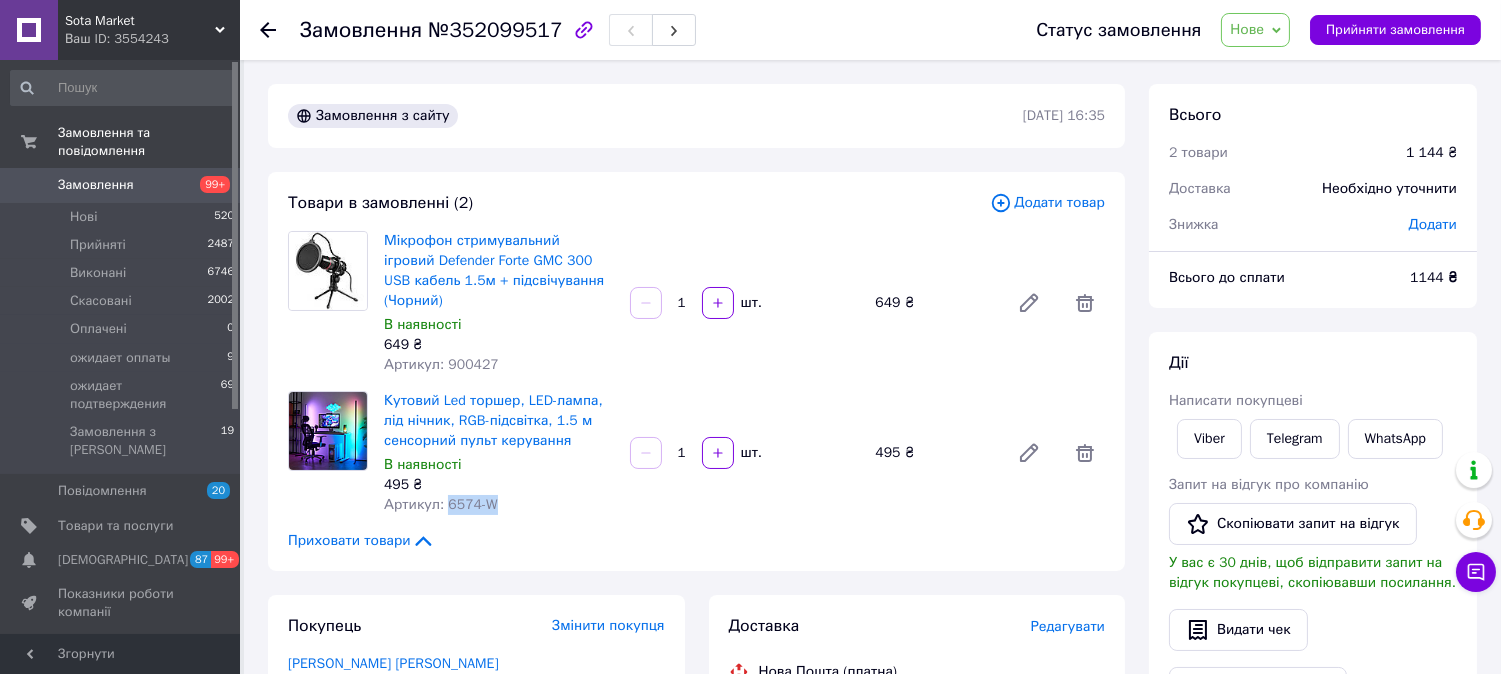 drag, startPoint x: 514, startPoint y: 512, endPoint x: 446, endPoint y: 511, distance: 68.007355 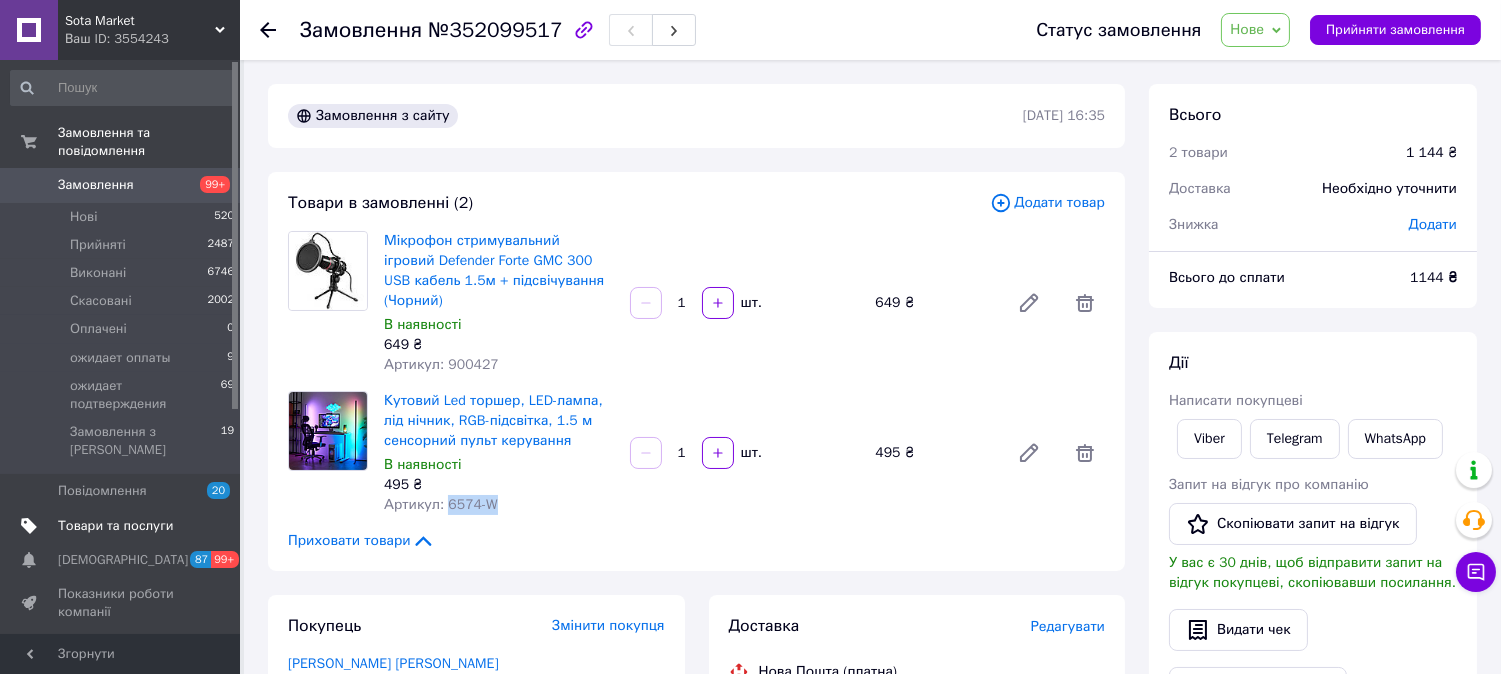 click on "Товари та послуги" at bounding box center [115, 526] 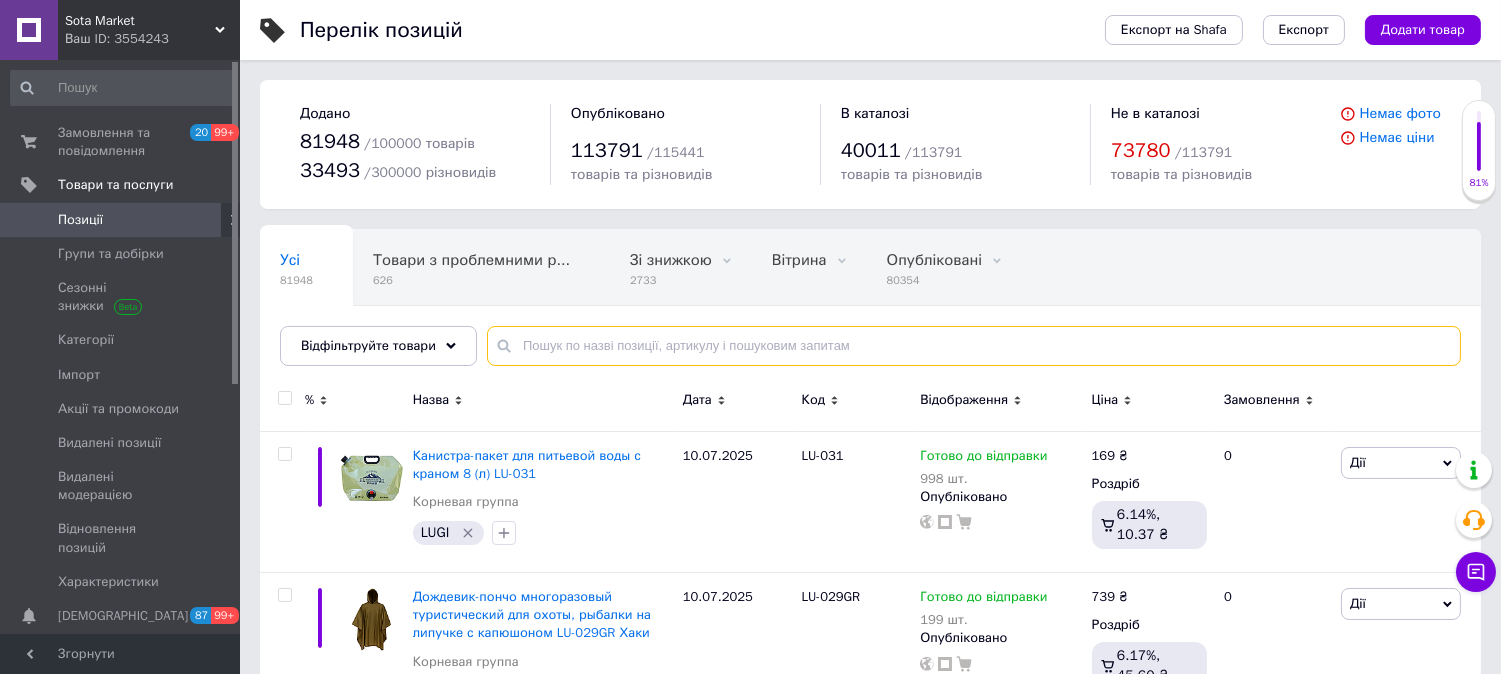 paste on "6574-W" 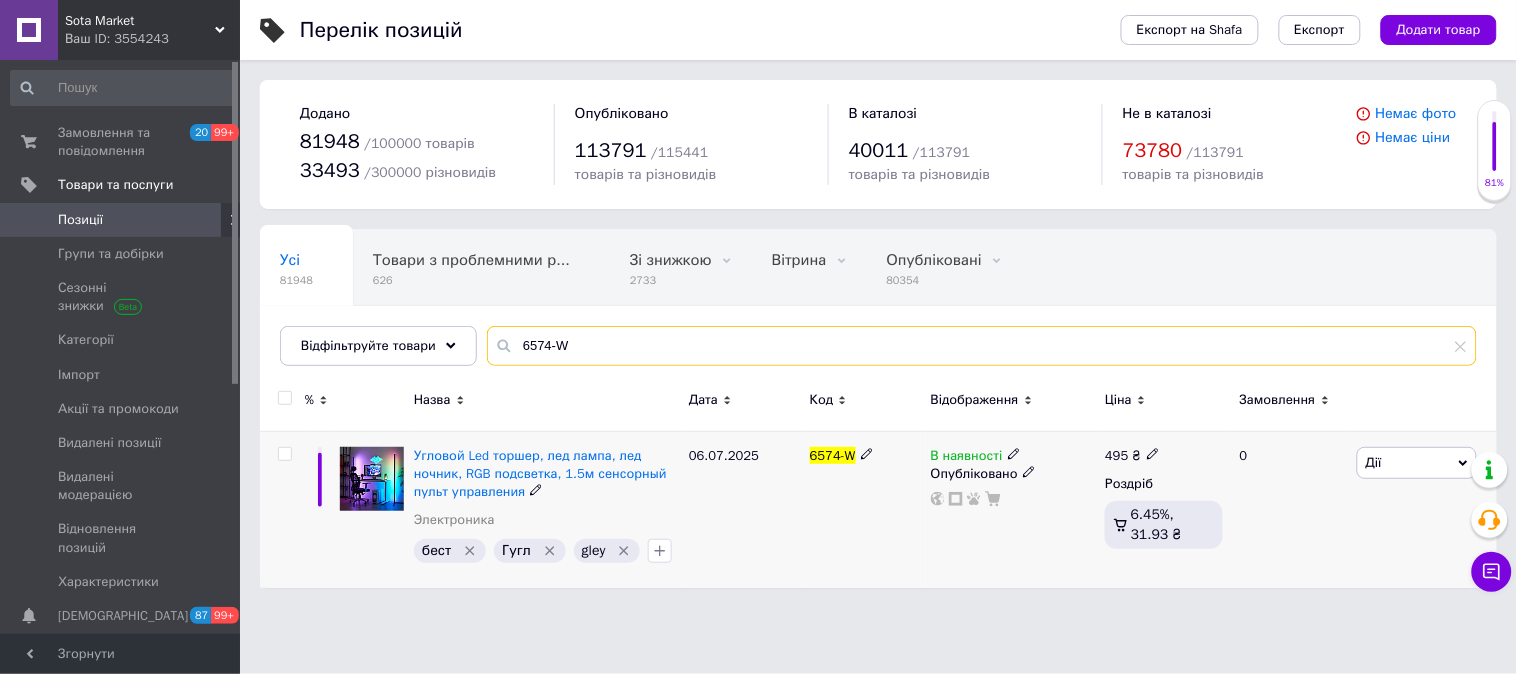 type on "6574-W" 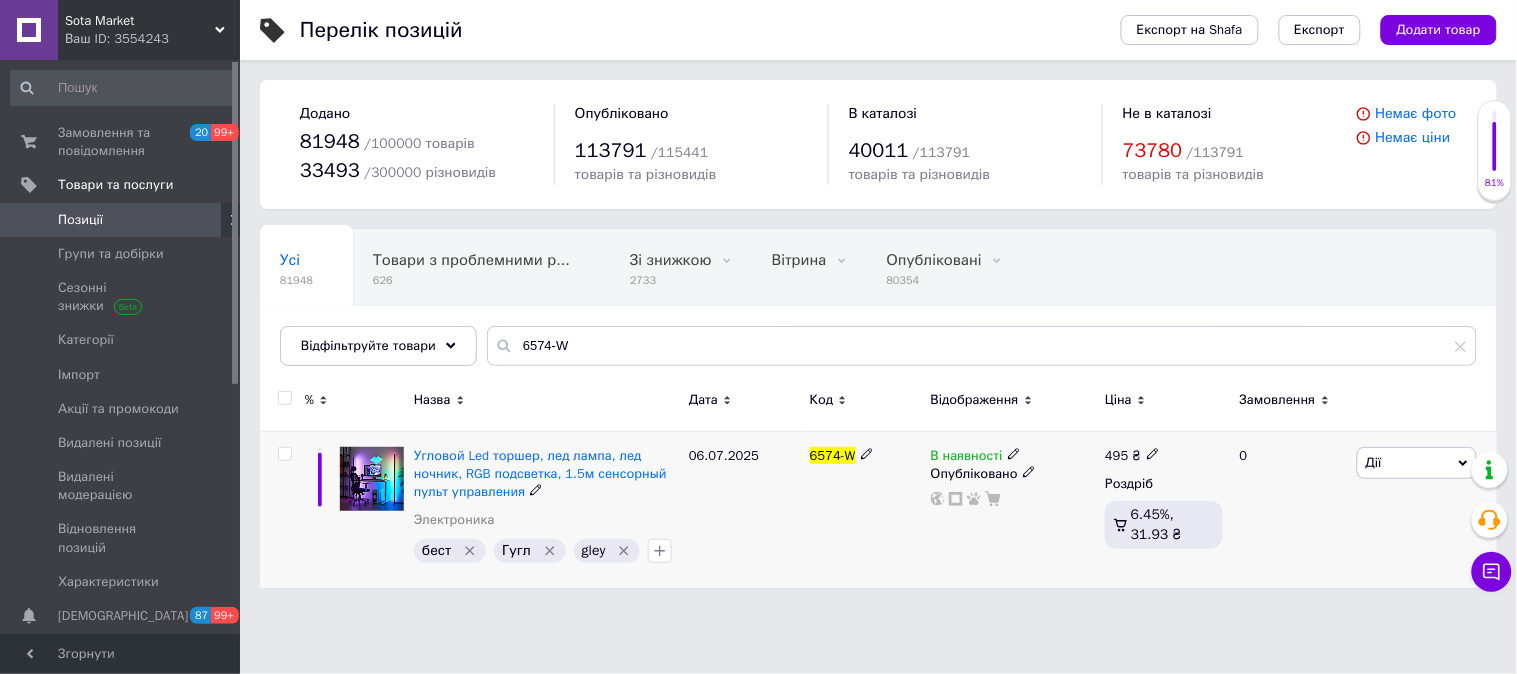 click at bounding box center [1014, 453] 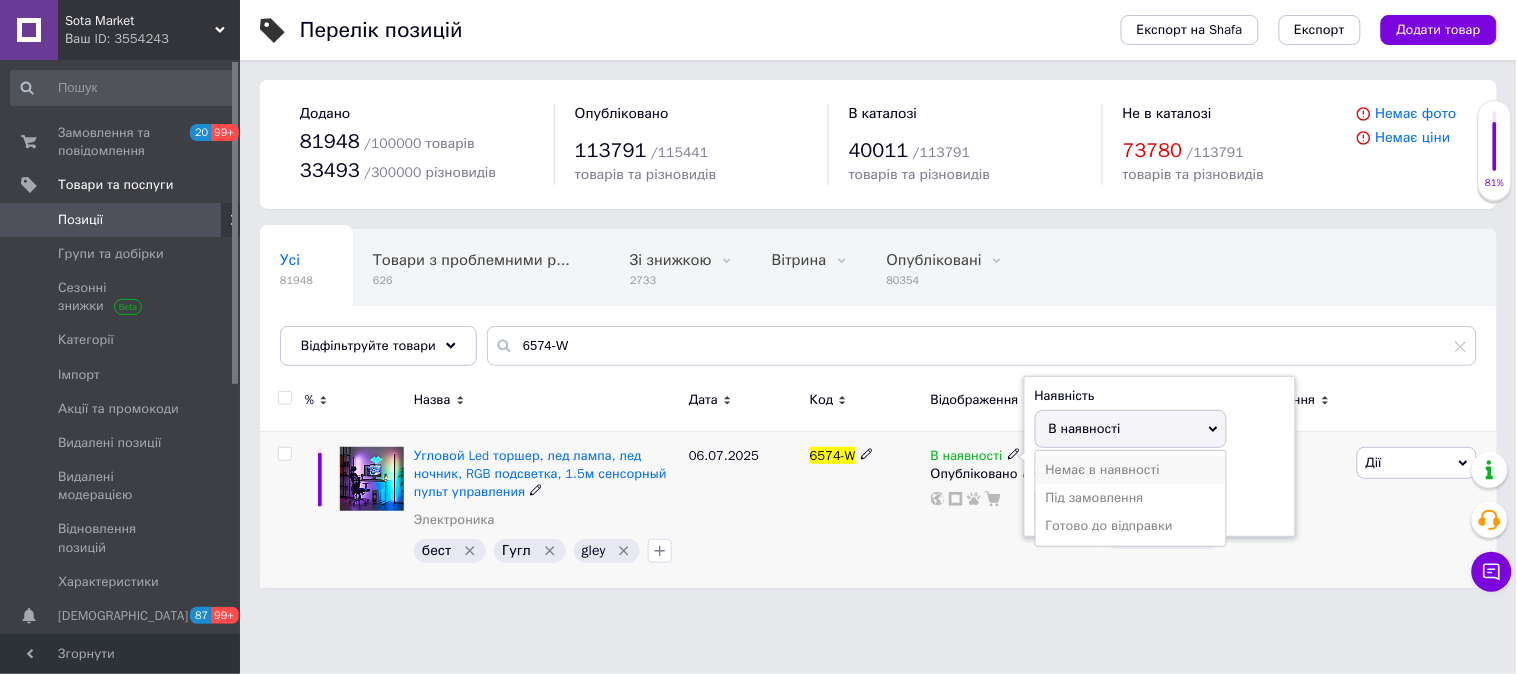 click on "Немає в наявності" at bounding box center (1131, 470) 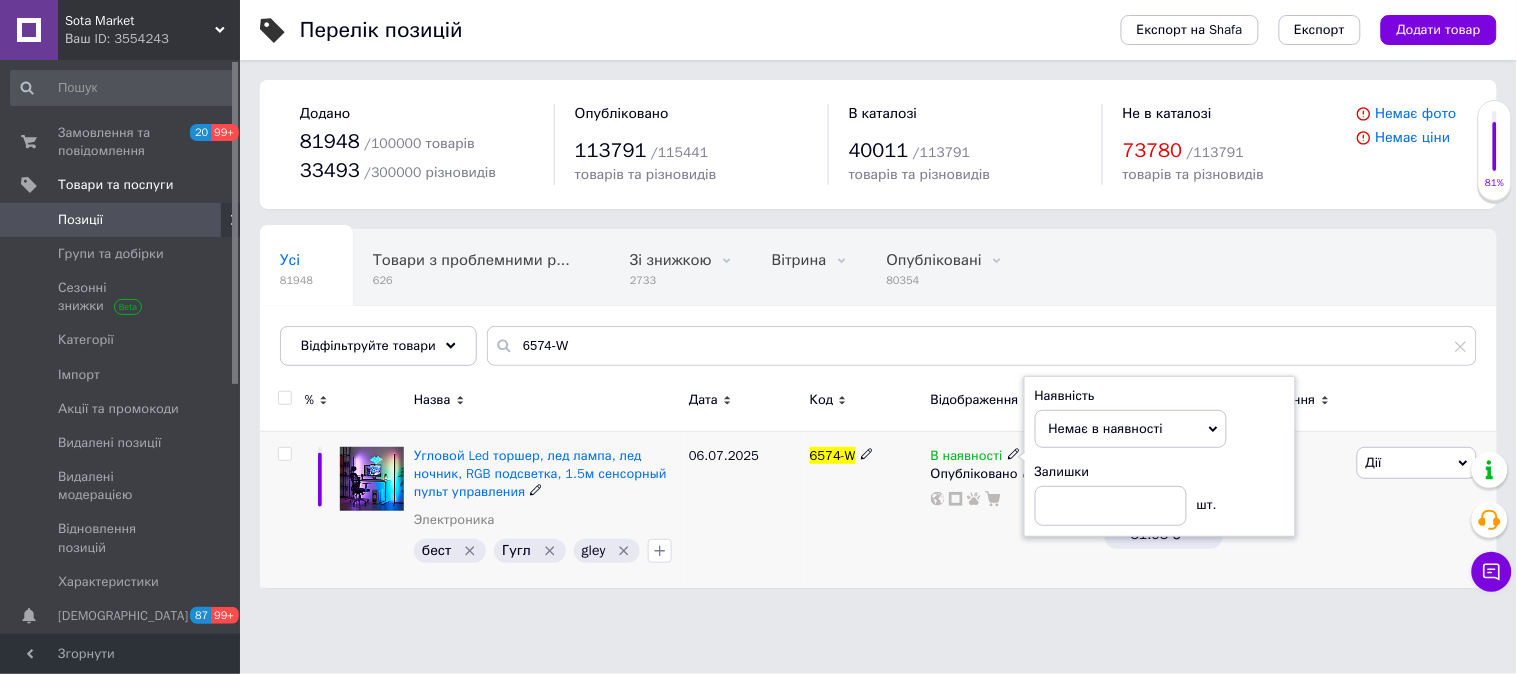click on "6574-W" at bounding box center (865, 509) 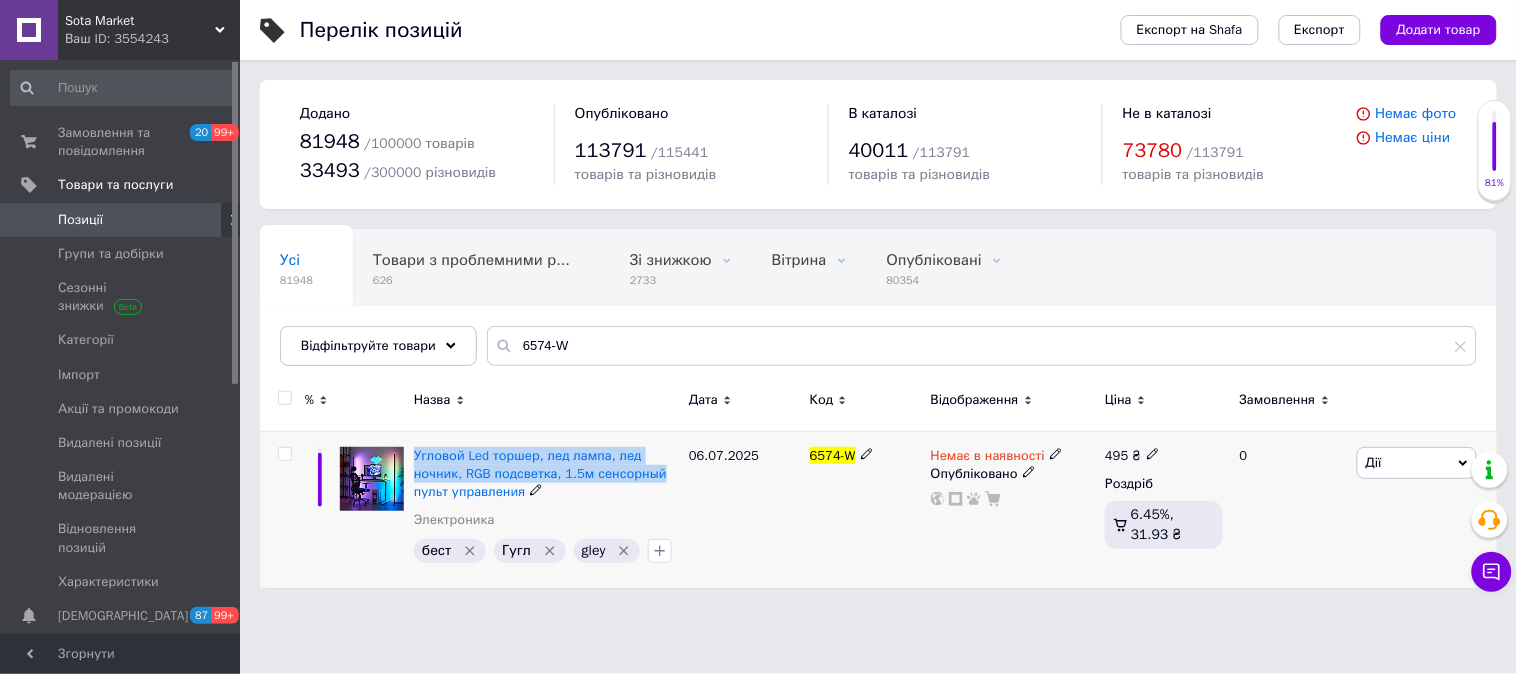 drag, startPoint x: 411, startPoint y: 434, endPoint x: 658, endPoint y: 475, distance: 250.37971 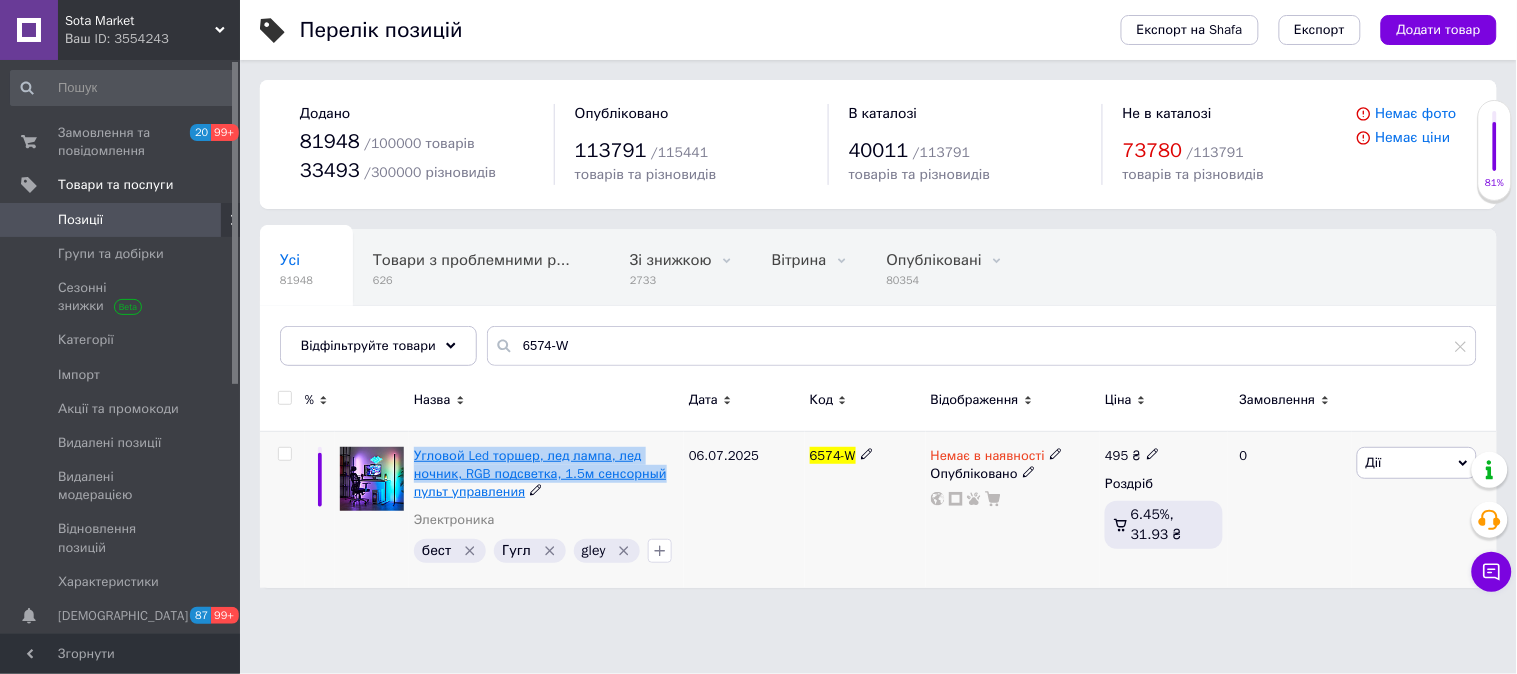 copy on "Угловой Led торшер, лед лампа, лед ночник, RGB подсветка, 1.5м сенсорный" 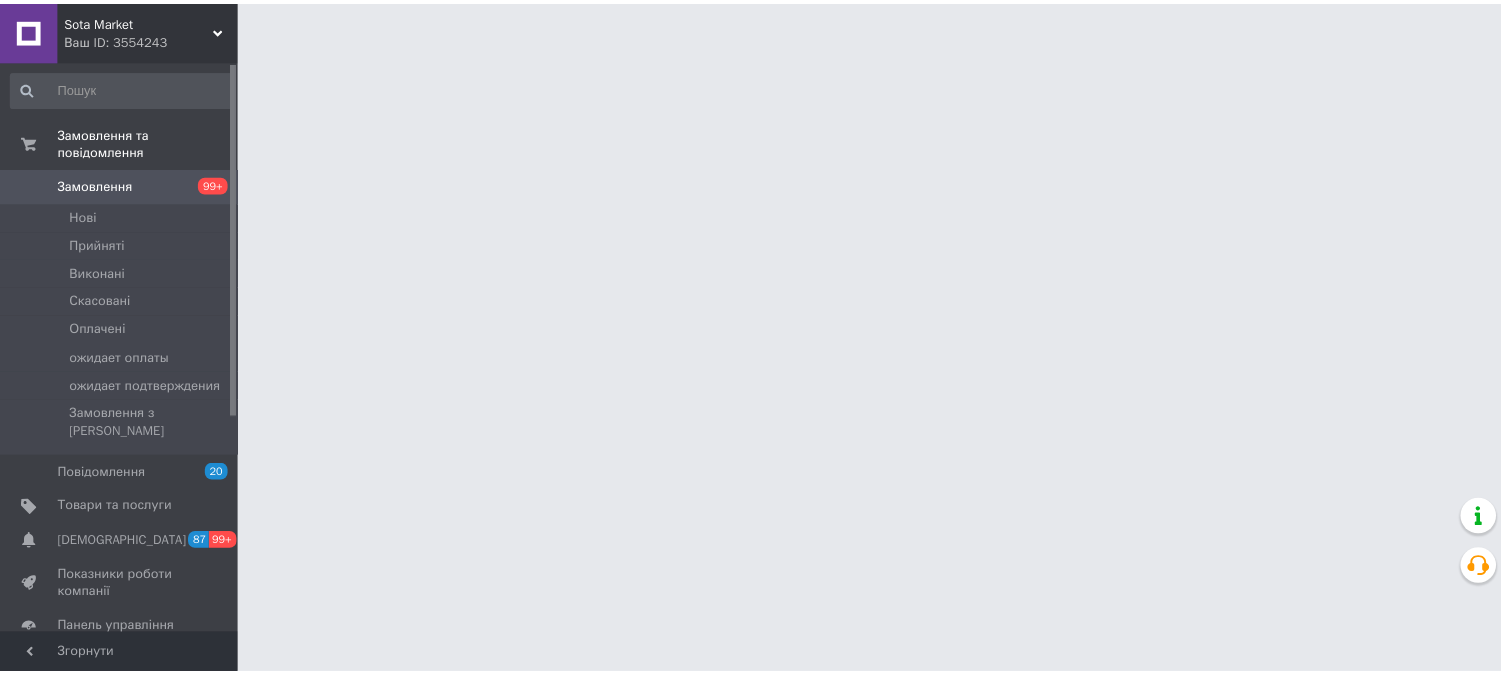 scroll, scrollTop: 0, scrollLeft: 0, axis: both 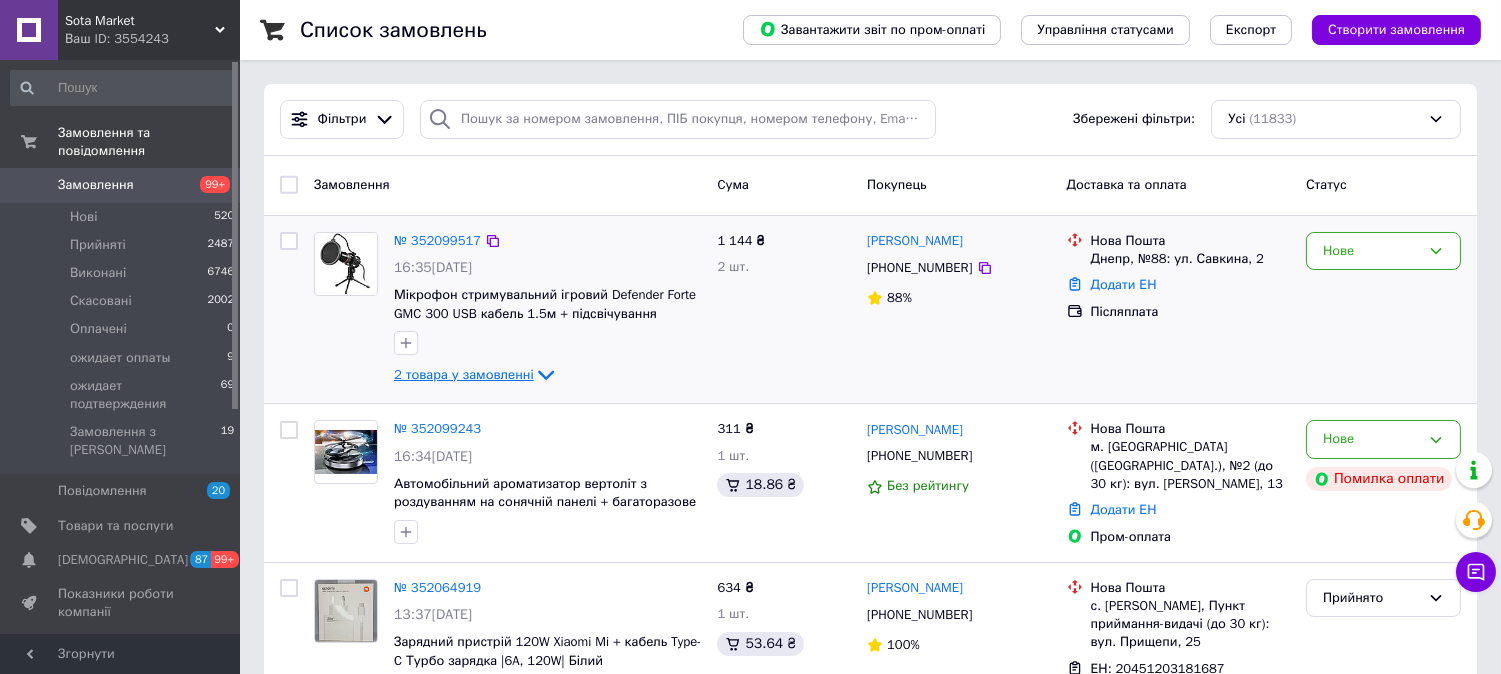 click on "2 товара у замовленні" at bounding box center (464, 374) 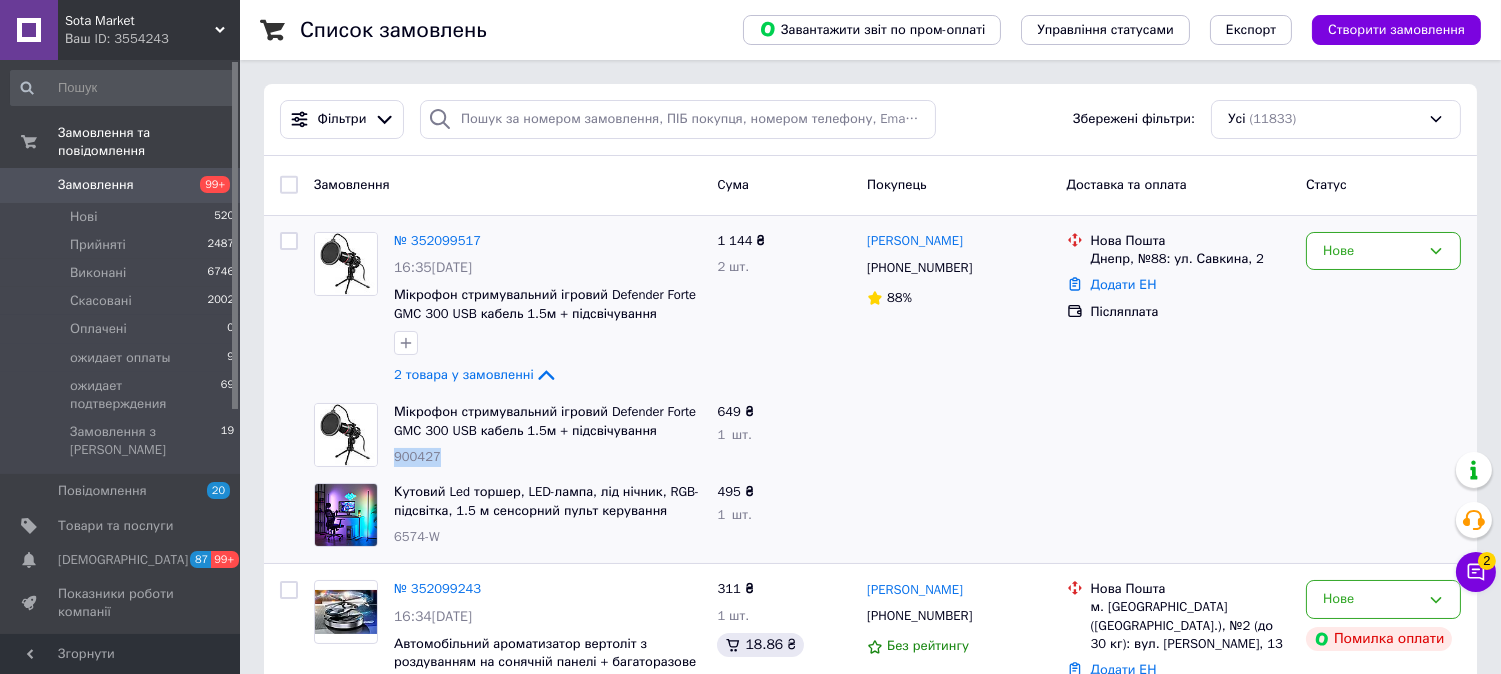 drag, startPoint x: 427, startPoint y: 451, endPoint x: 393, endPoint y: 458, distance: 34.713108 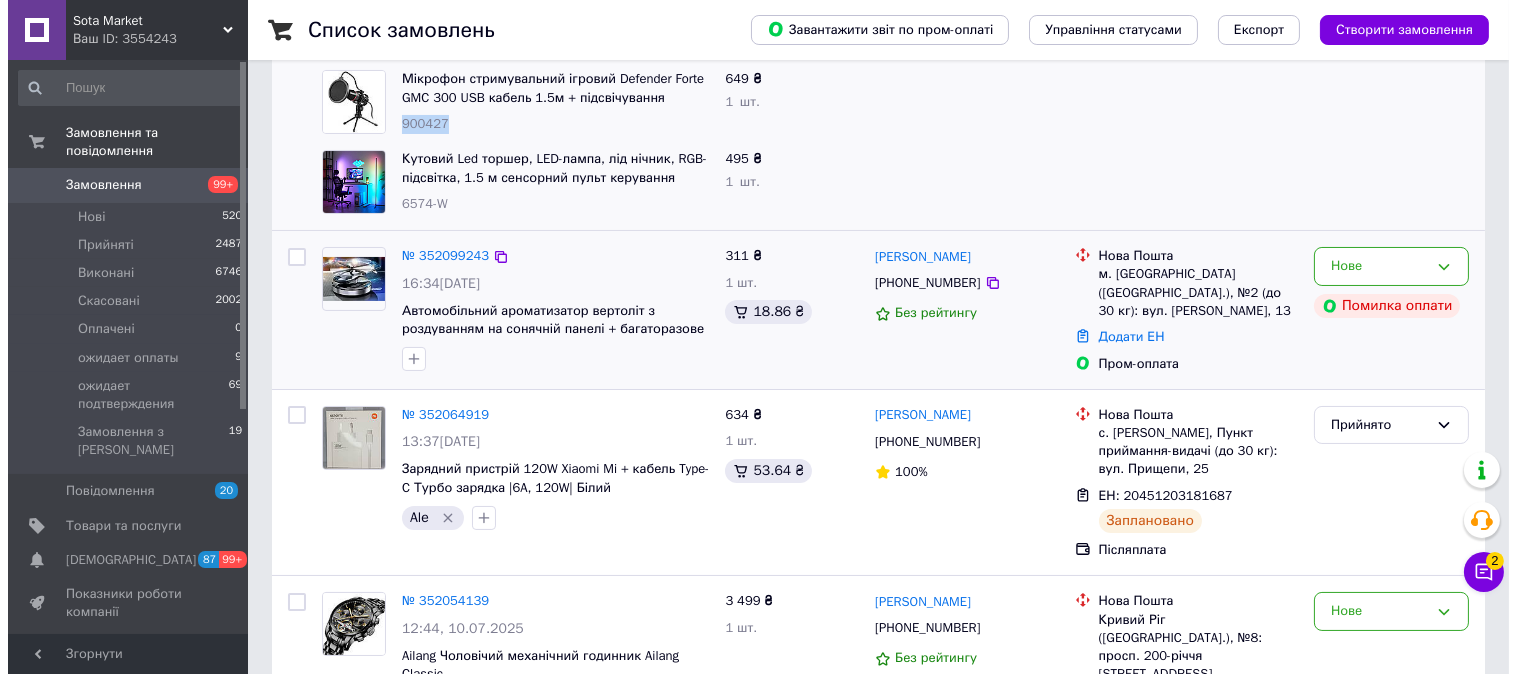 scroll, scrollTop: 0, scrollLeft: 0, axis: both 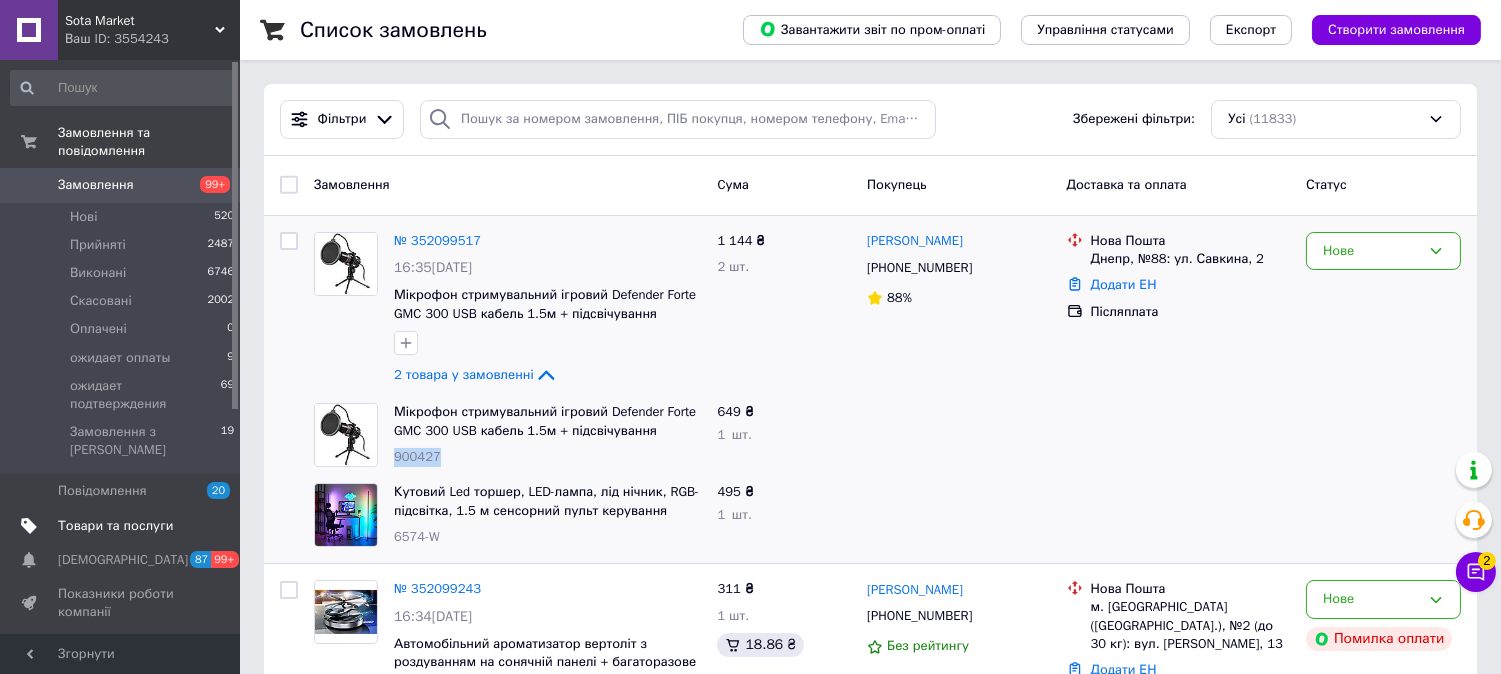 click on "Товари та послуги" at bounding box center [115, 526] 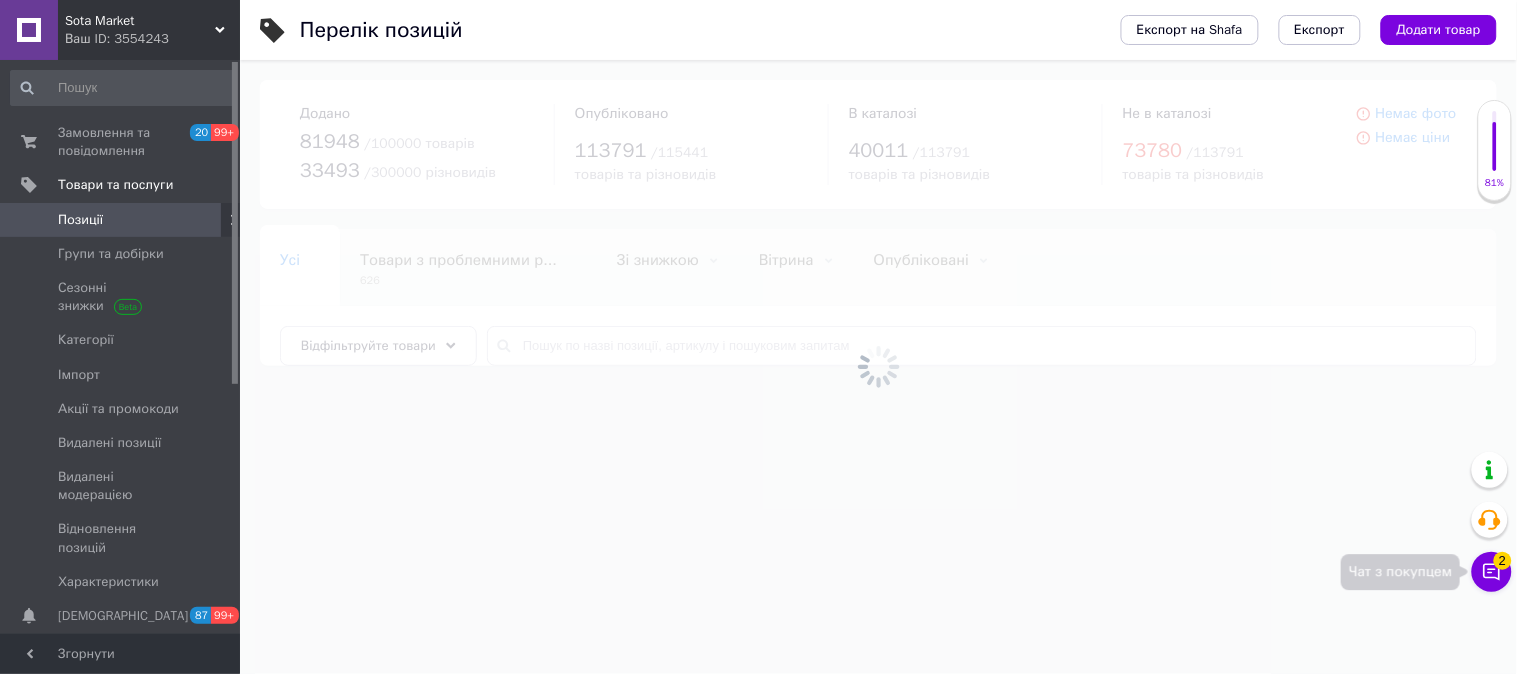 click 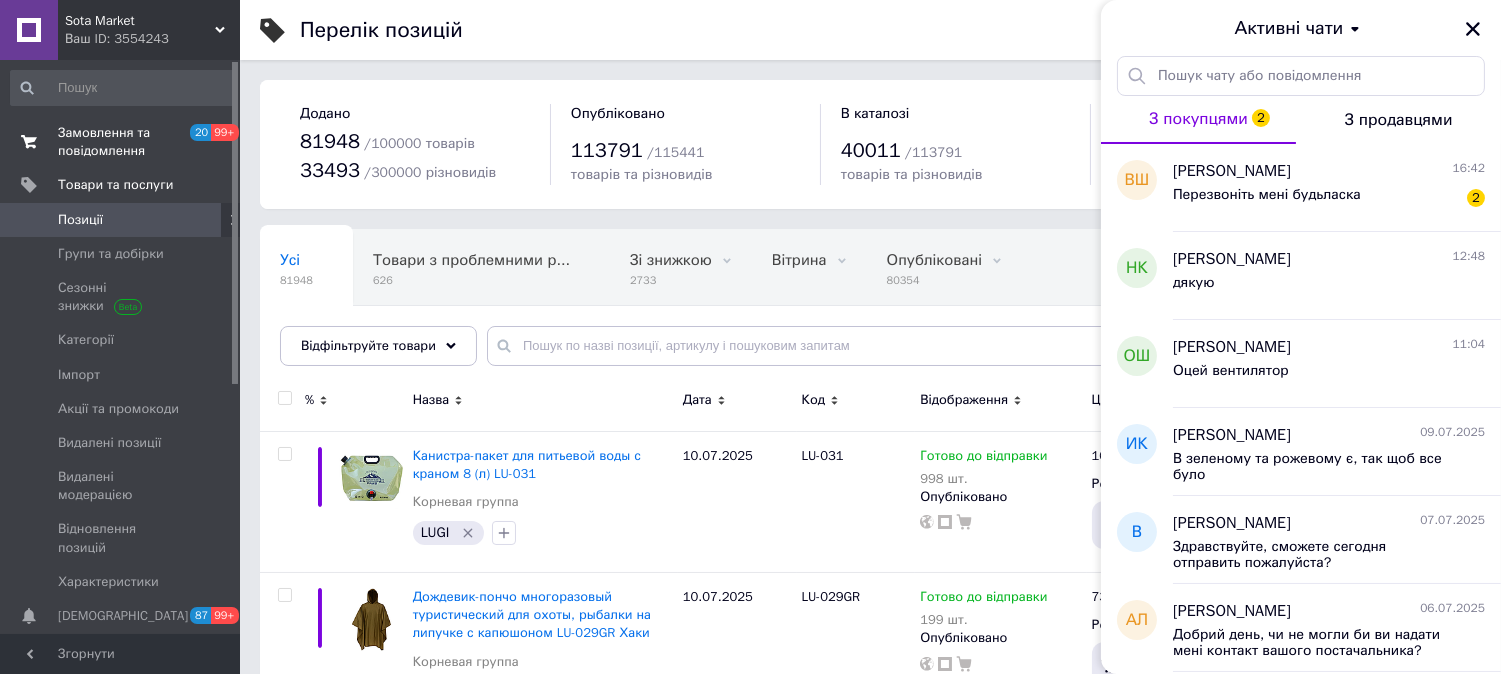 click on "Замовлення та повідомлення" at bounding box center [121, 142] 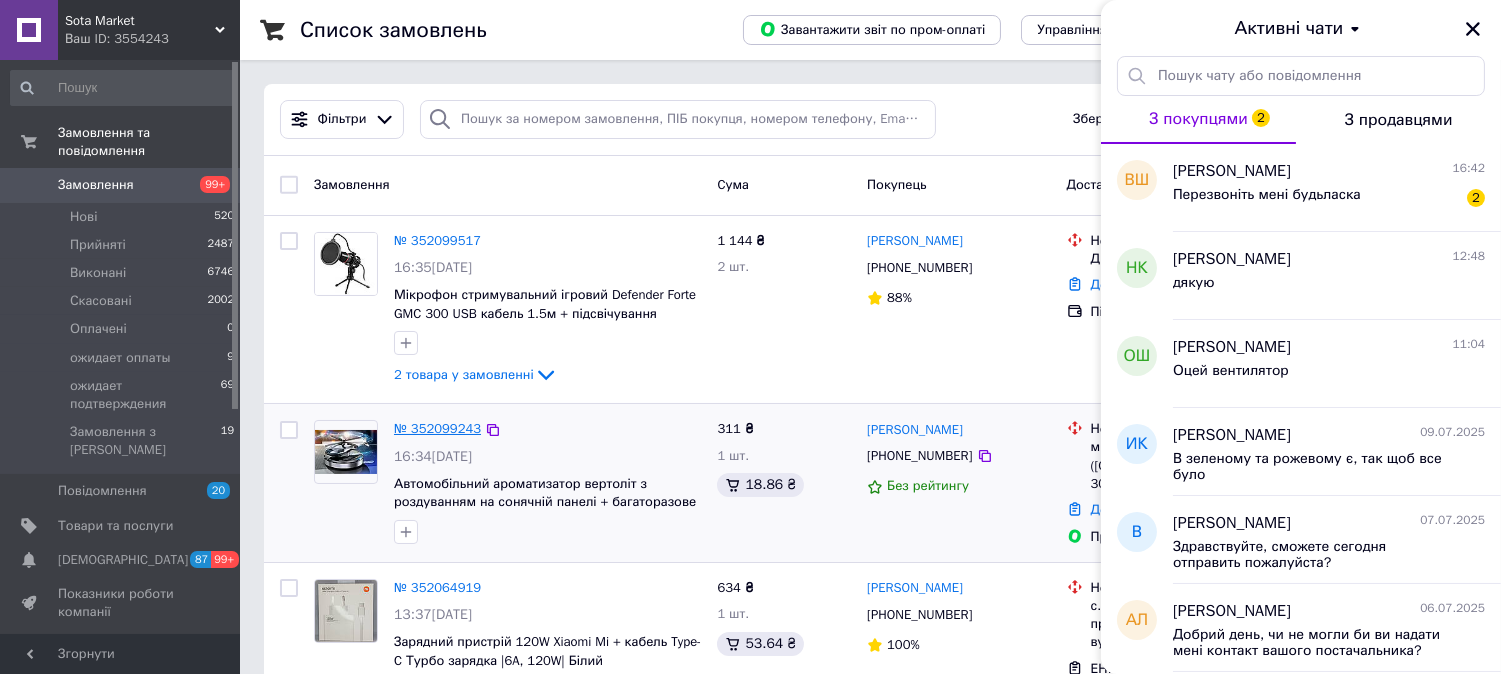 click on "№ 352099243" at bounding box center [437, 428] 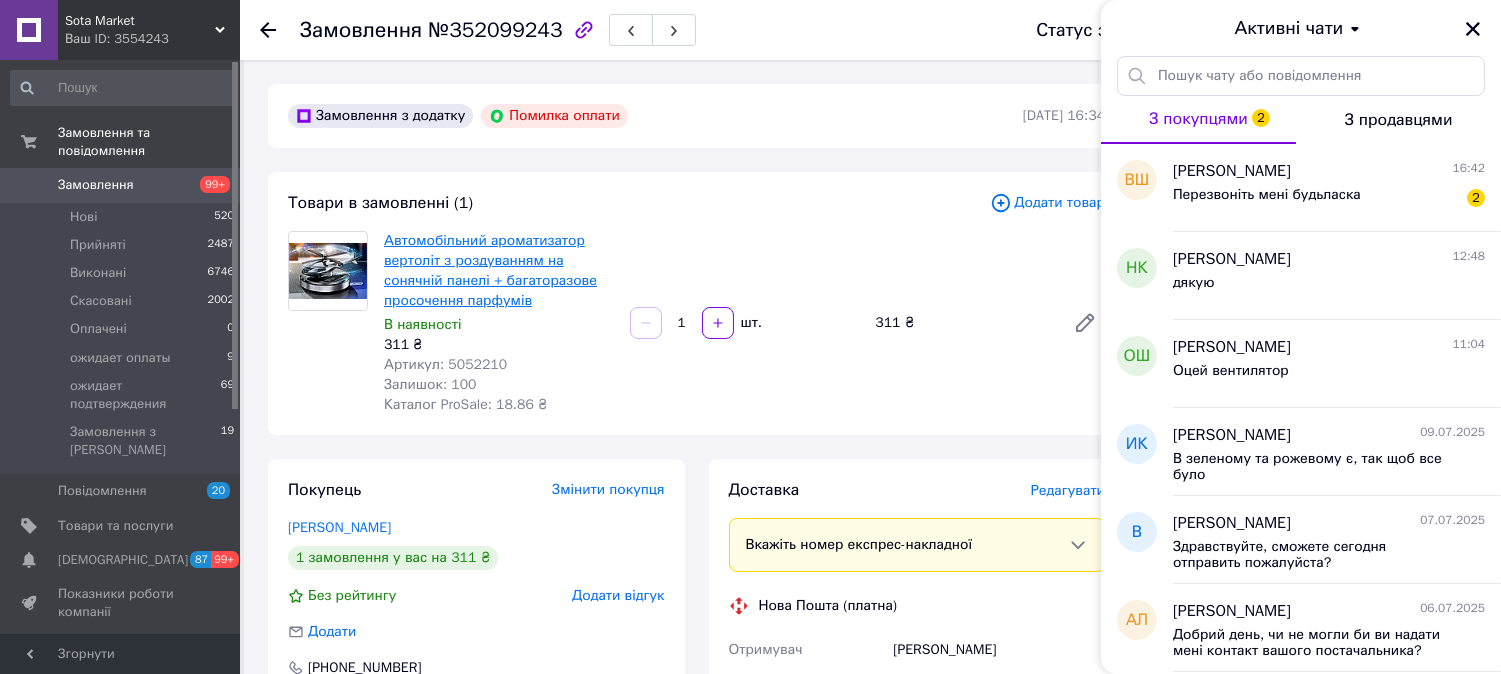 click on "Автомобільний ароматизатор вертоліт з роздуванням на сонячній панелі + багаторазове просочення парфумів" at bounding box center [490, 270] 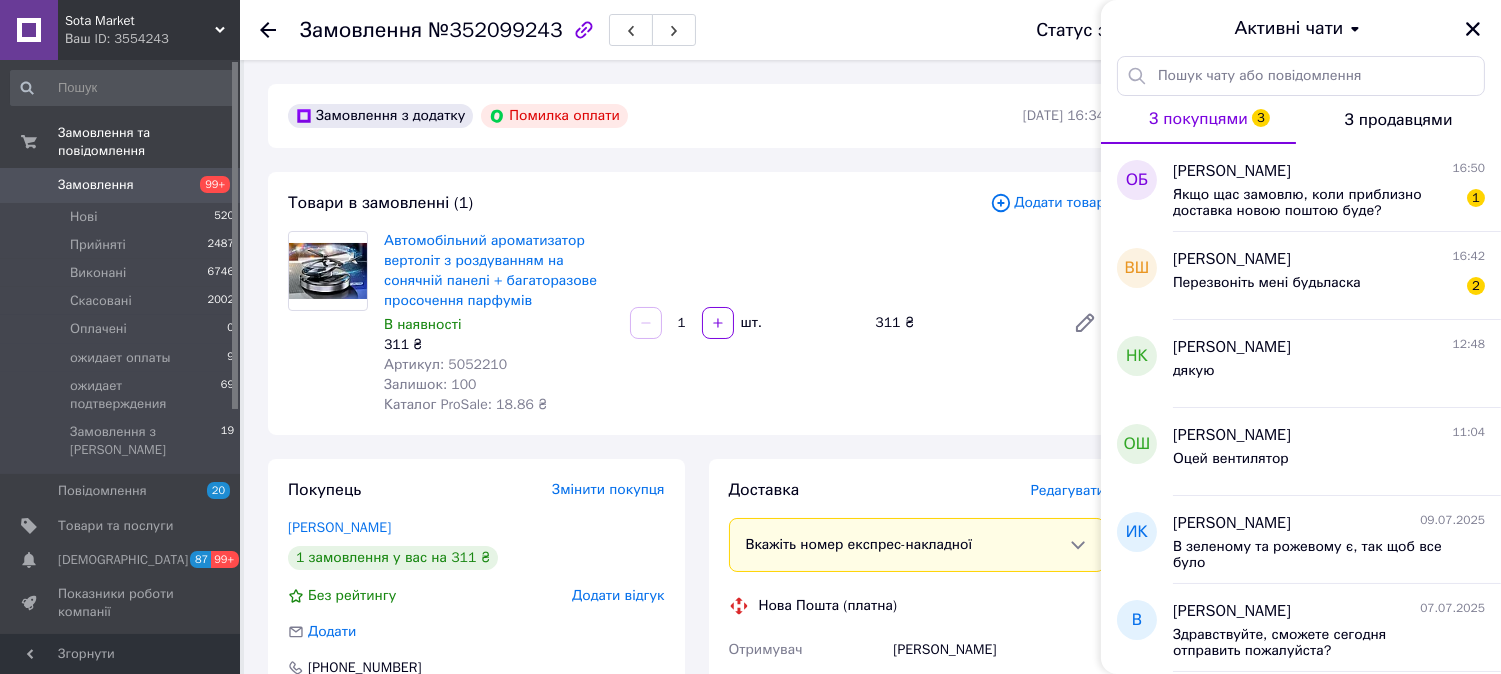 click on "Замовлення" at bounding box center [96, 185] 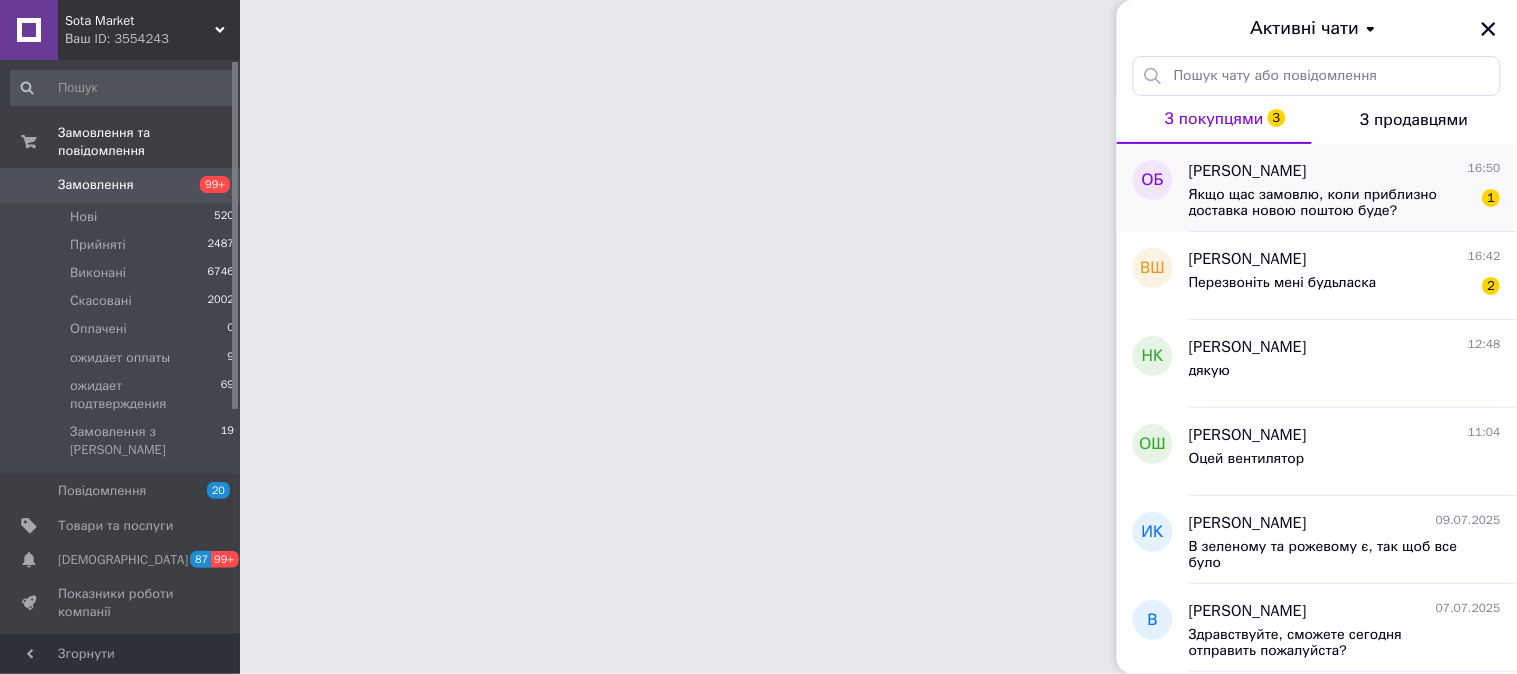 click on "Якщо щас замовлю, коли приблизно доставка новою поштою буде?" at bounding box center [1331, 203] 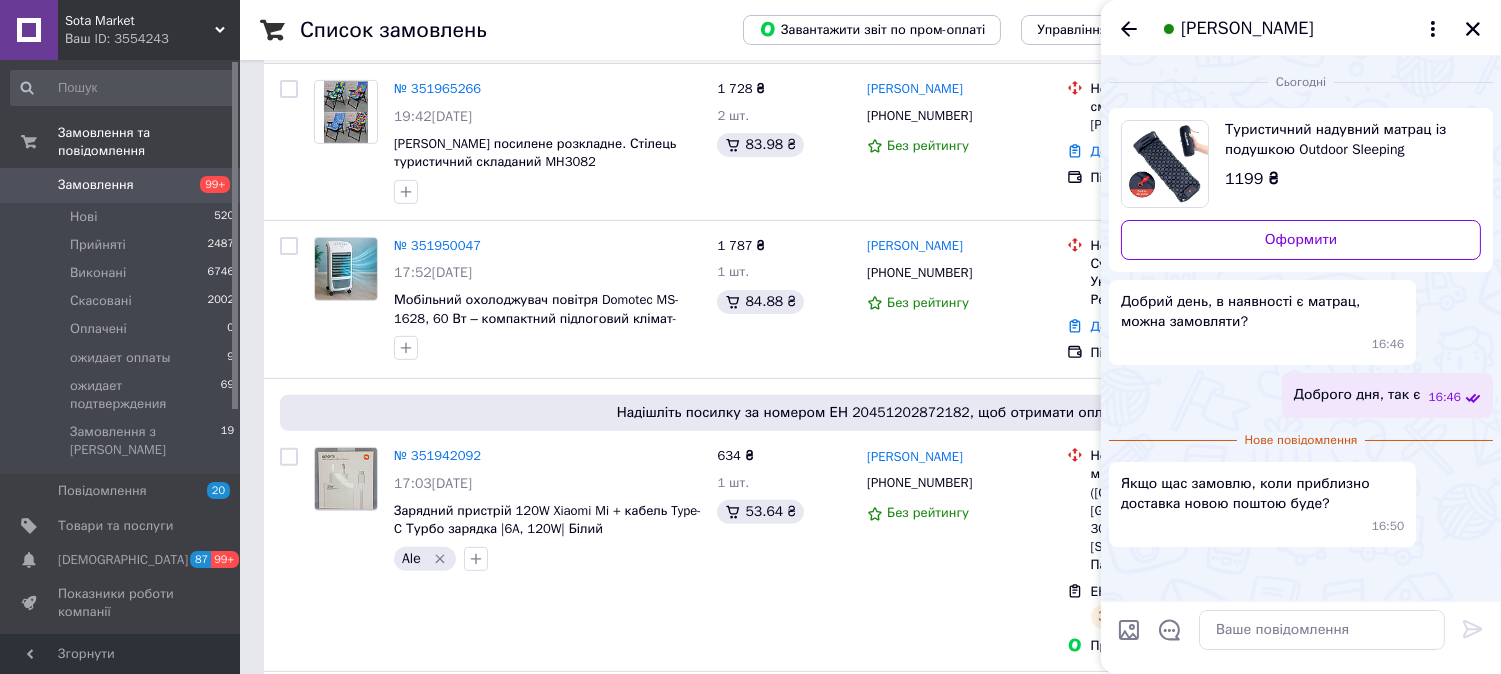 scroll, scrollTop: 1555, scrollLeft: 0, axis: vertical 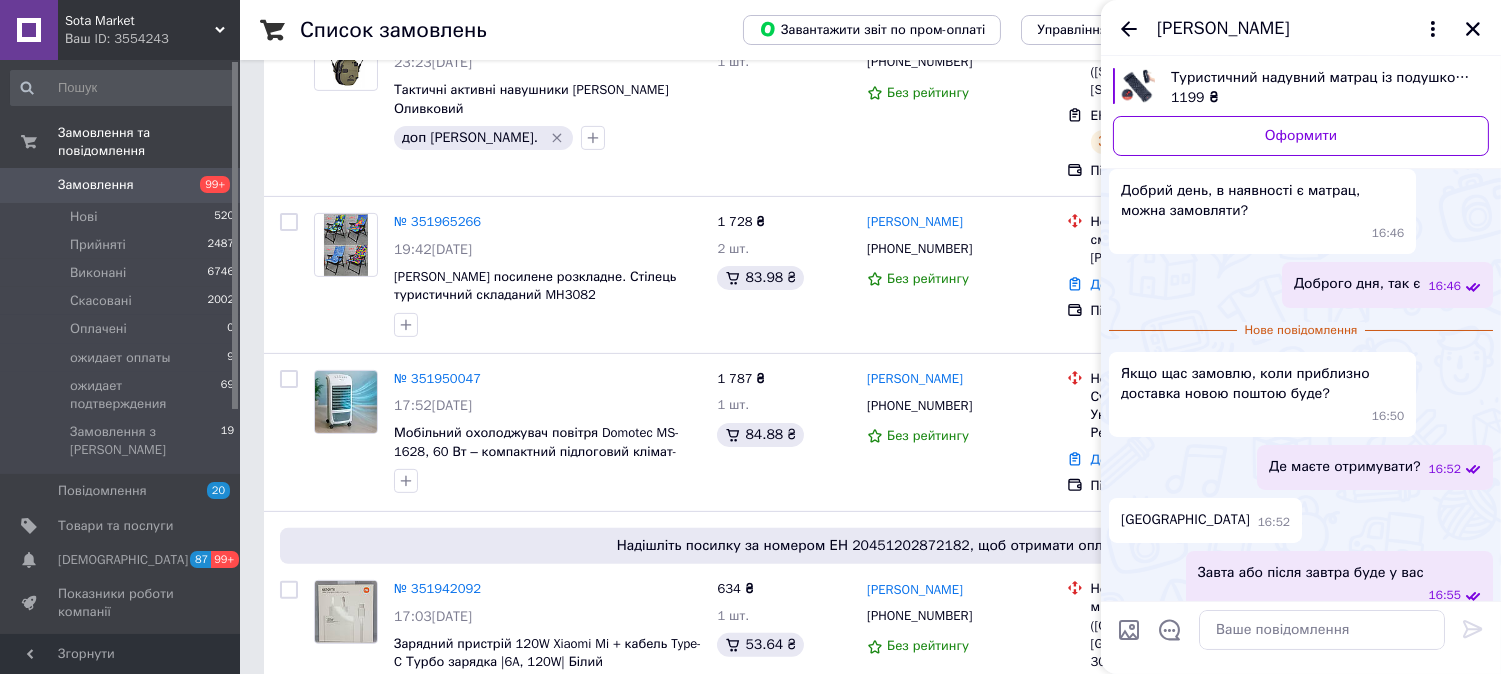 click on "Замовлення 99+" at bounding box center [123, 185] 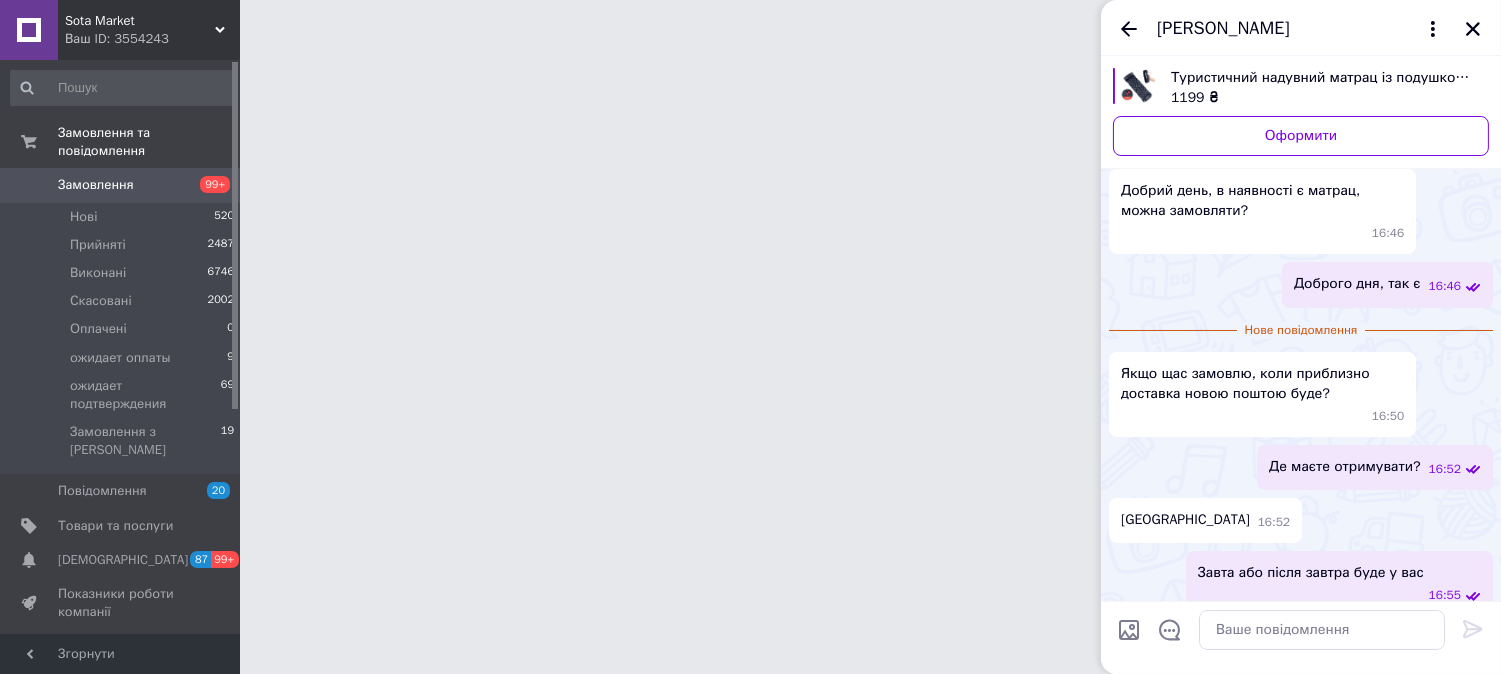 scroll, scrollTop: 0, scrollLeft: 0, axis: both 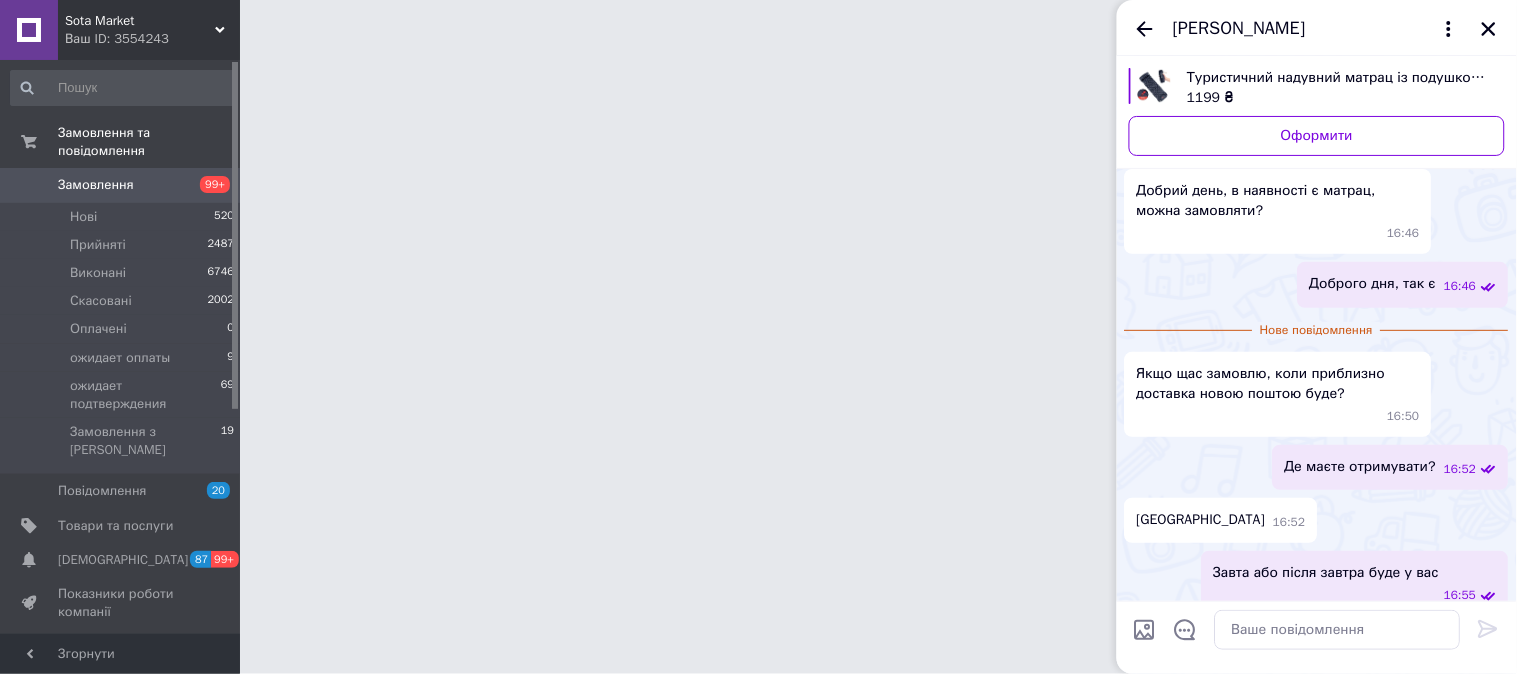drag, startPoint x: 1483, startPoint y: 31, endPoint x: 1402, endPoint y: 174, distance: 164.3472 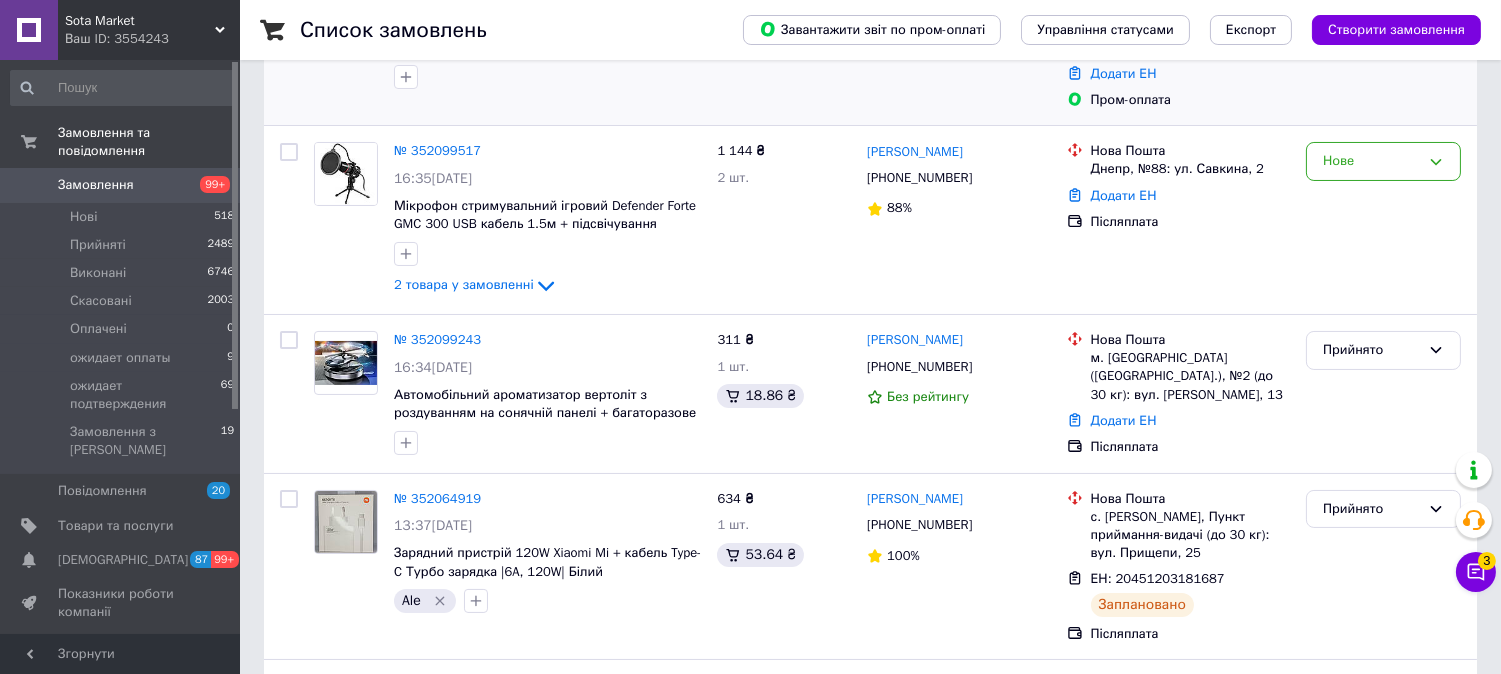 scroll, scrollTop: 333, scrollLeft: 0, axis: vertical 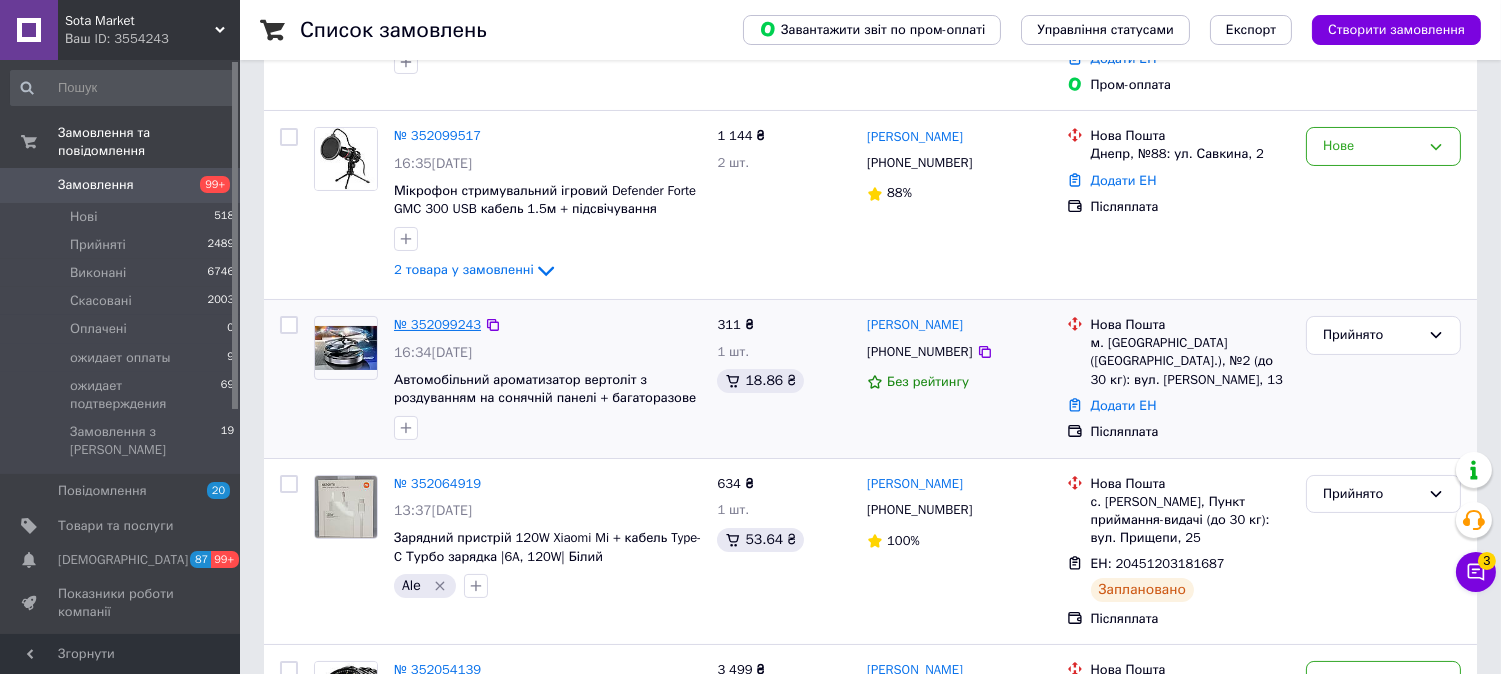 click on "№ 352099243" at bounding box center (437, 324) 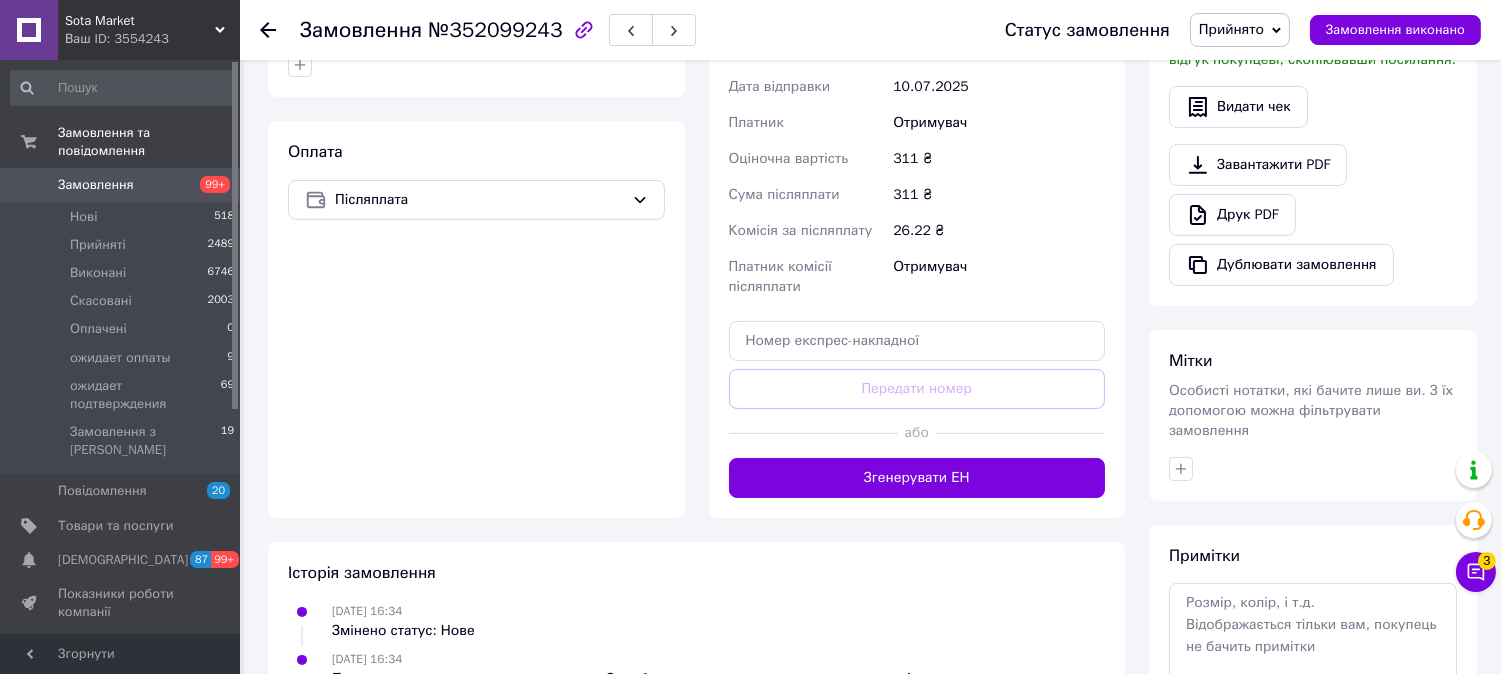 scroll, scrollTop: 666, scrollLeft: 0, axis: vertical 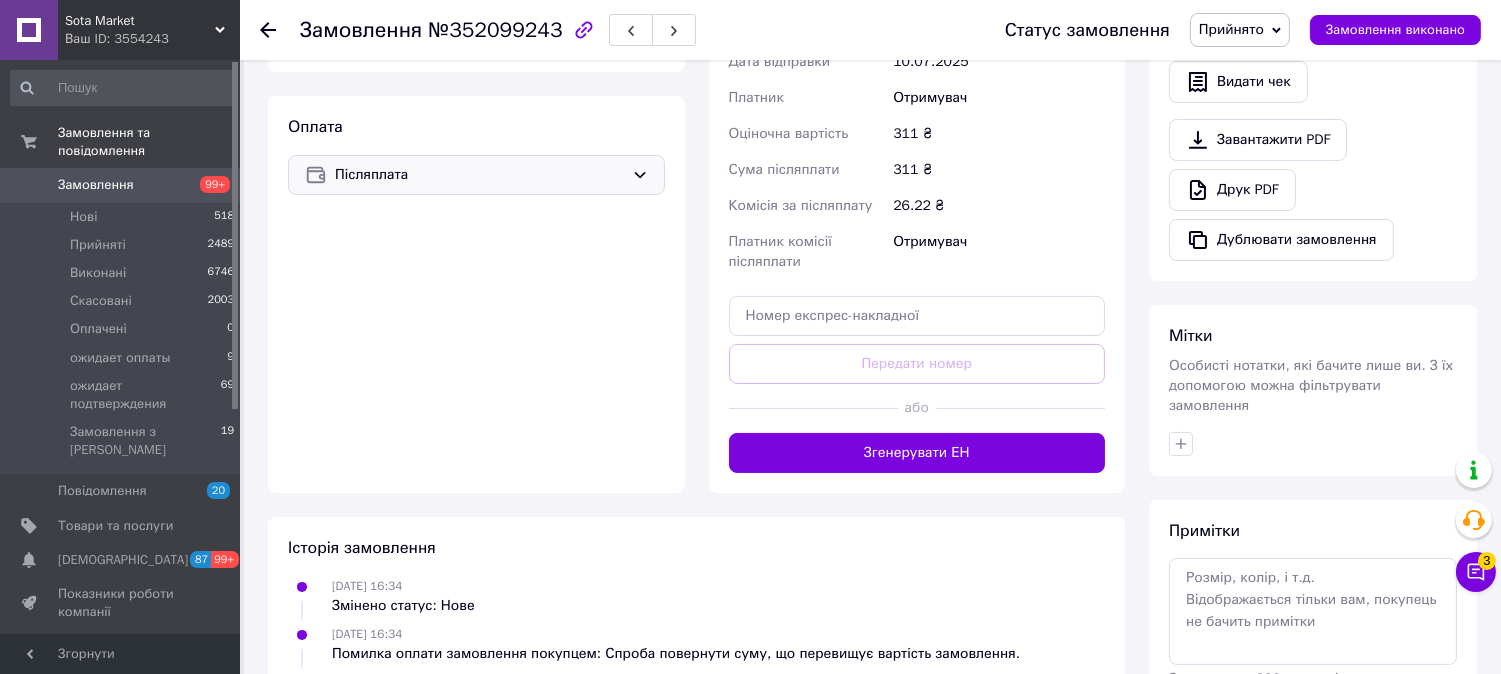 click on "Післяплата" at bounding box center (479, 175) 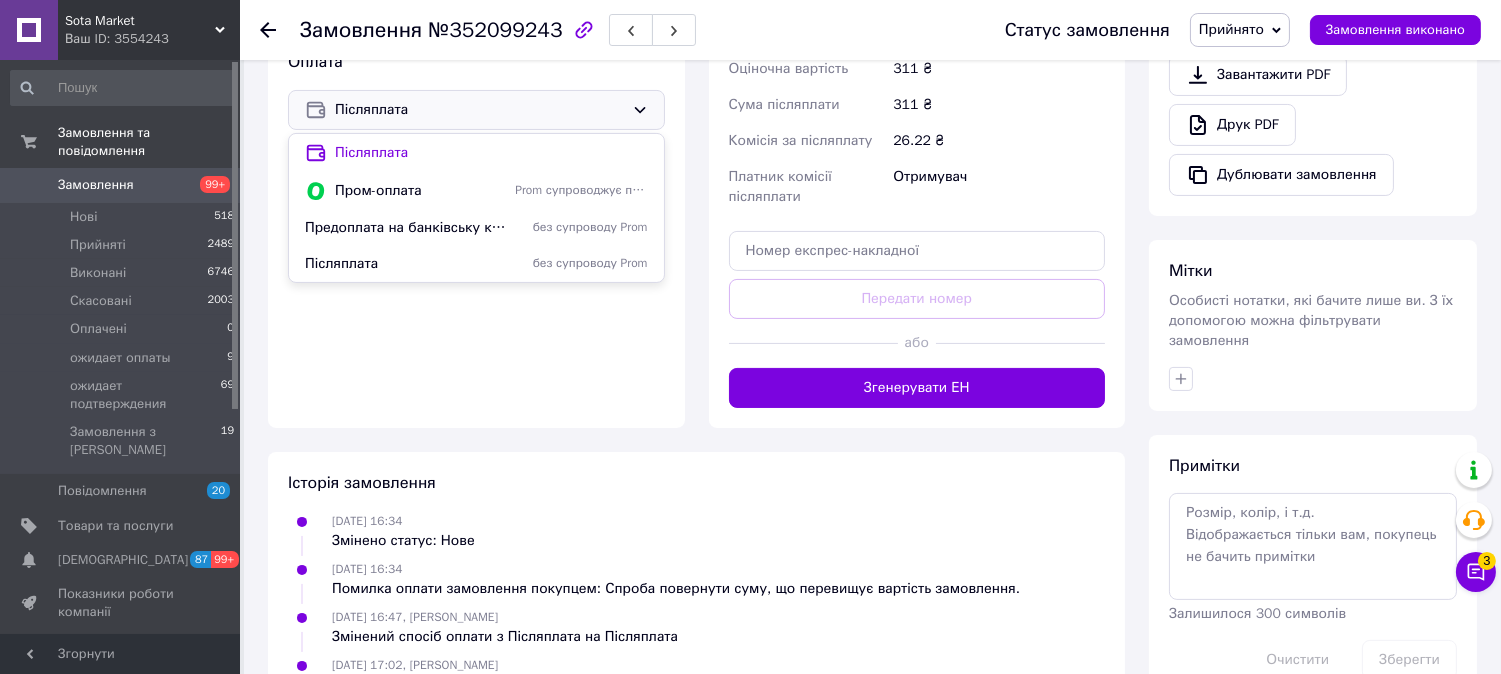 scroll, scrollTop: 795, scrollLeft: 0, axis: vertical 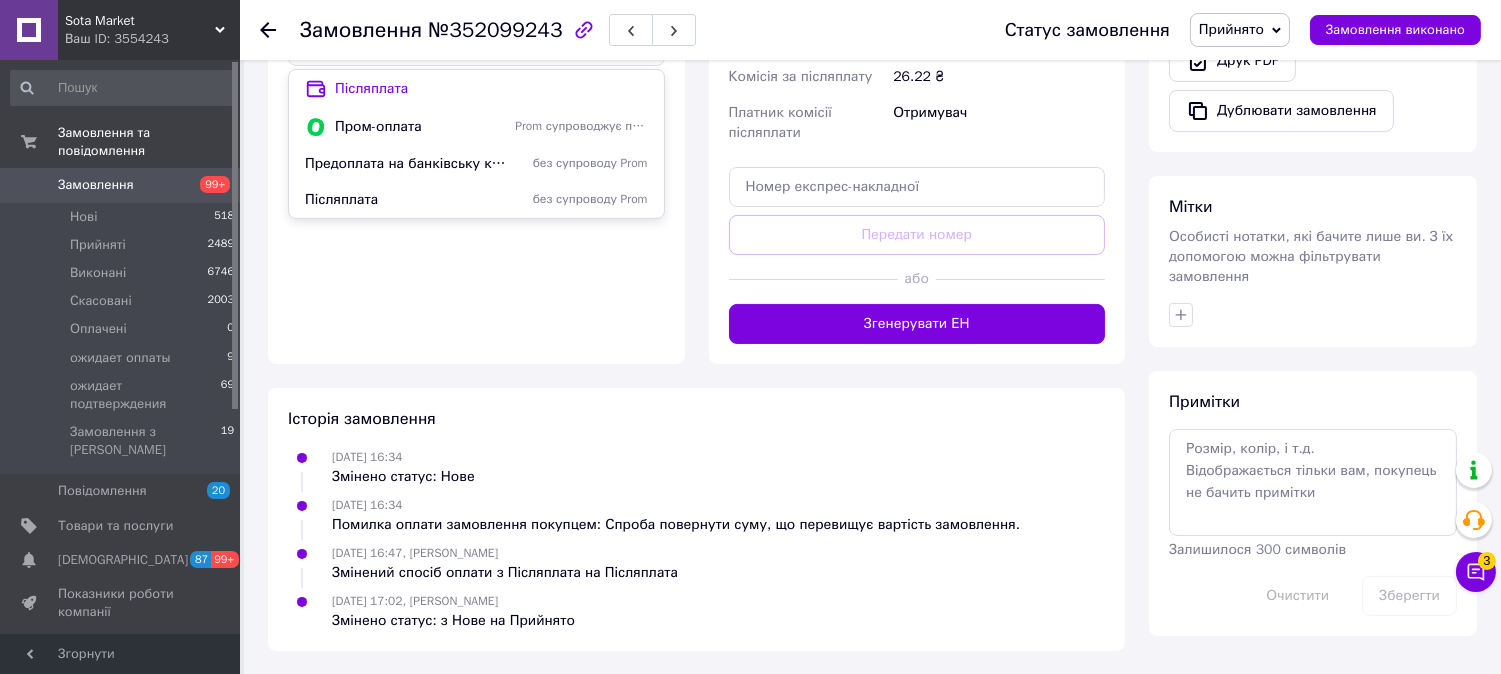 click on "[DATE] 16:47, [PERSON_NAME] Змінений спосіб оплати з Післяплата на Післяплата" at bounding box center (696, 563) 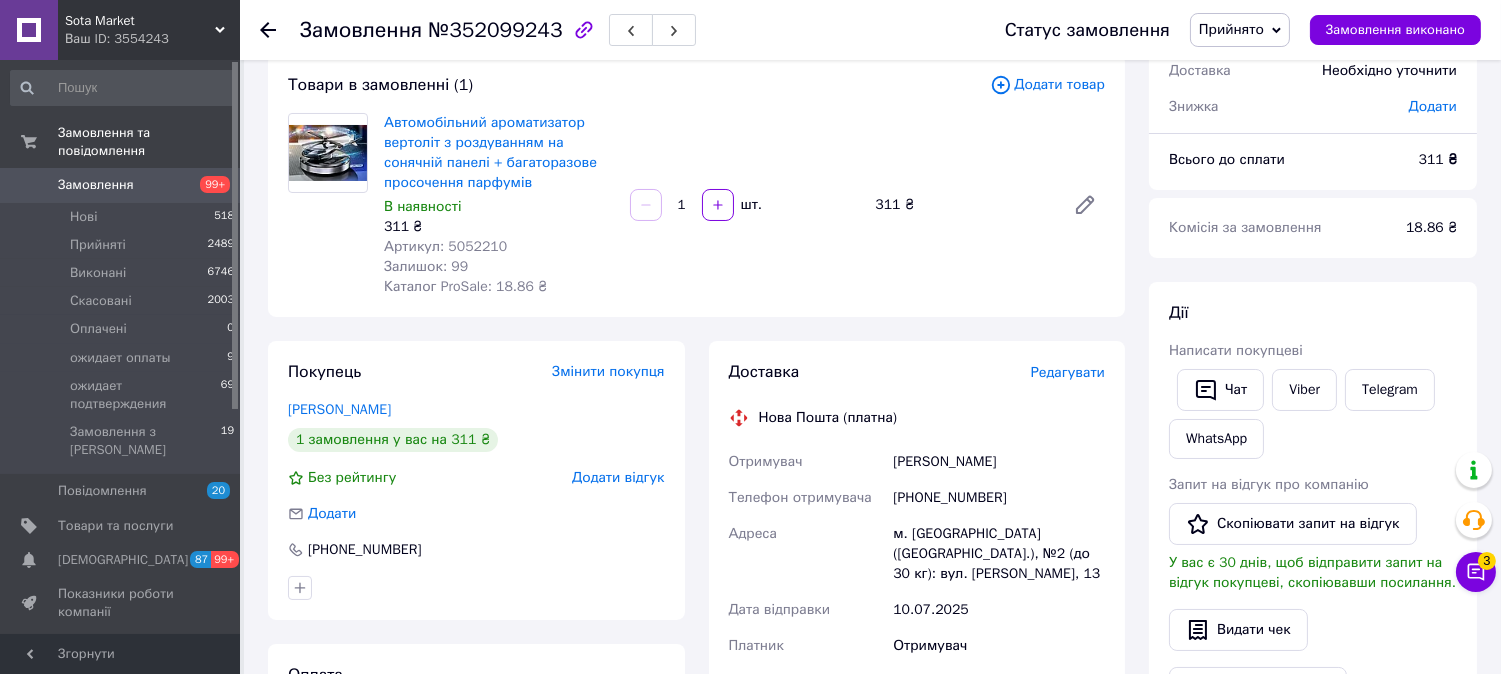 scroll, scrollTop: 0, scrollLeft: 0, axis: both 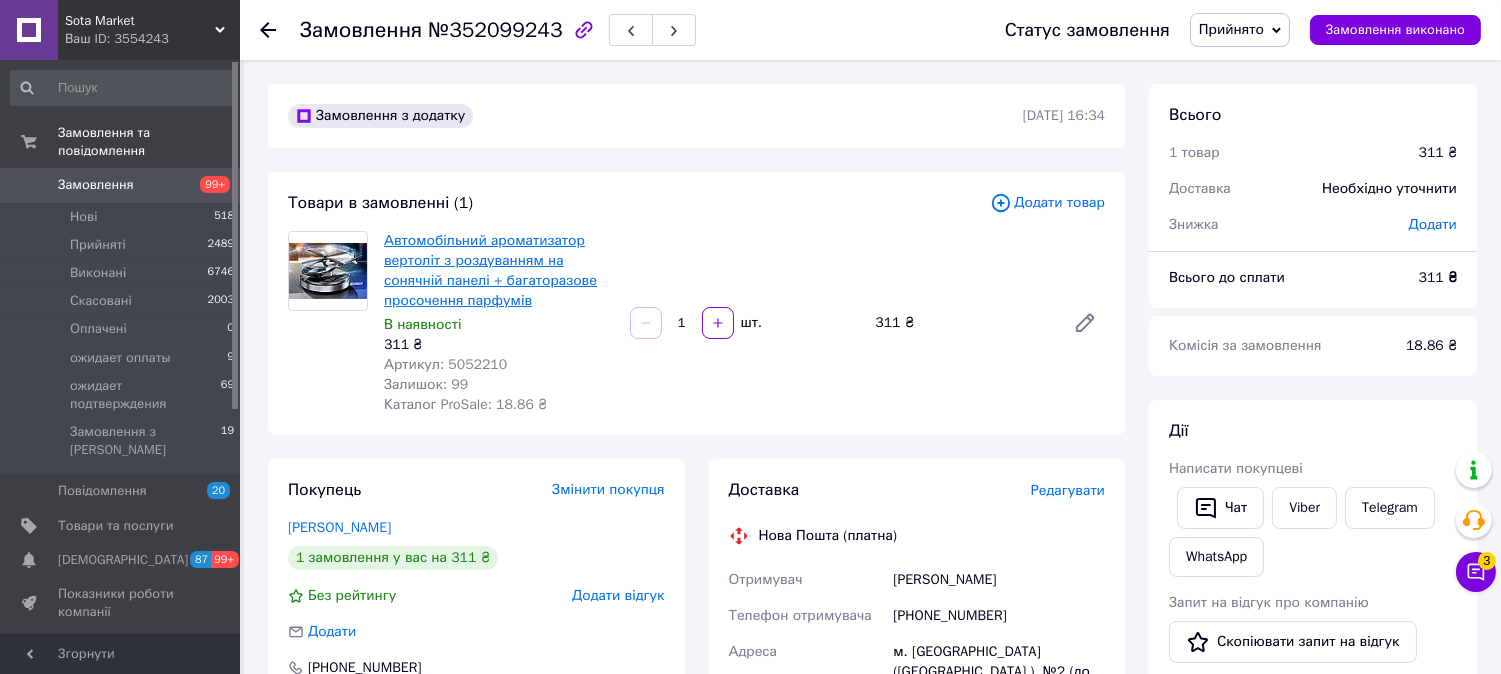 click on "Автомобільний ароматизатор вертоліт з роздуванням на сонячній панелі + багаторазове просочення парфумів" at bounding box center (490, 270) 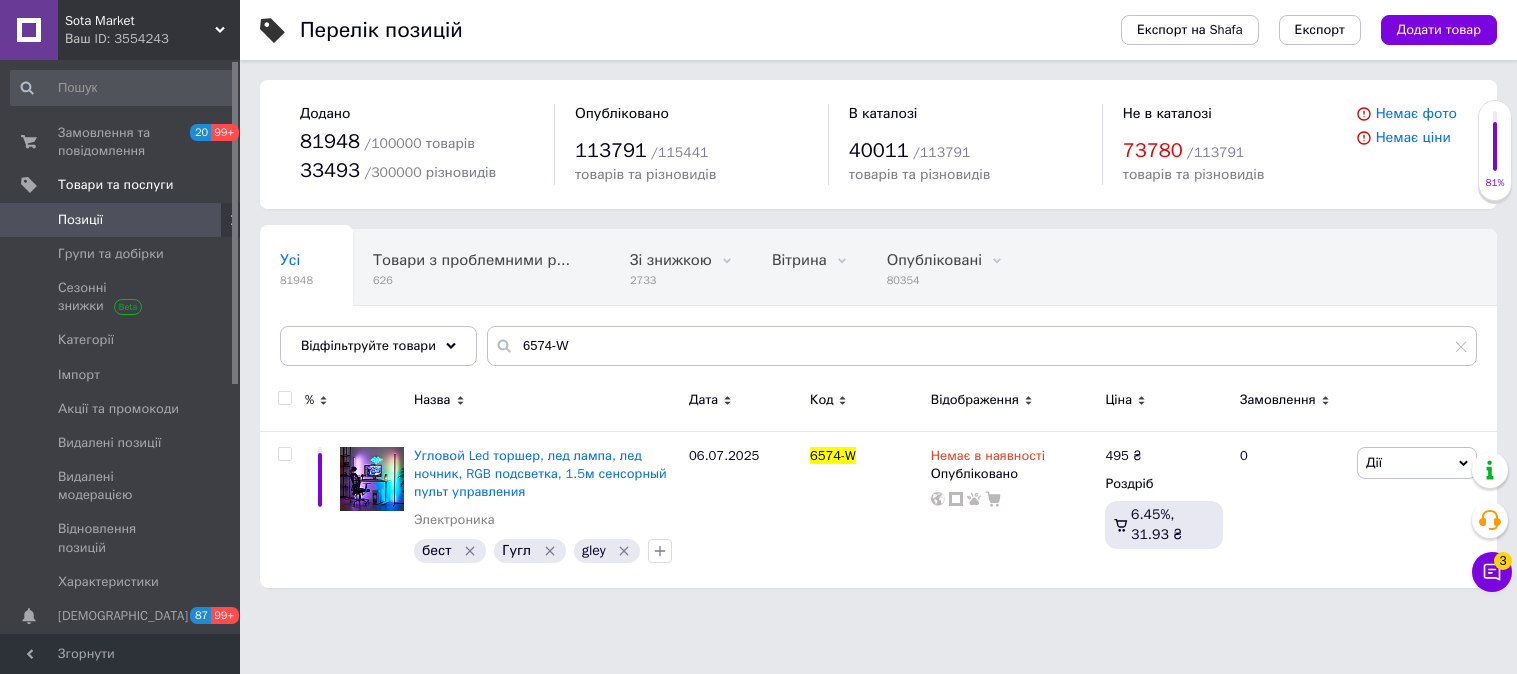 scroll, scrollTop: 0, scrollLeft: 0, axis: both 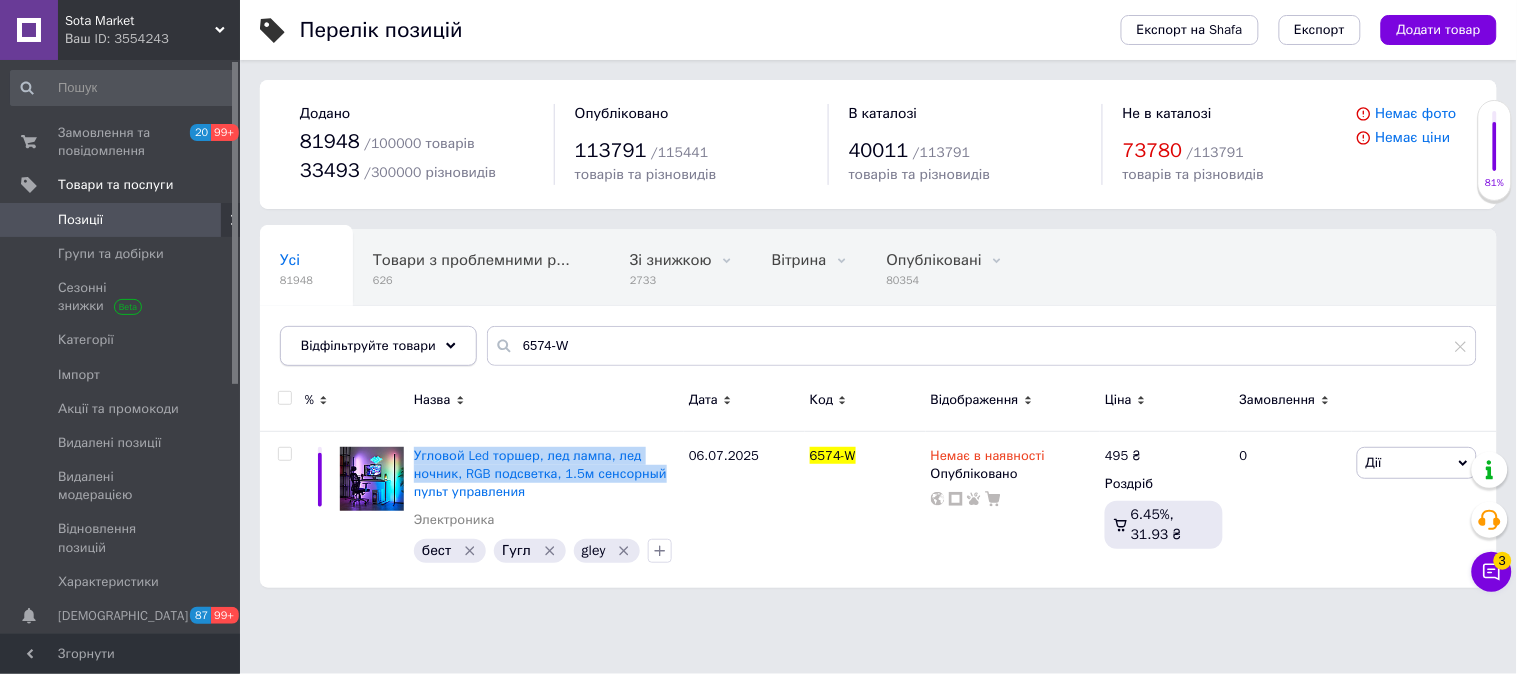 click on "Відфільтруйте товари" at bounding box center [368, 345] 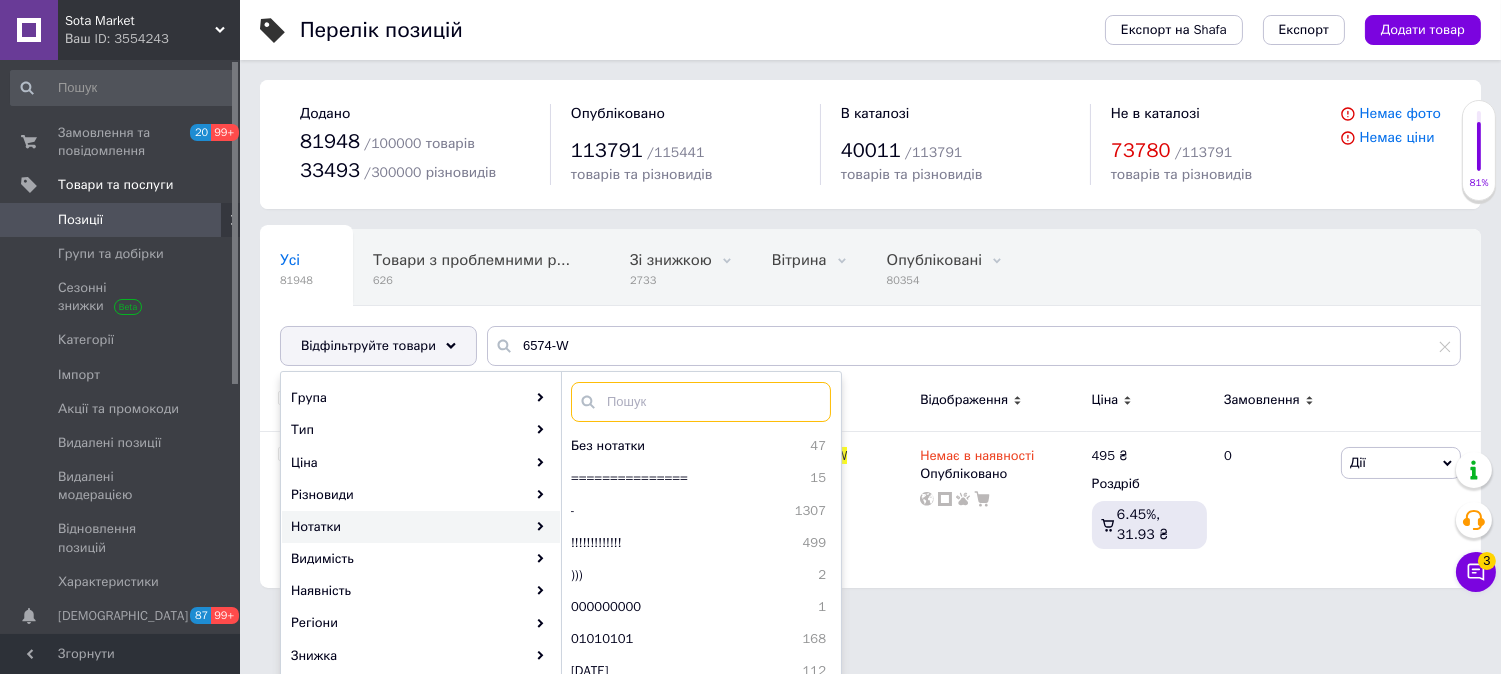 click at bounding box center [701, 402] 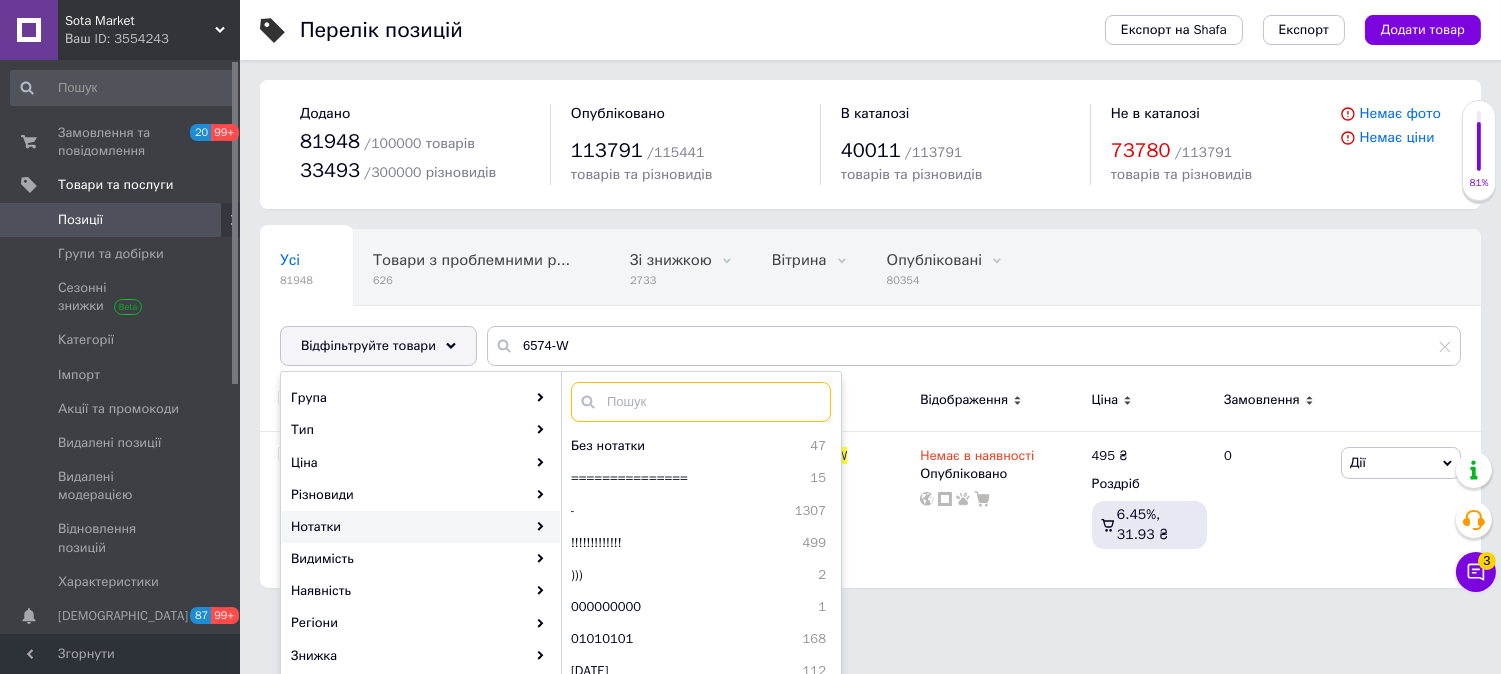 type on "п" 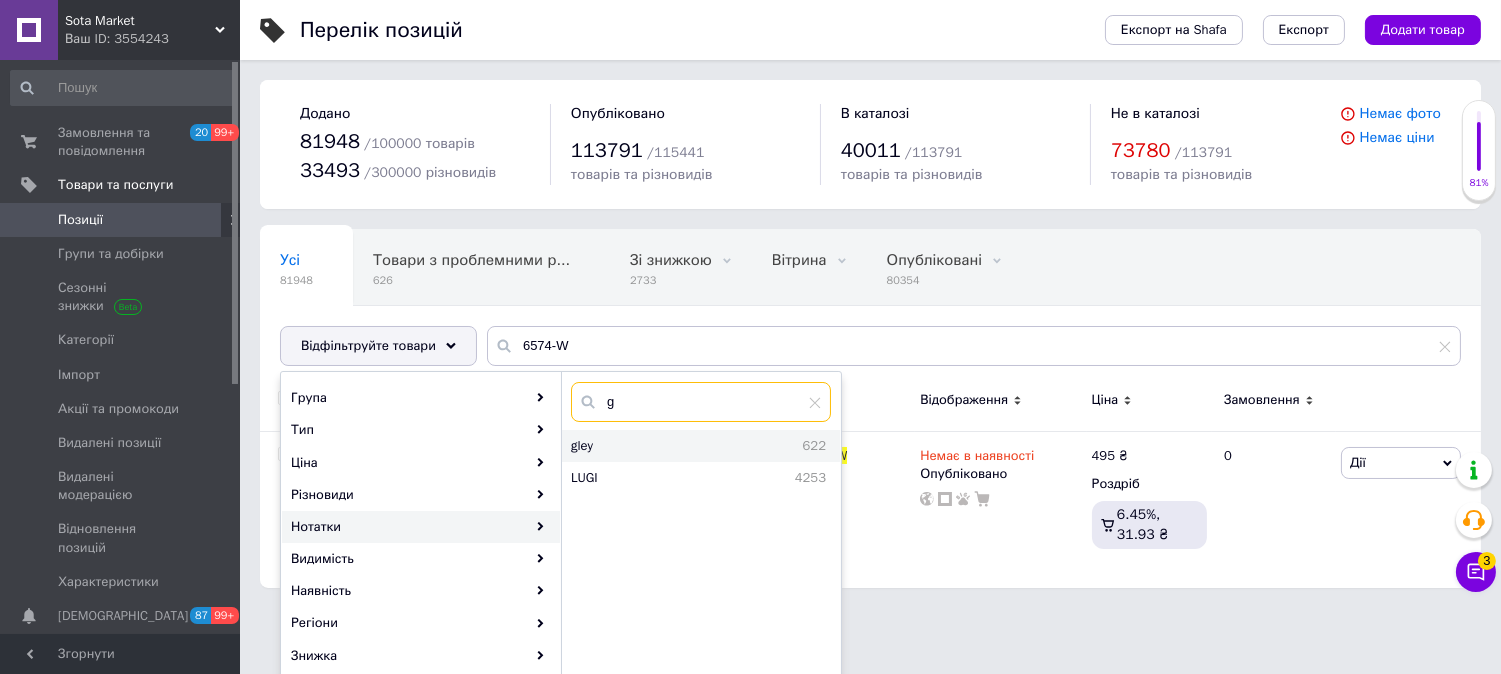 type on "g" 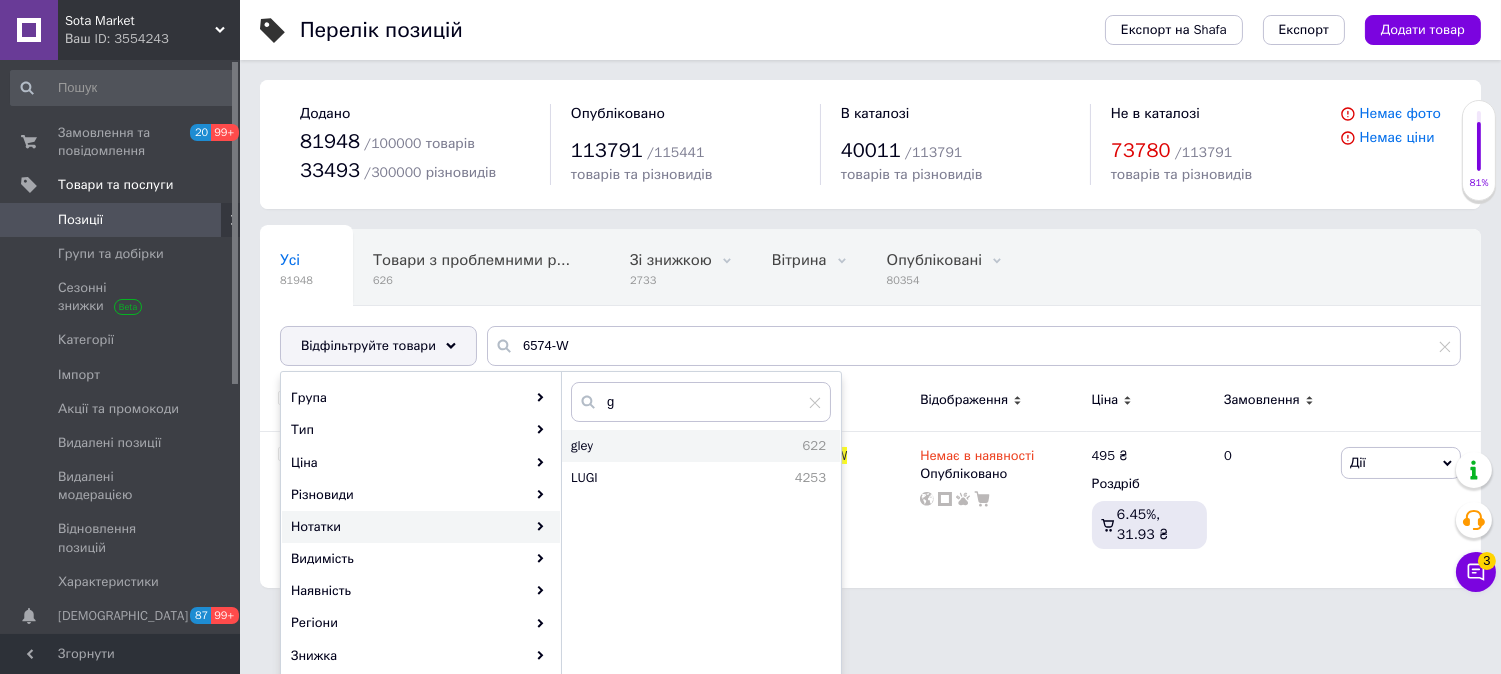 click on "gley" at bounding box center (621, 446) 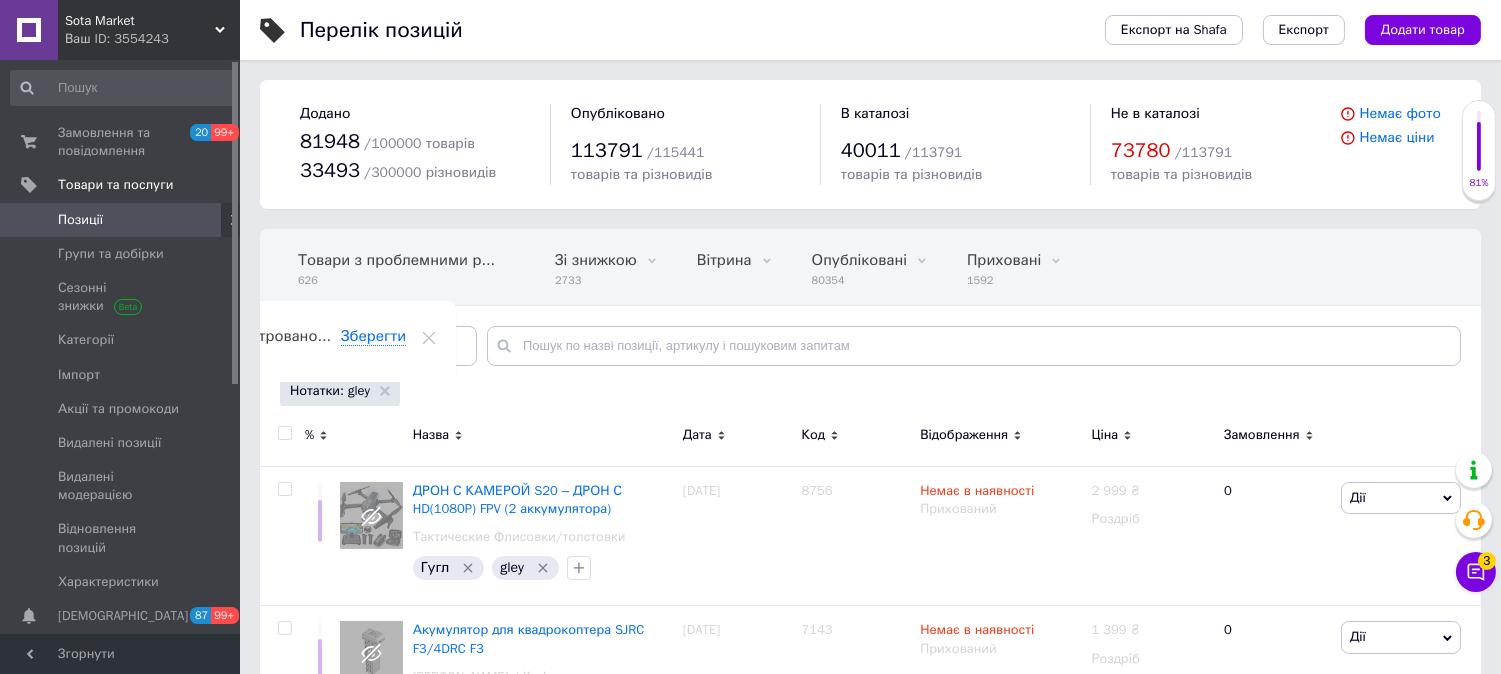 scroll, scrollTop: 0, scrollLeft: 92, axis: horizontal 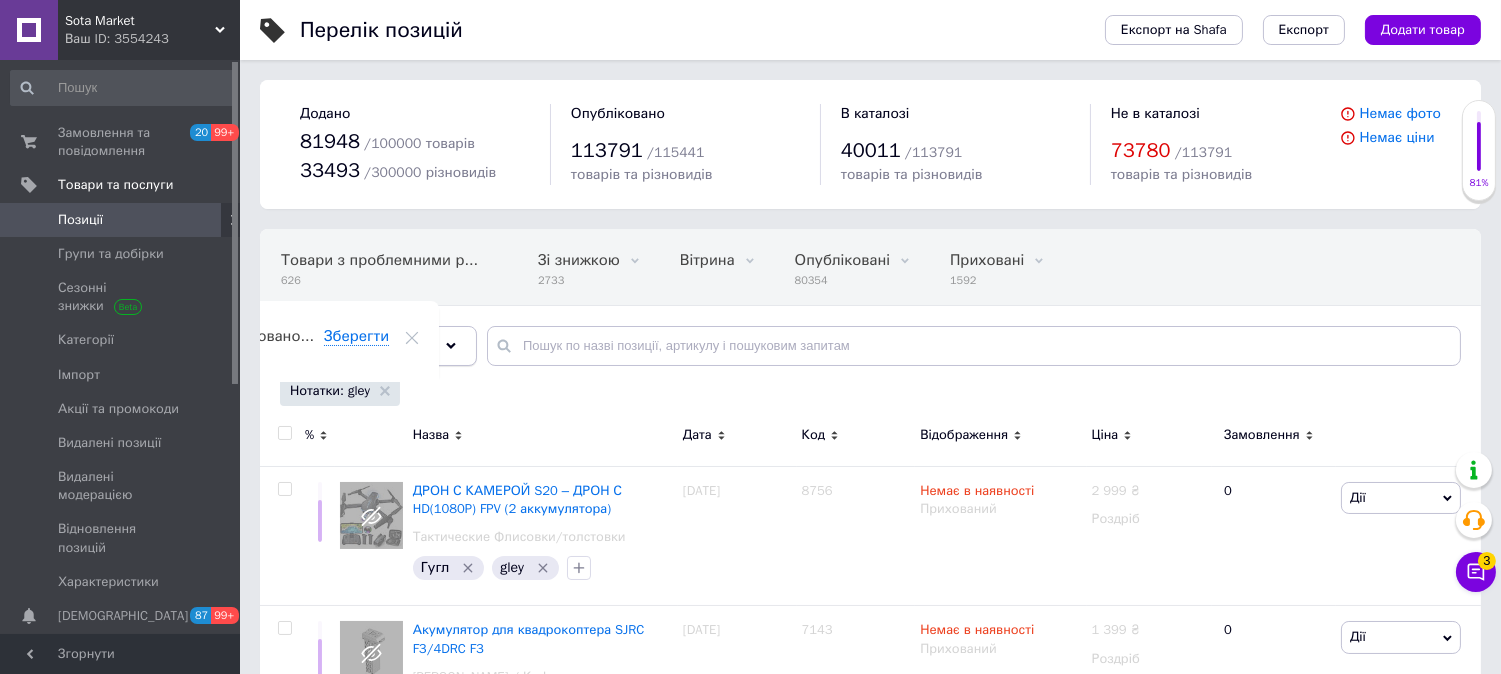 click on "Відфільтруйте товари" at bounding box center (378, 346) 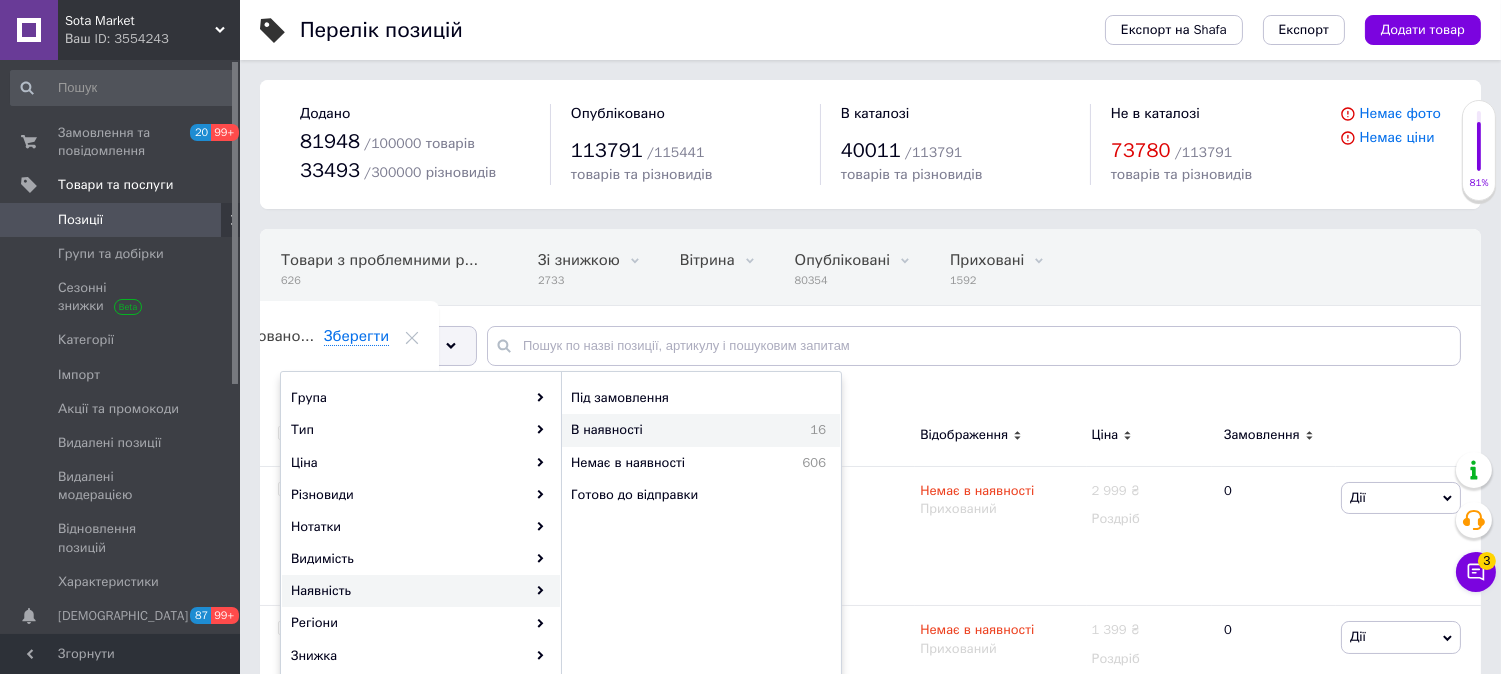 click on "16" at bounding box center [792, 430] 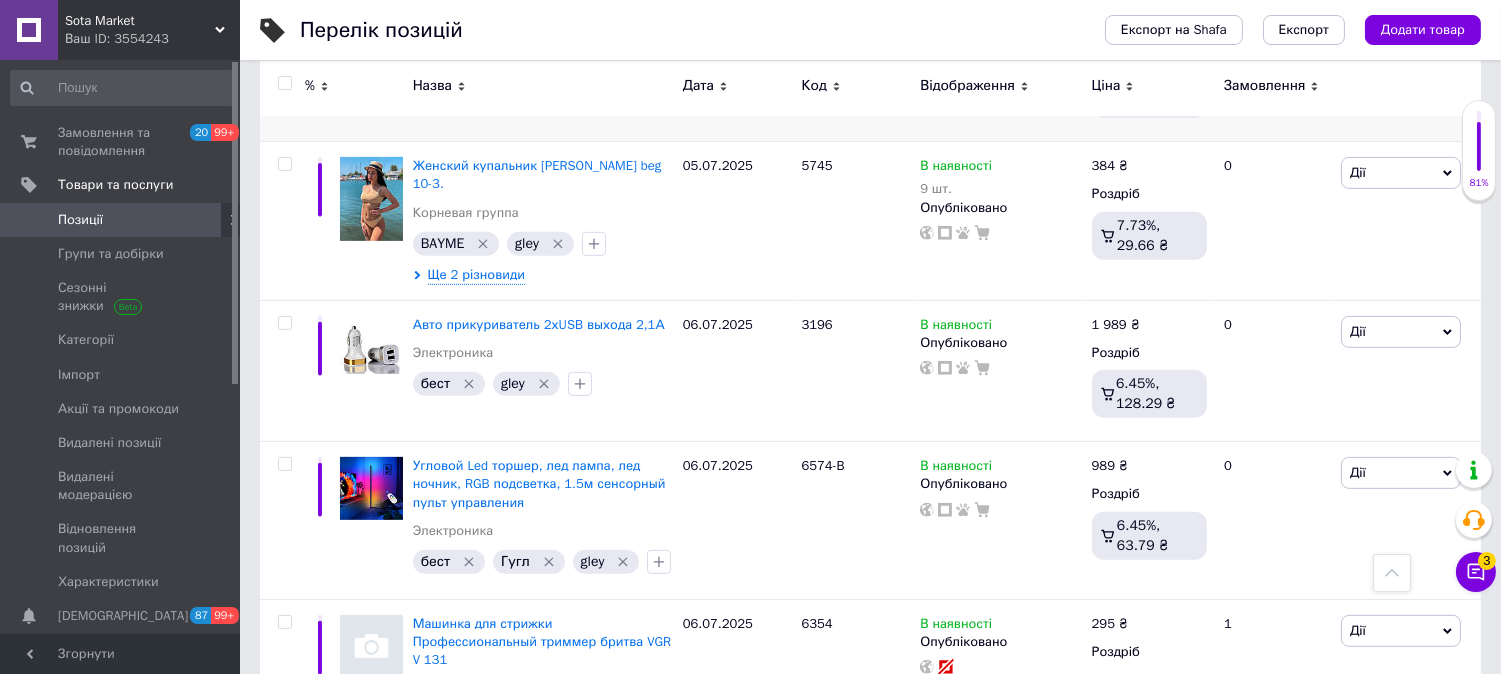 scroll, scrollTop: 1497, scrollLeft: 0, axis: vertical 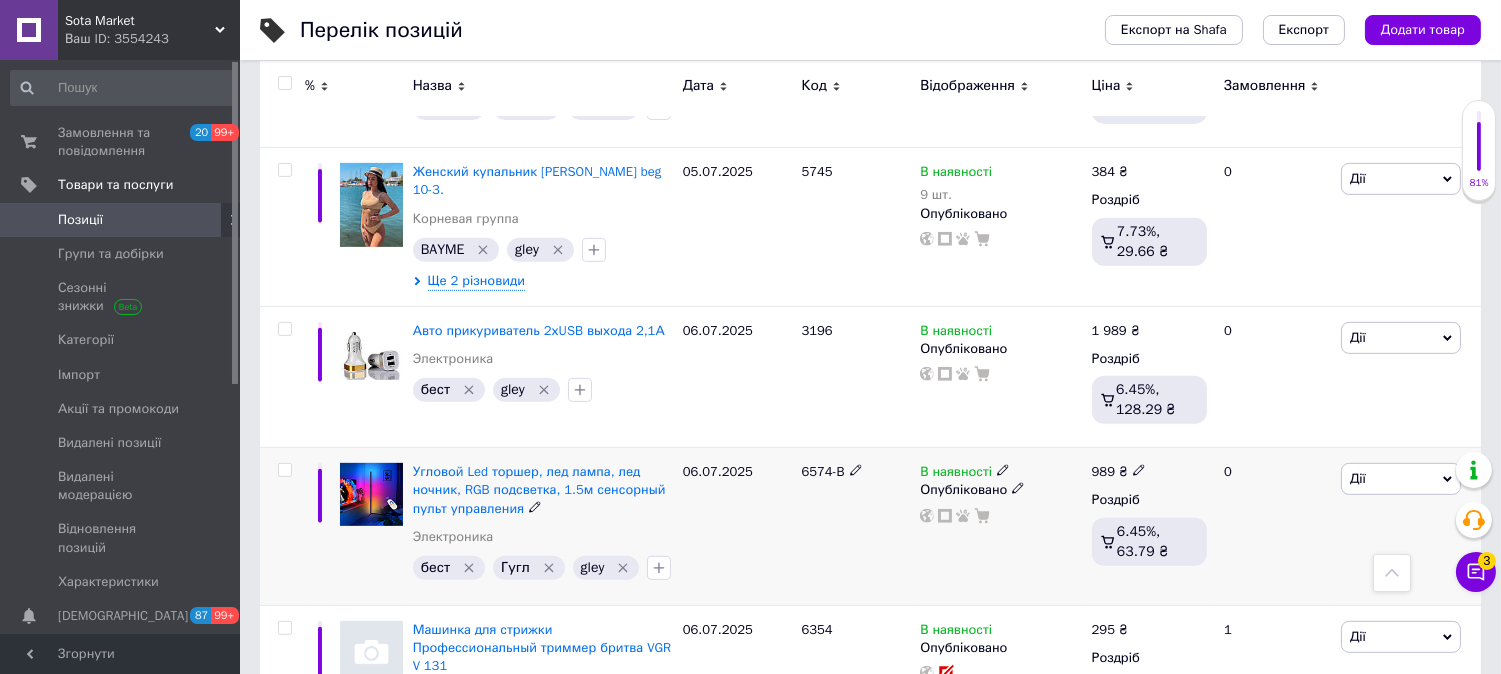 click 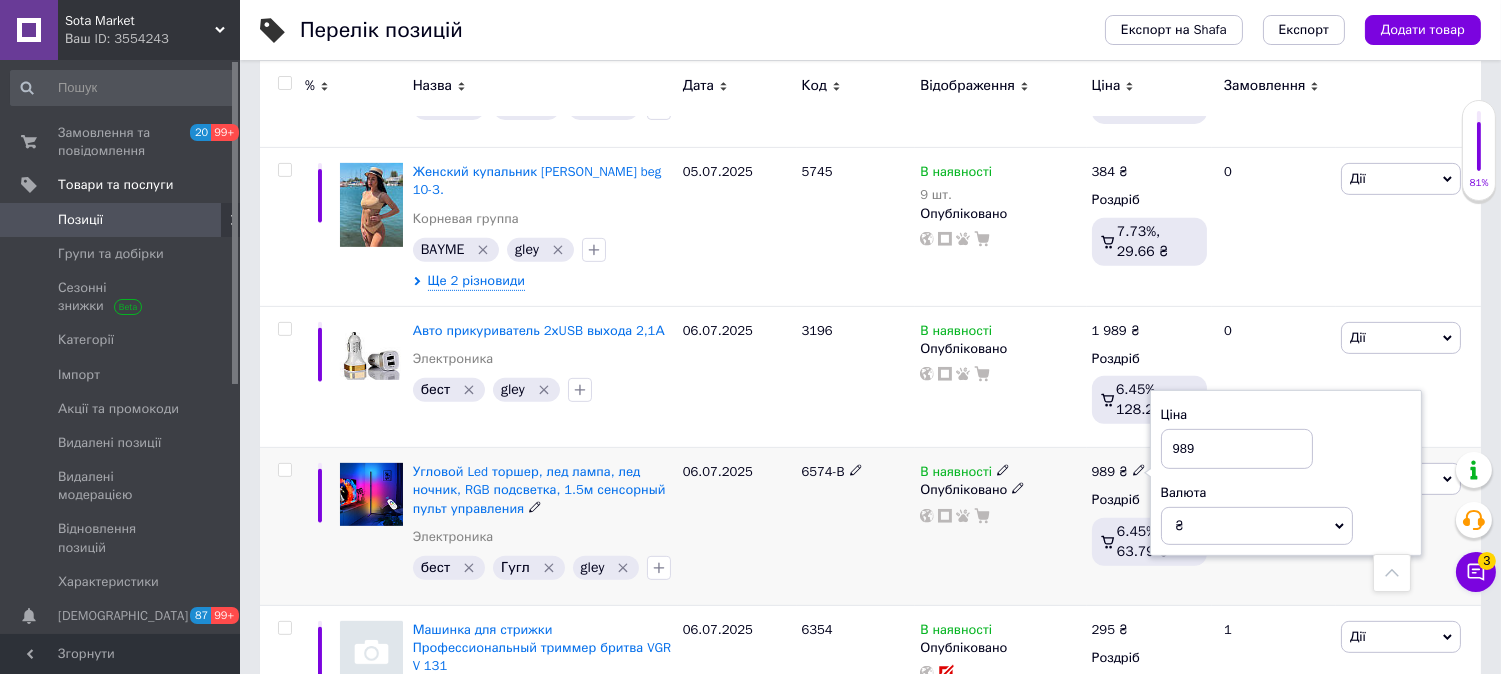 click on "989" at bounding box center [1237, 449] 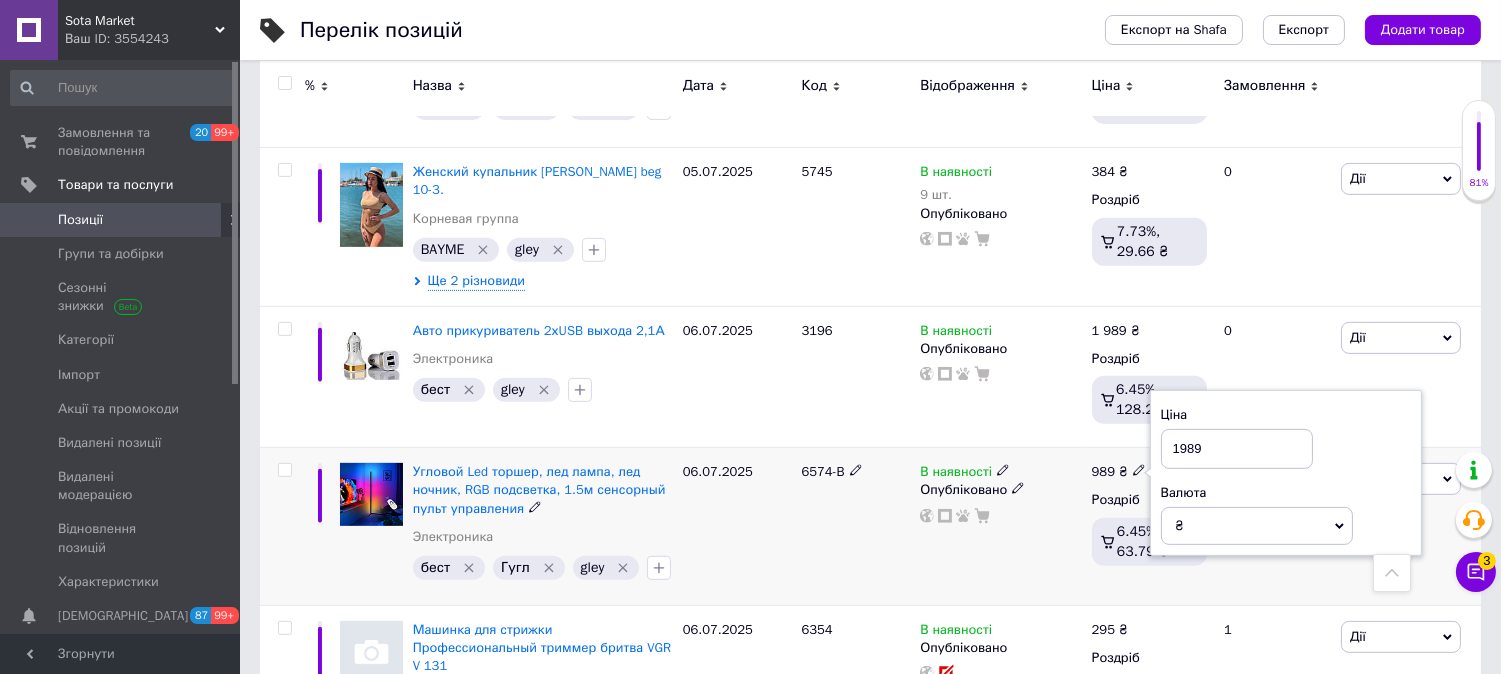type on "1989" 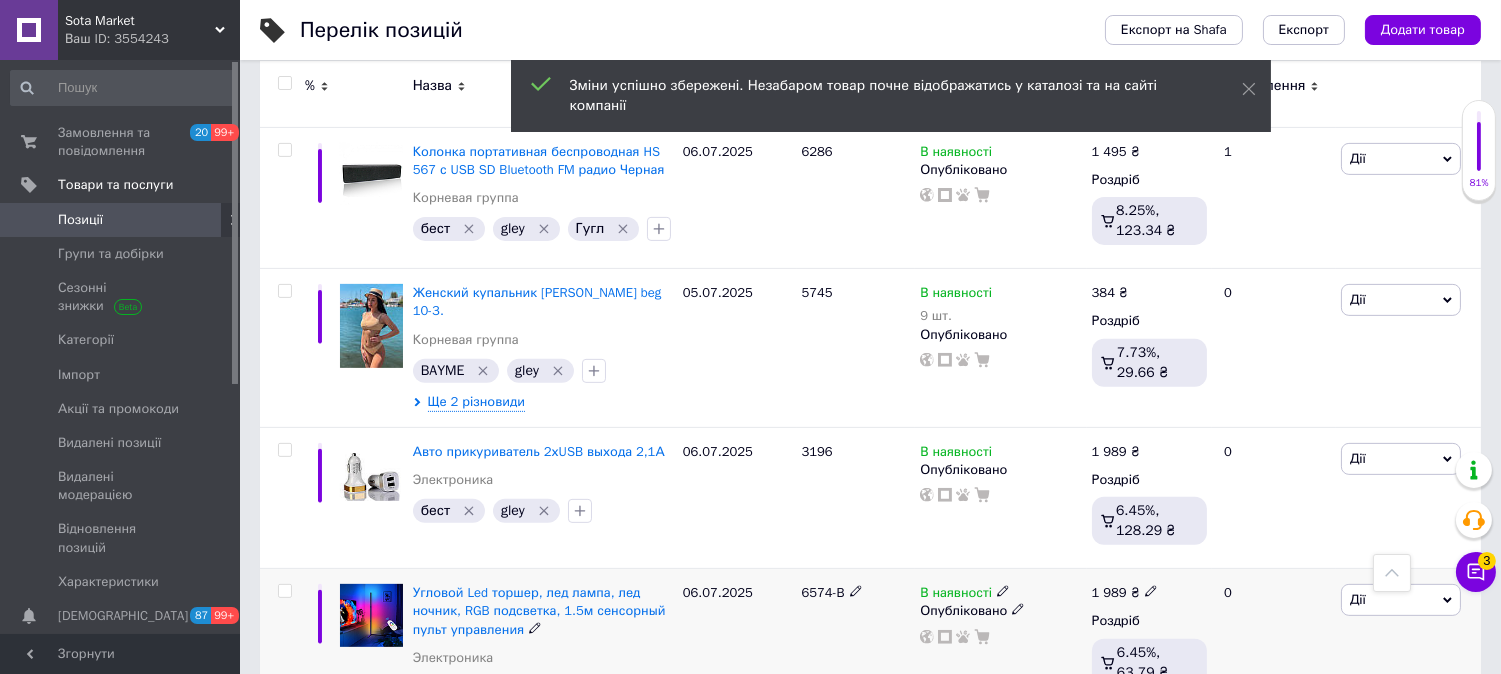 scroll, scrollTop: 1275, scrollLeft: 0, axis: vertical 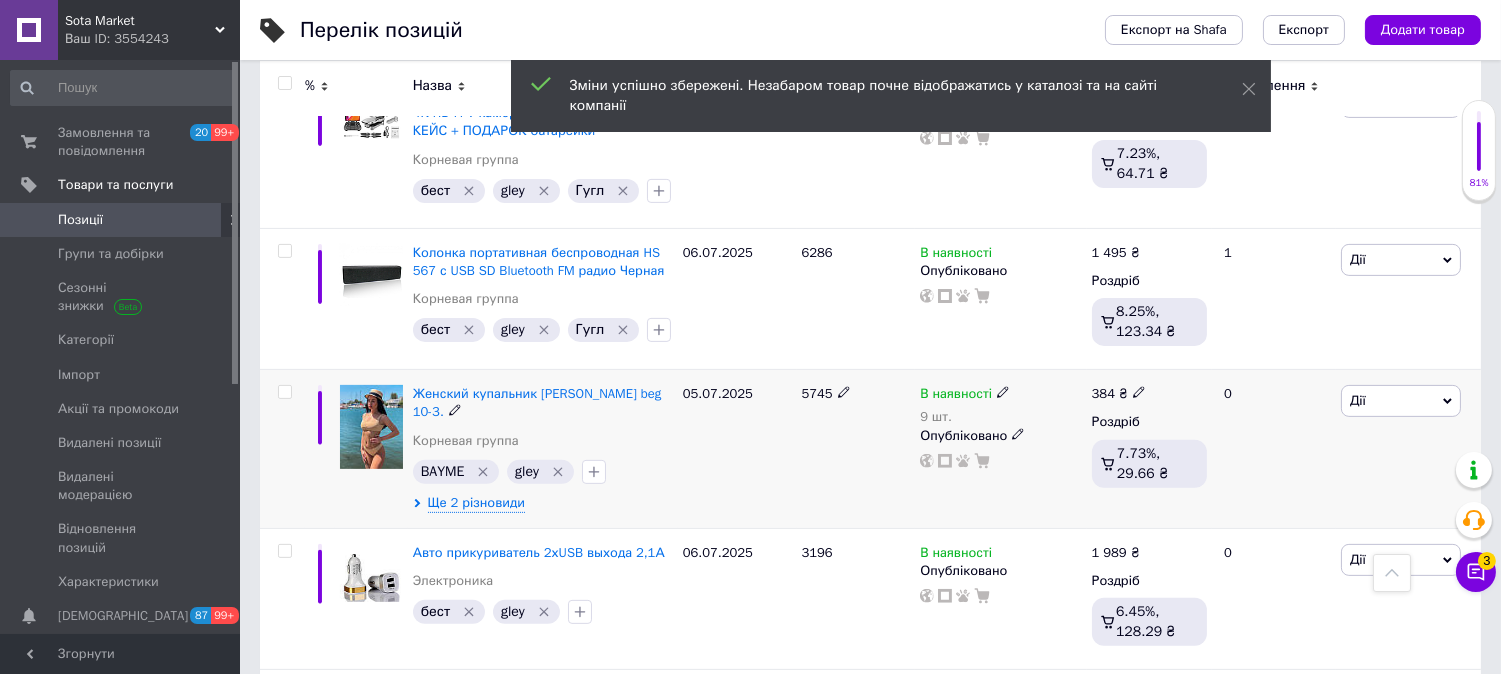 click 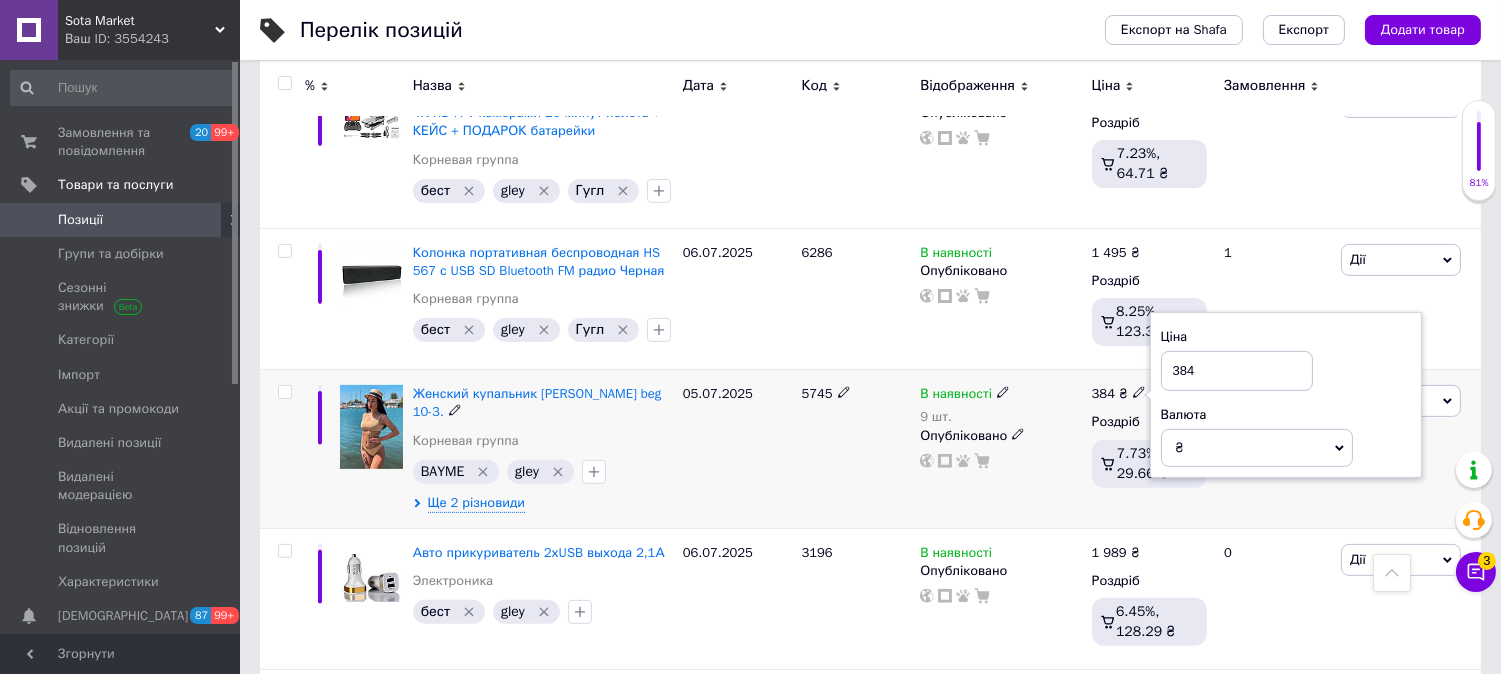 click on "384" at bounding box center (1237, 371) 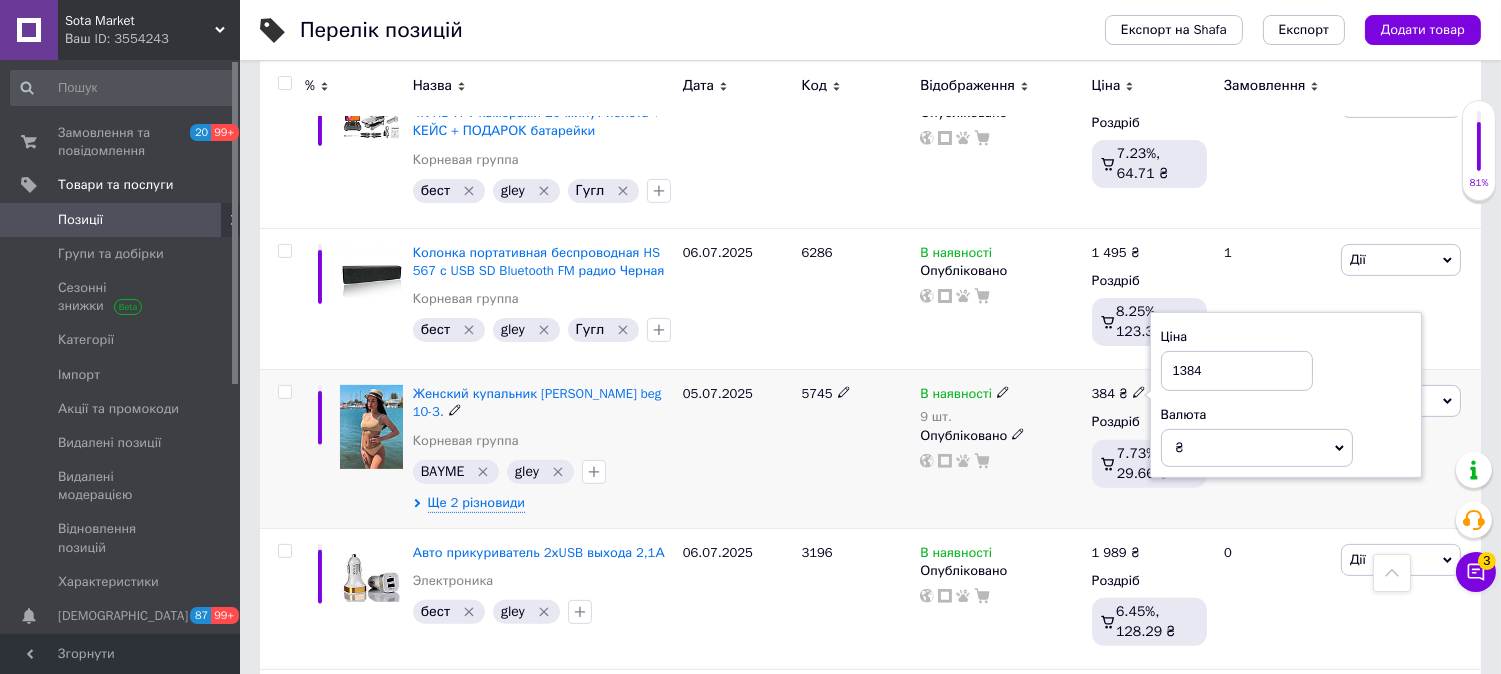 type on "1384" 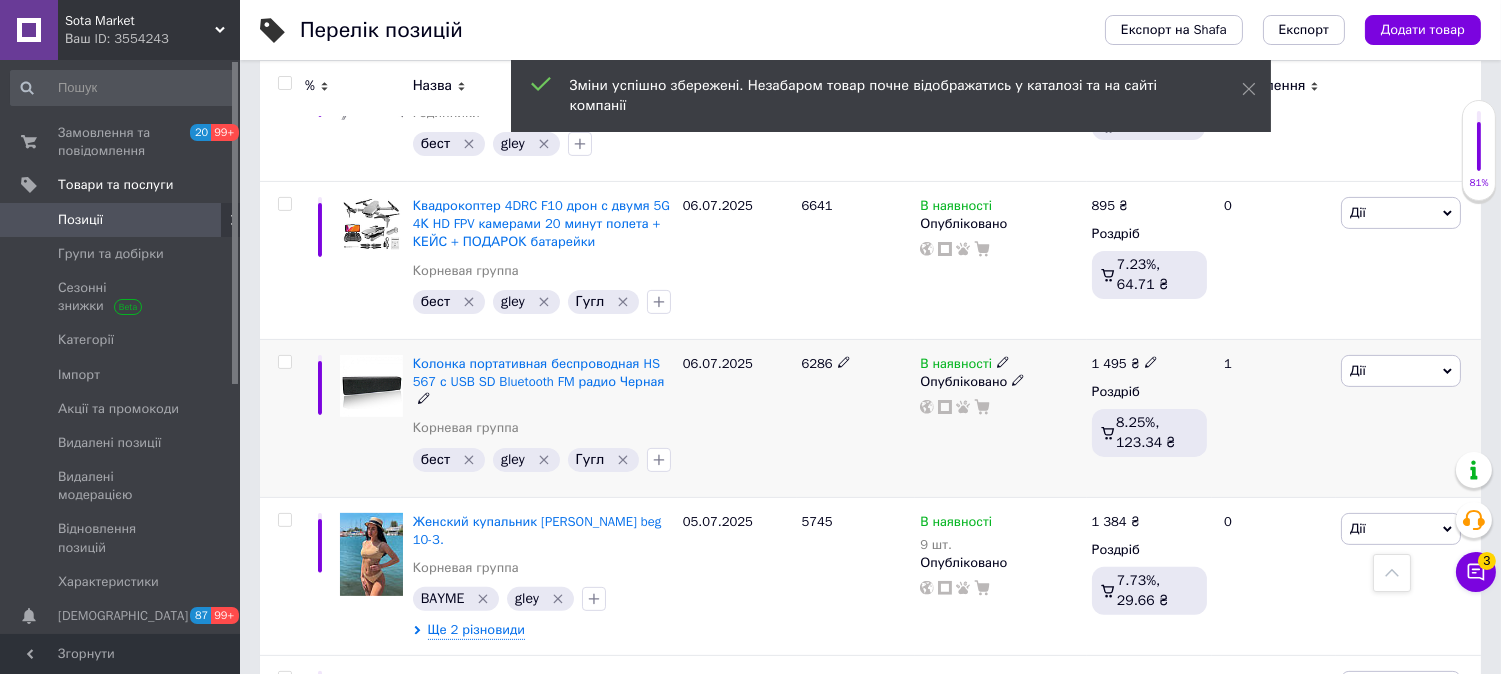 click at bounding box center (1151, 361) 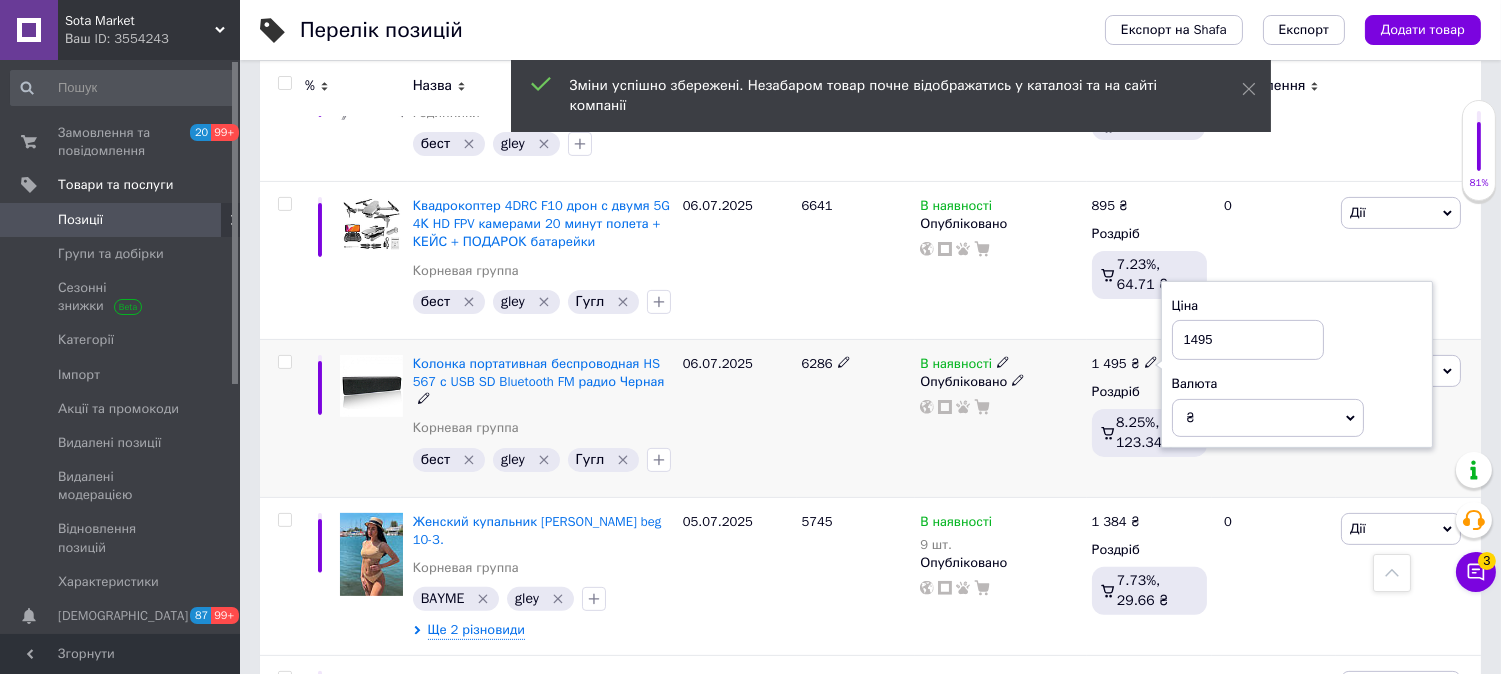 click on "В наявності Опубліковано" at bounding box center (1000, 418) 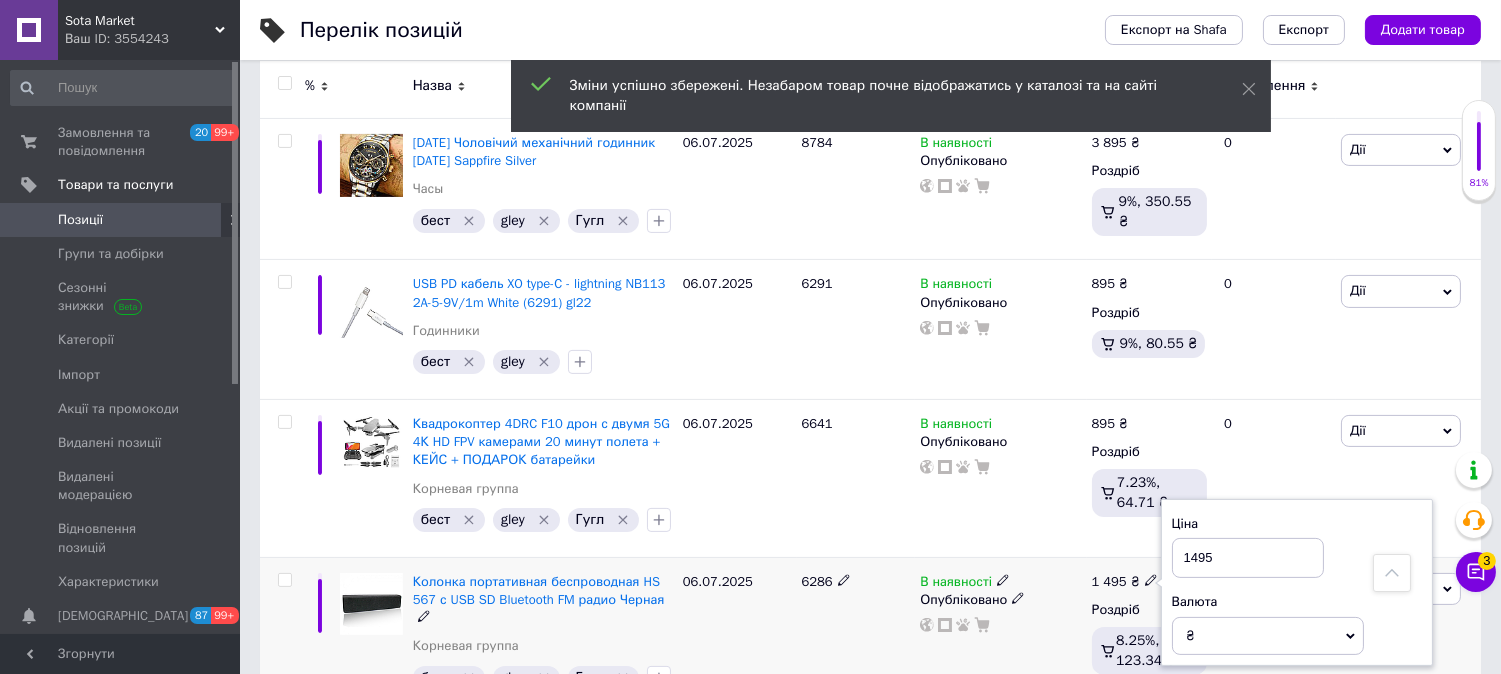 scroll, scrollTop: 942, scrollLeft: 0, axis: vertical 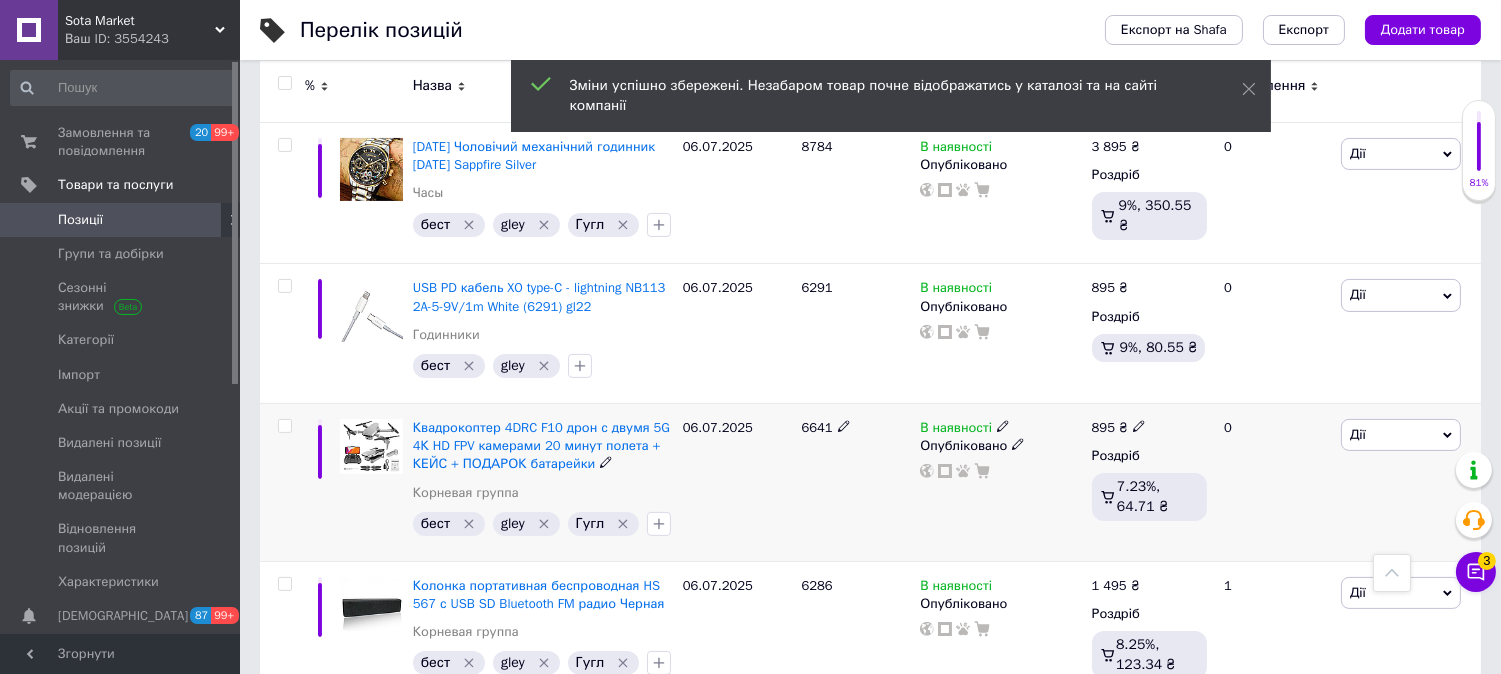 click 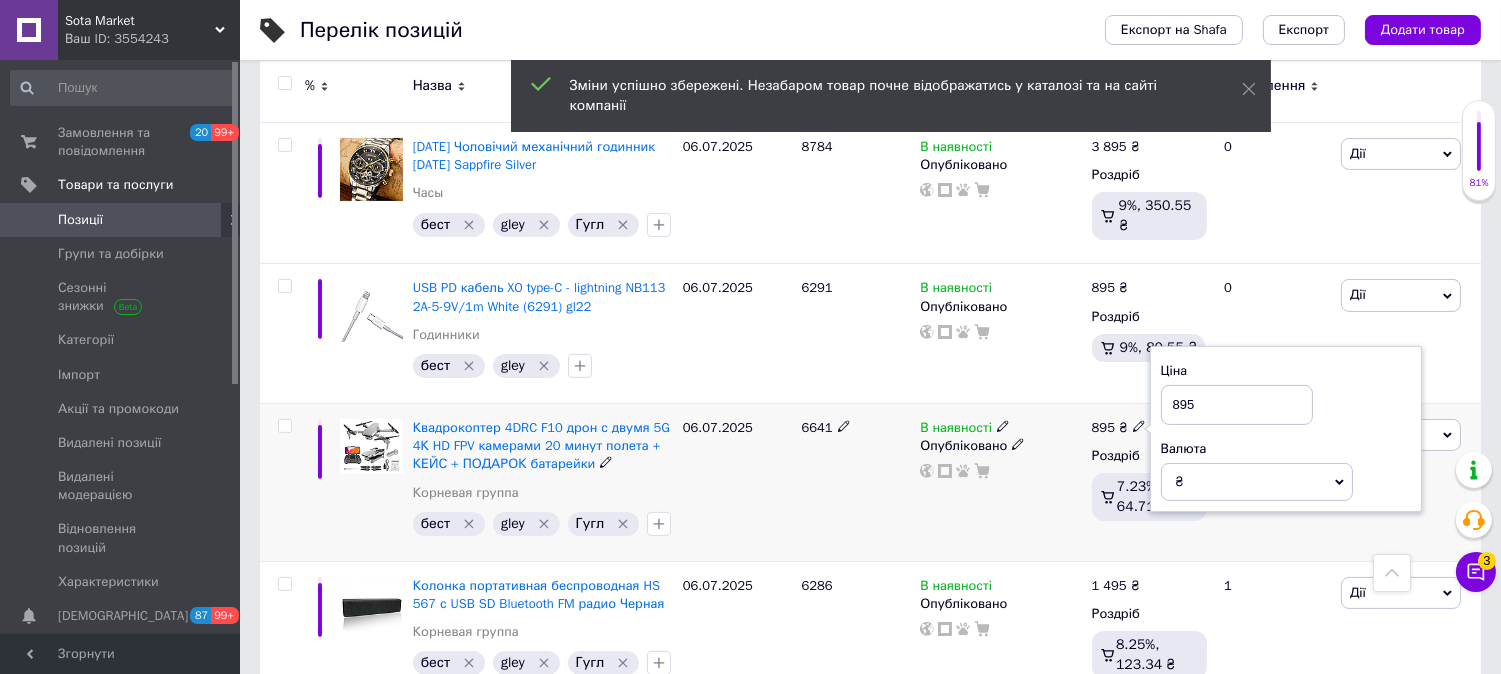click on "895" at bounding box center (1237, 405) 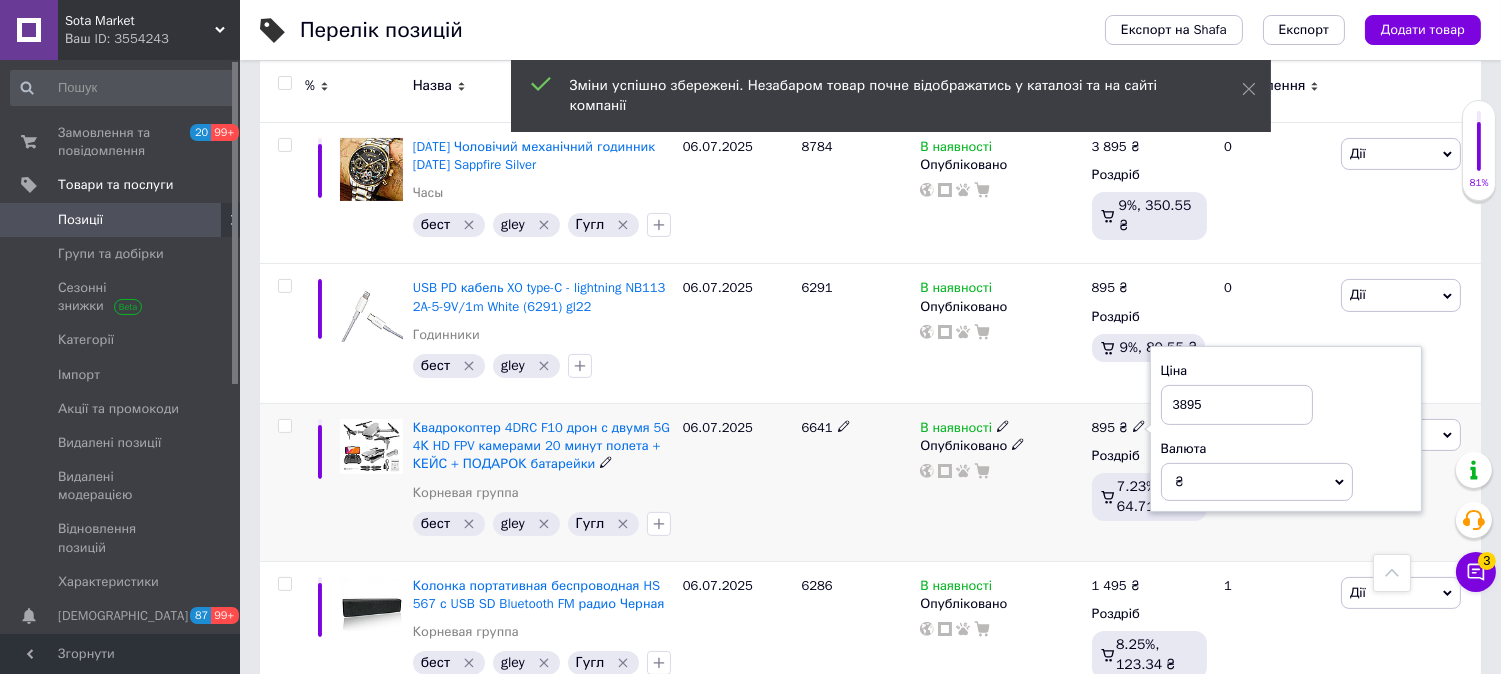 type on "3895" 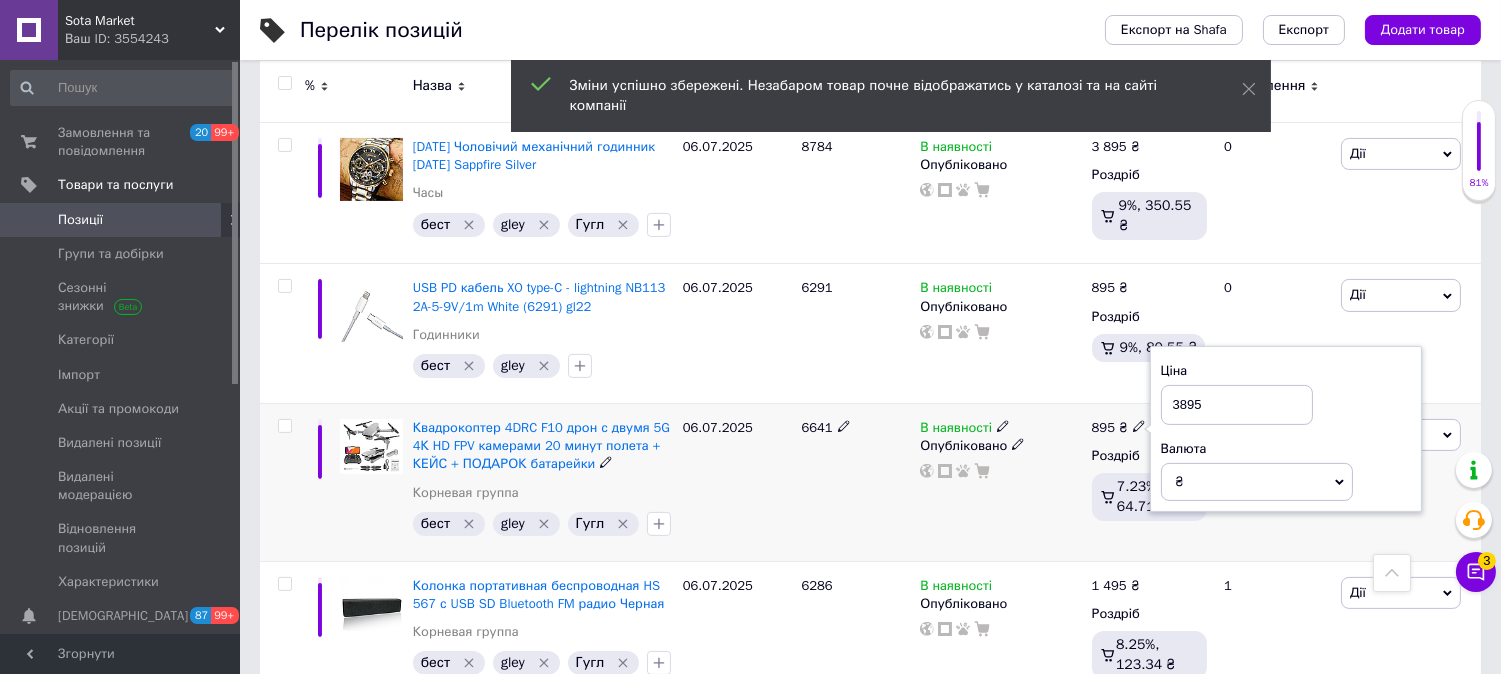 drag, startPoint x: 916, startPoint y: 507, endPoint x: 892, endPoint y: 510, distance: 24.186773 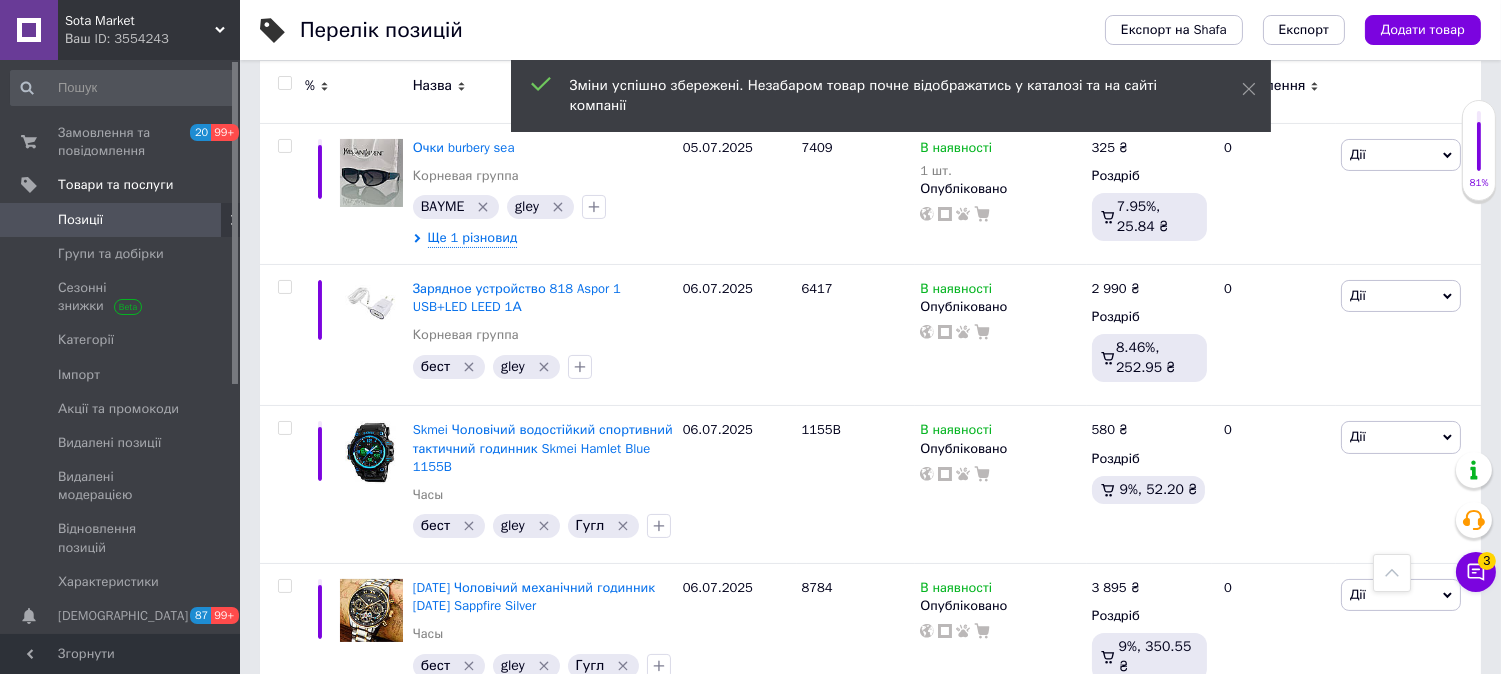 scroll, scrollTop: 497, scrollLeft: 0, axis: vertical 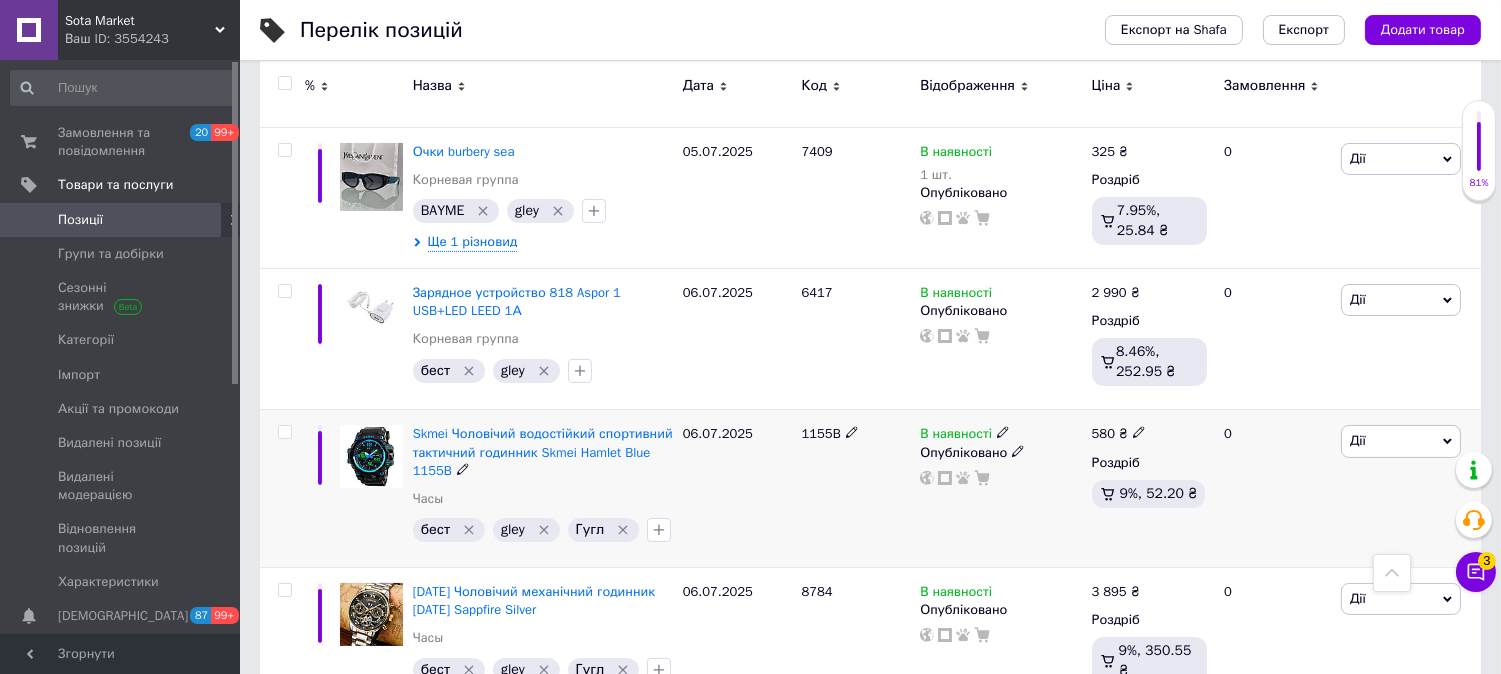 click 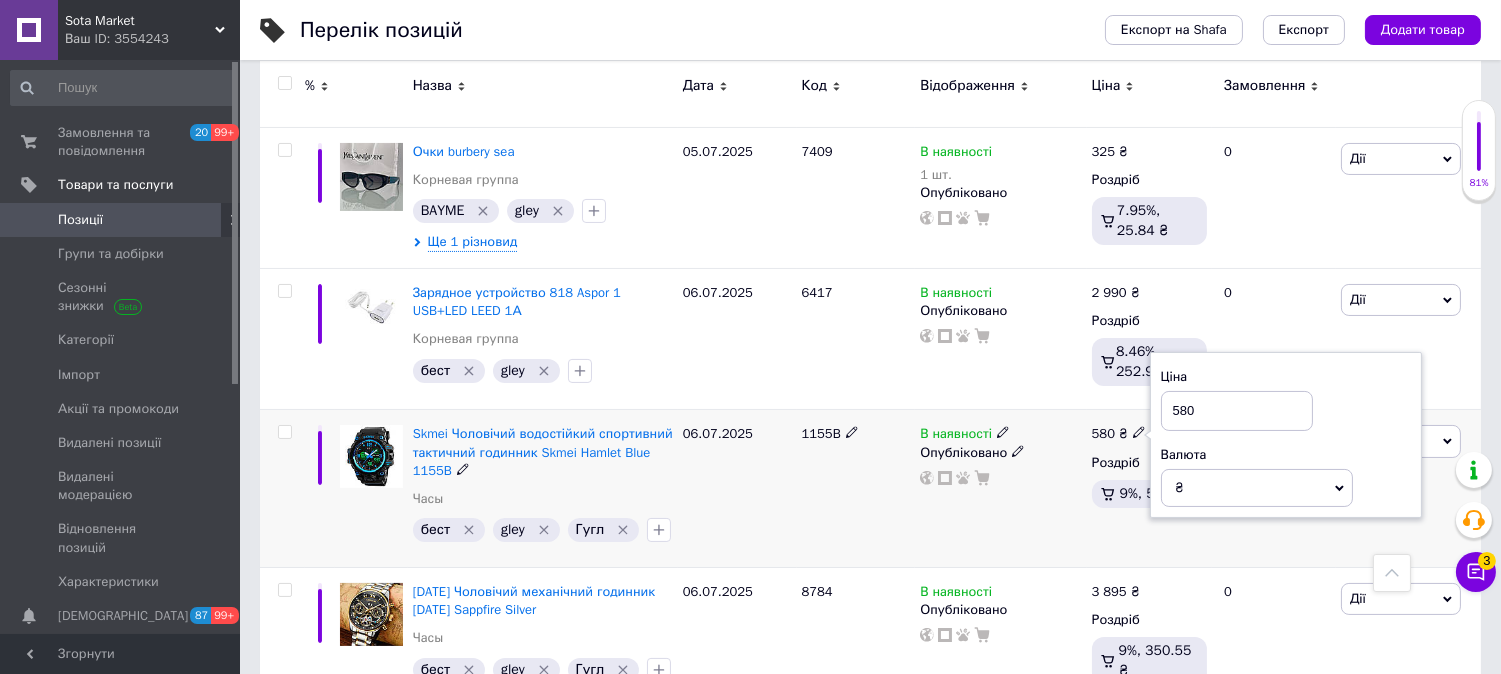 click on "580" at bounding box center (1237, 411) 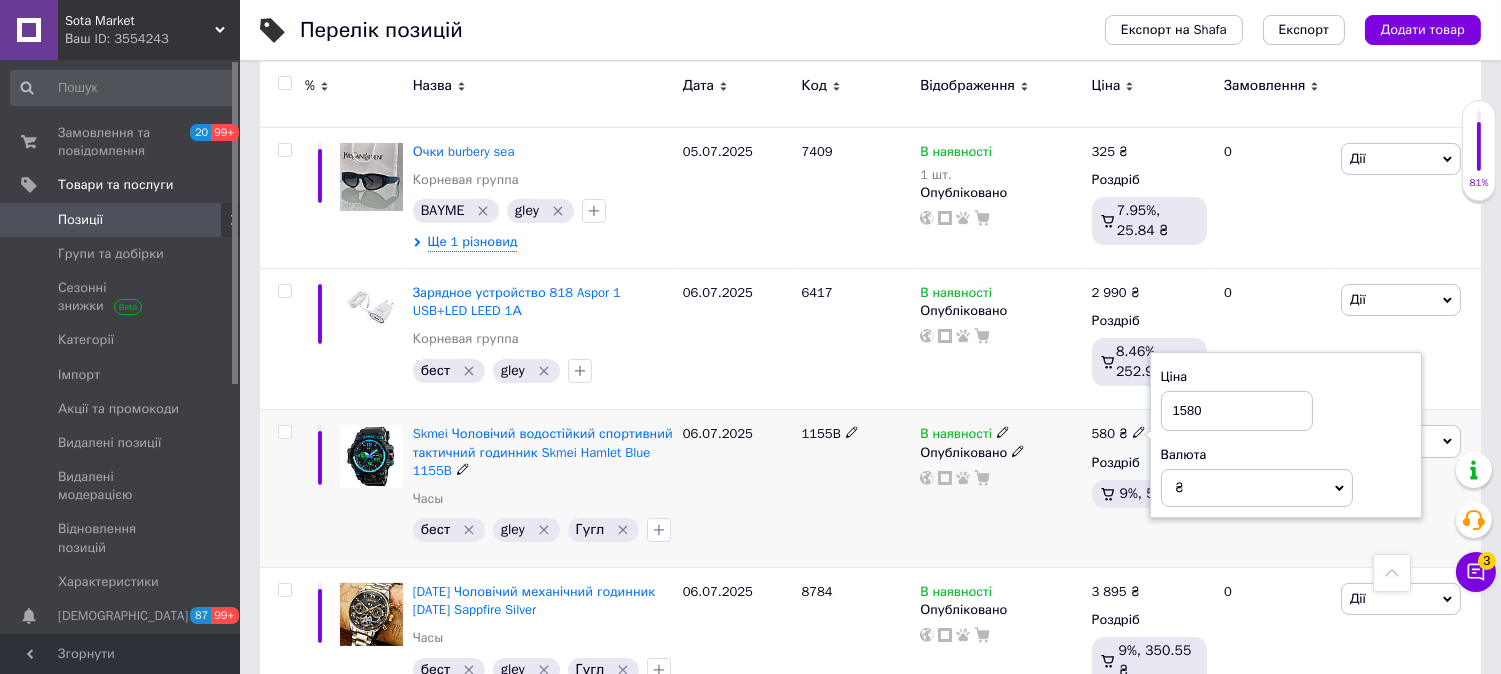 type on "1580" 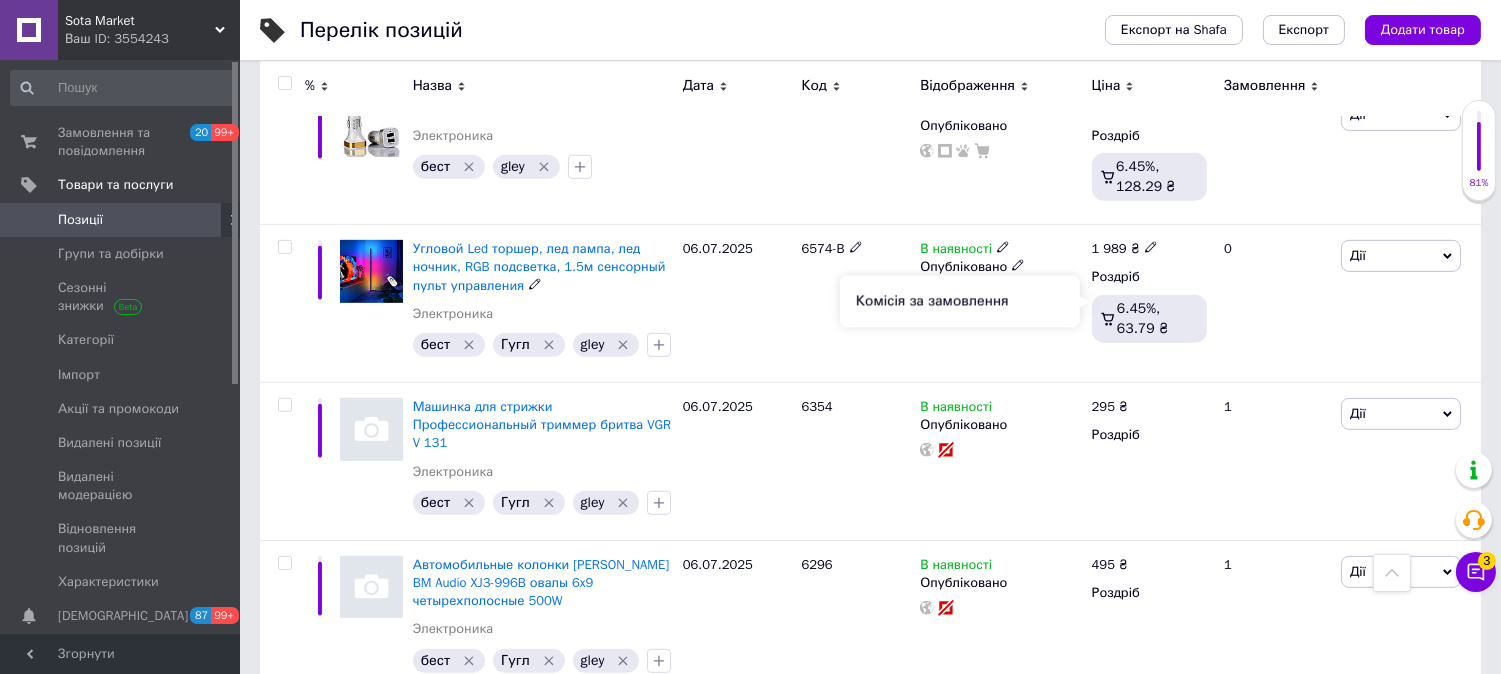 scroll, scrollTop: 2164, scrollLeft: 0, axis: vertical 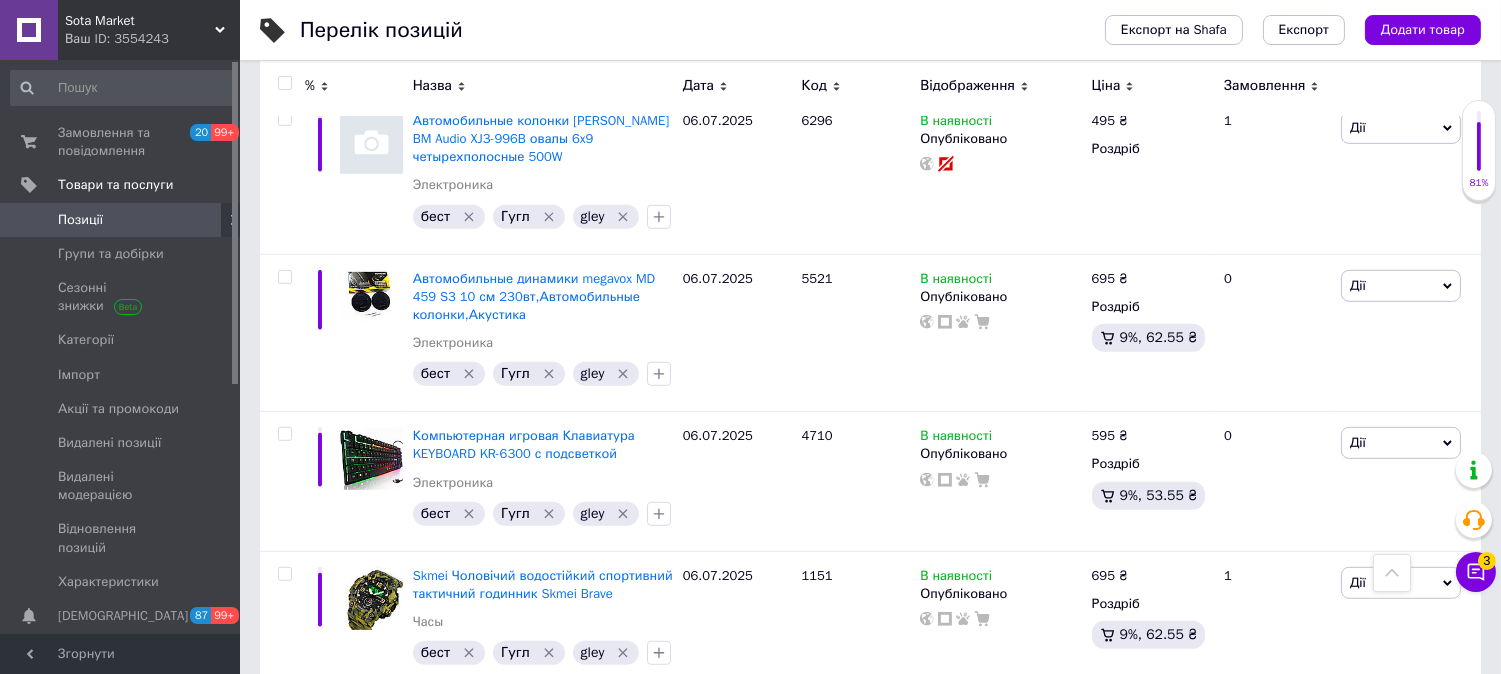 click at bounding box center (282, 88) 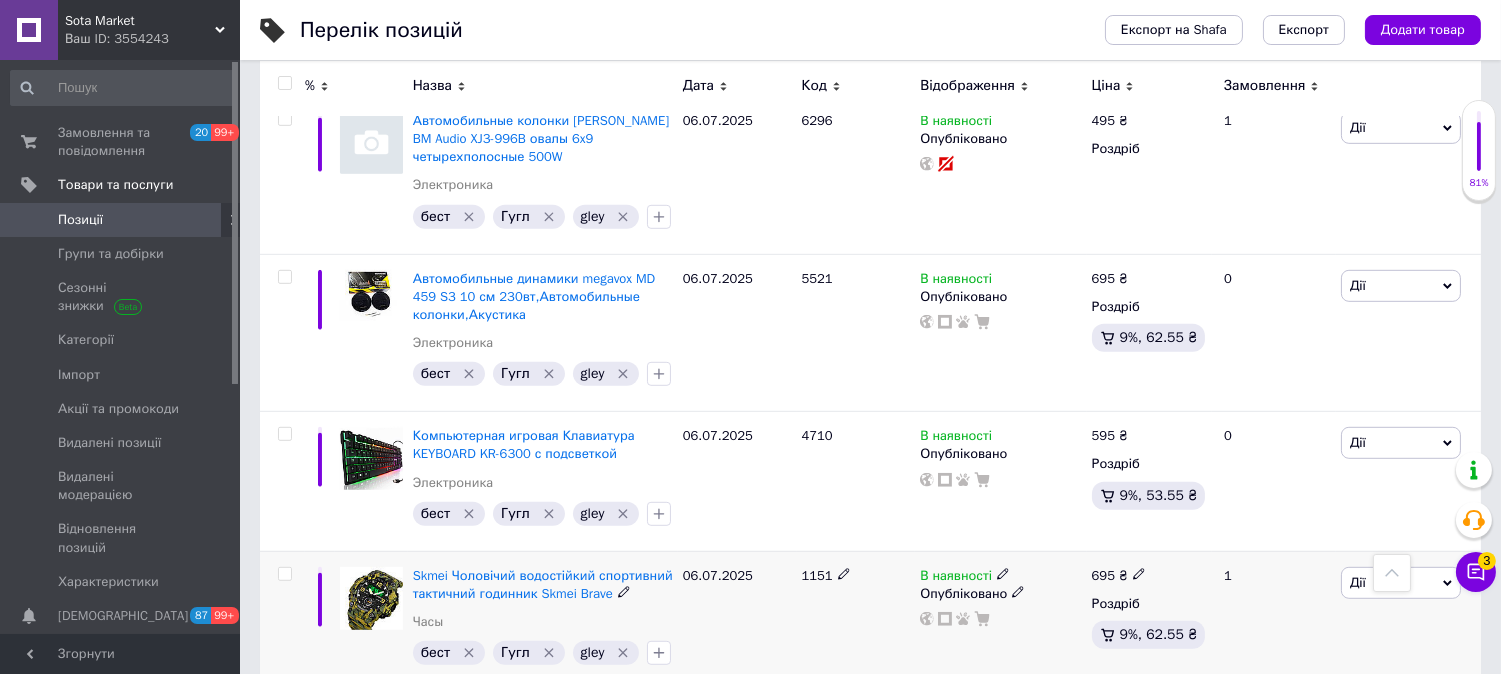 click at bounding box center (1139, 573) 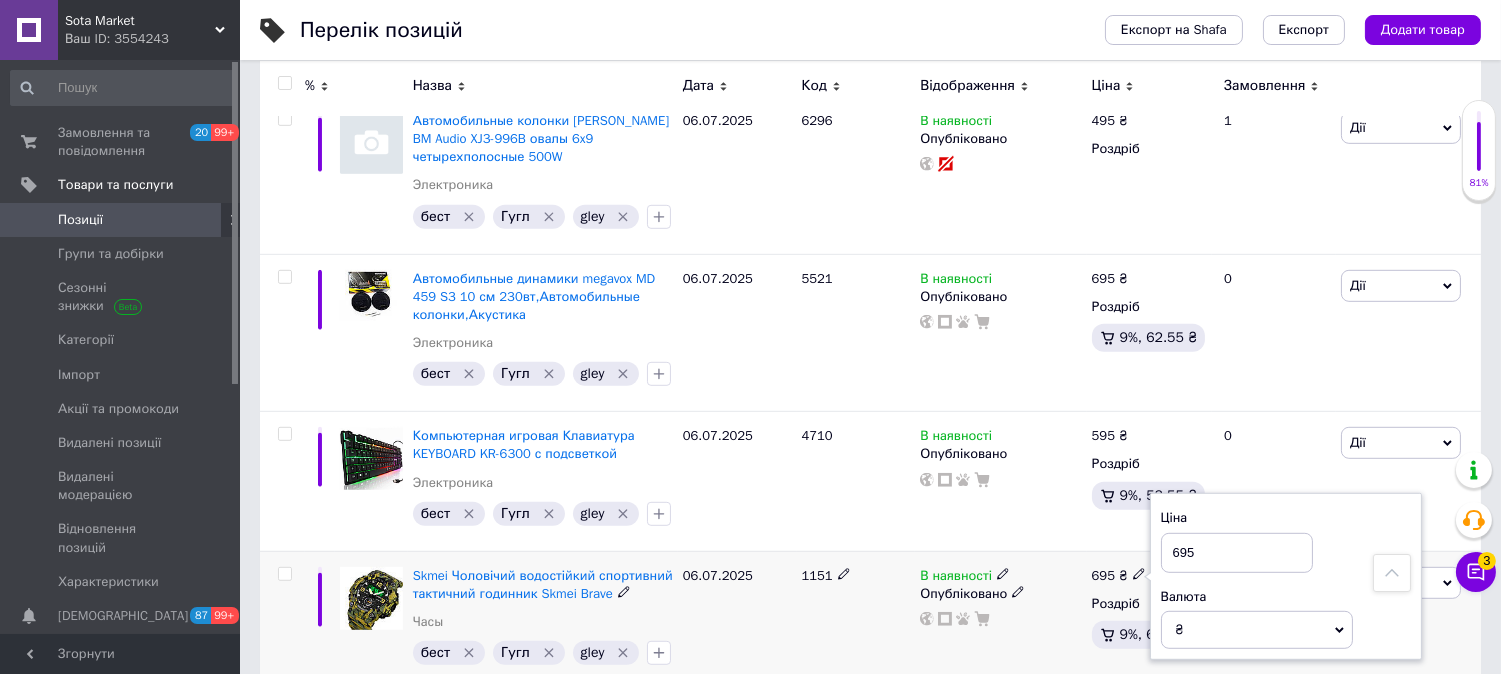 click on "695" at bounding box center (1237, 553) 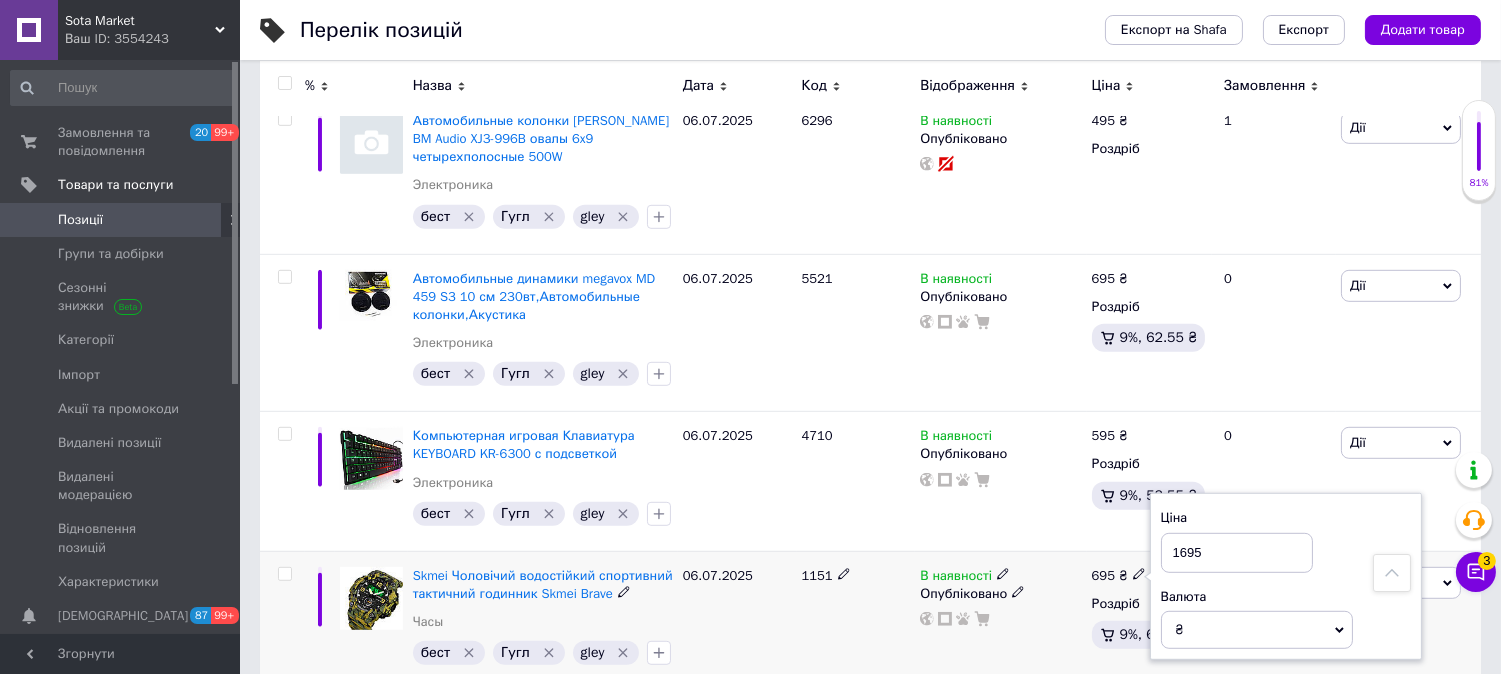type on "1695" 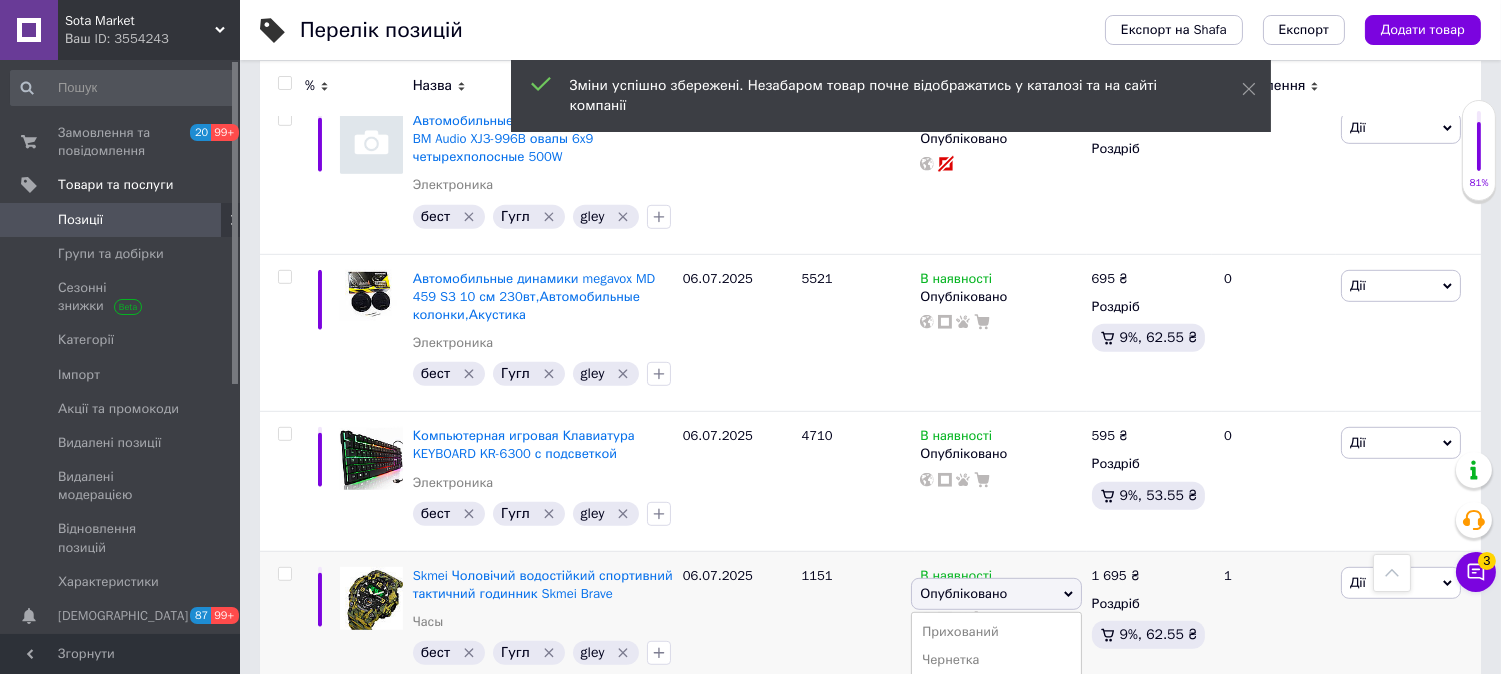 click at bounding box center [284, 83] 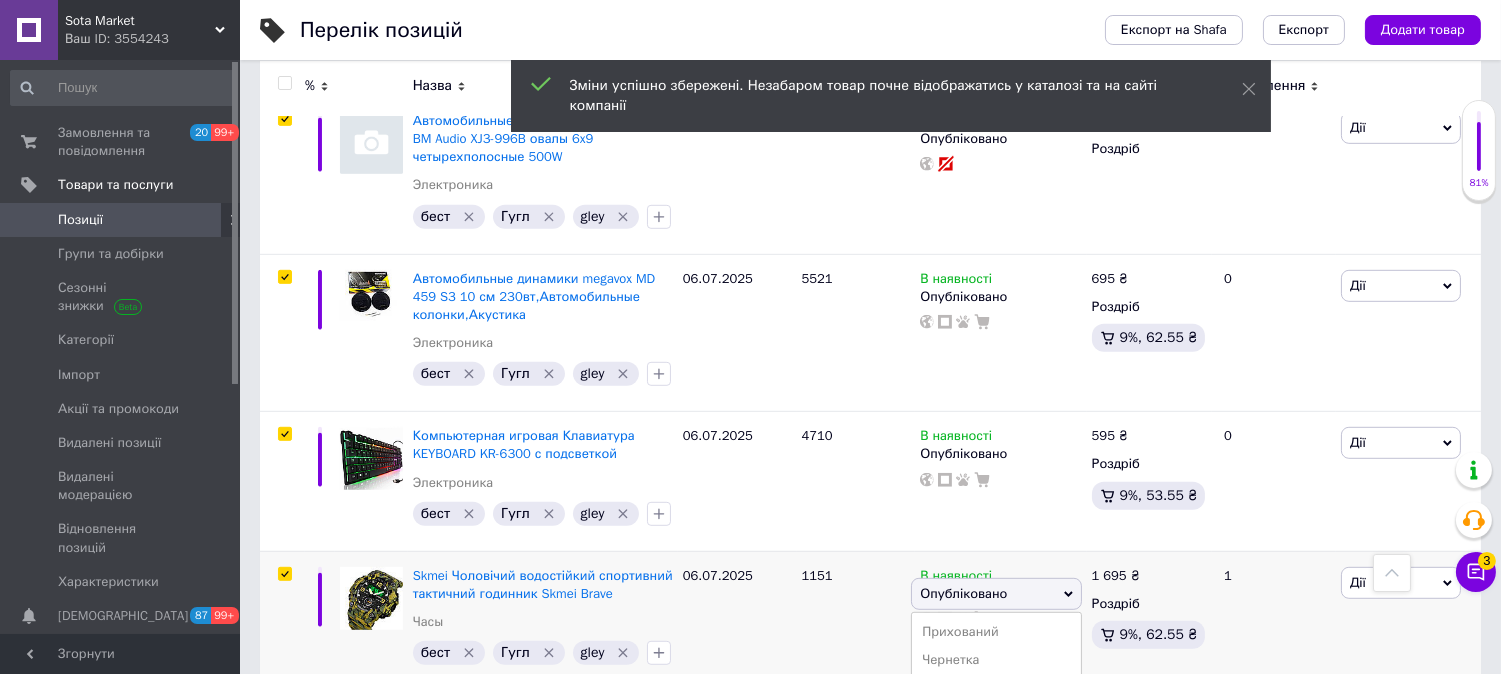 checkbox on "true" 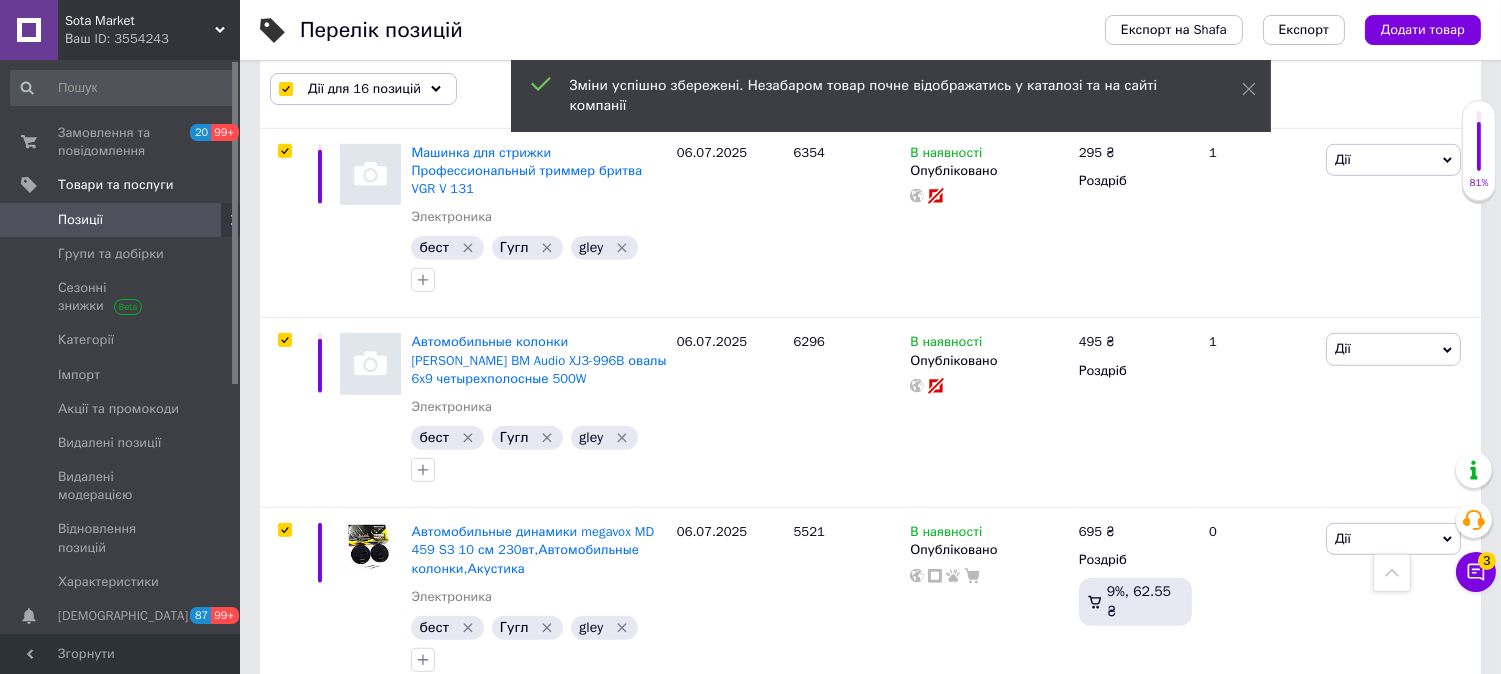 scroll, scrollTop: 2354, scrollLeft: 0, axis: vertical 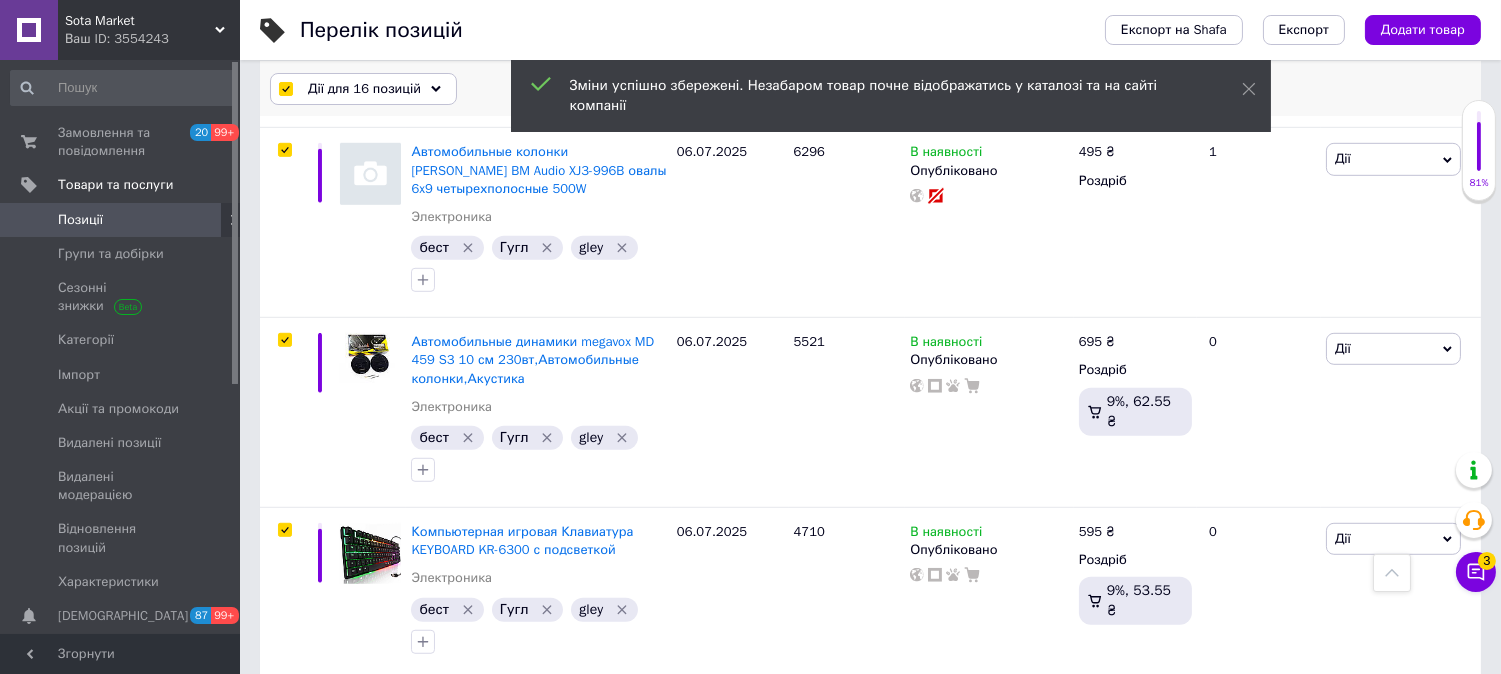 click on "Дії для 16 позицій" at bounding box center (364, 89) 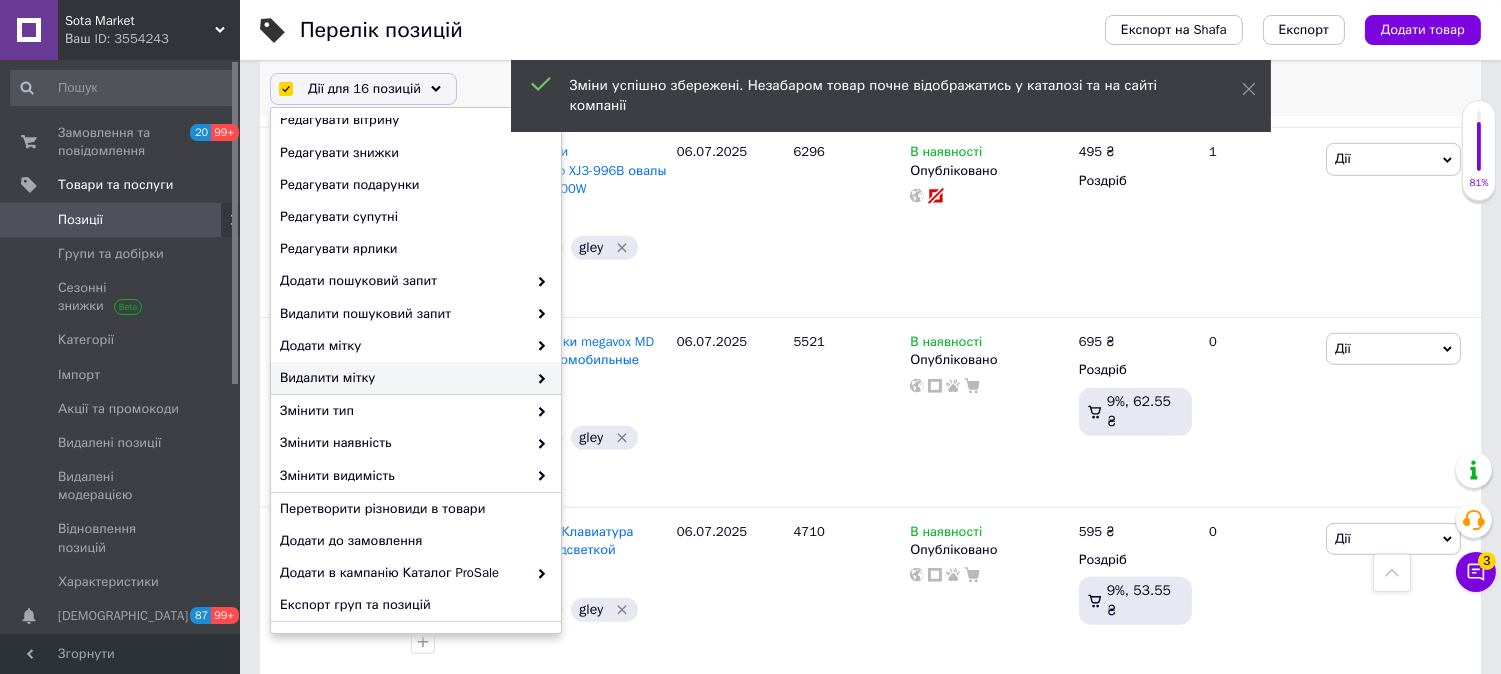 scroll, scrollTop: 206, scrollLeft: 0, axis: vertical 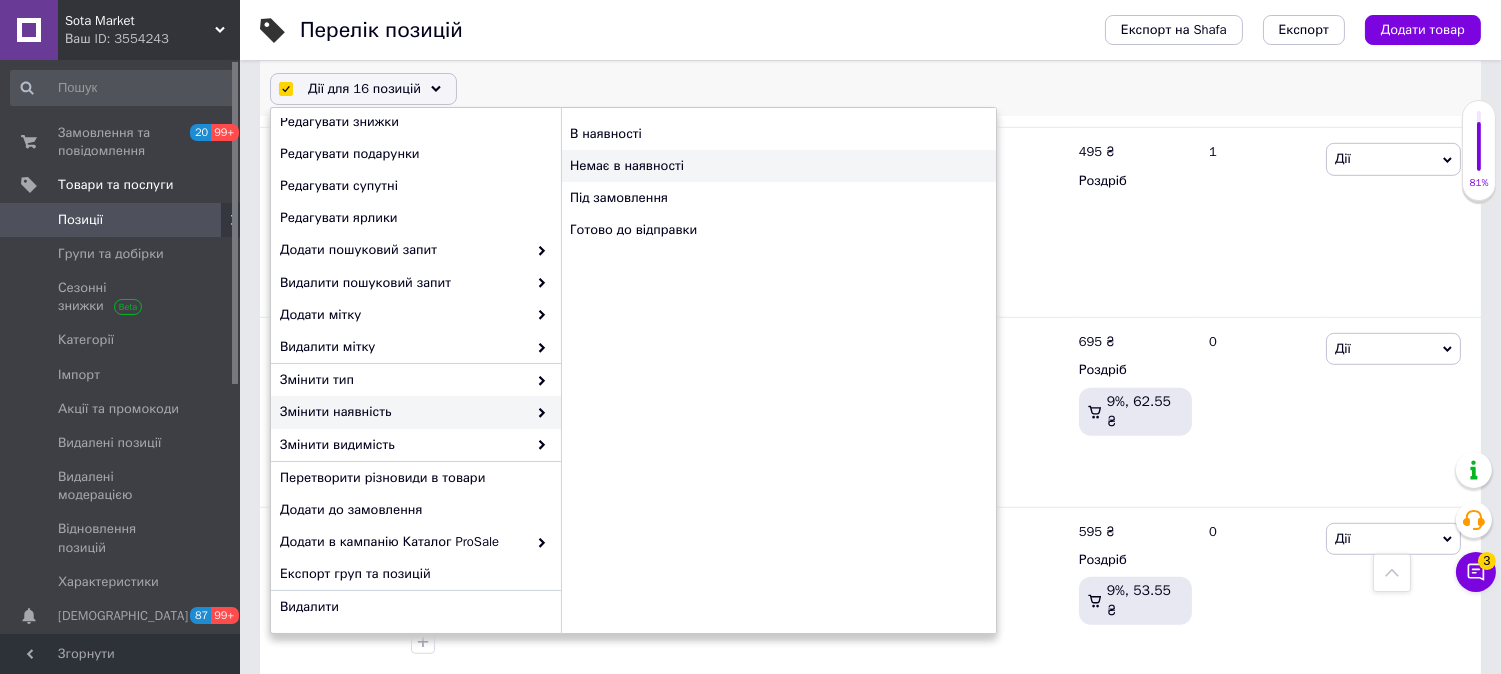 click on "Немає в наявності" at bounding box center [778, 166] 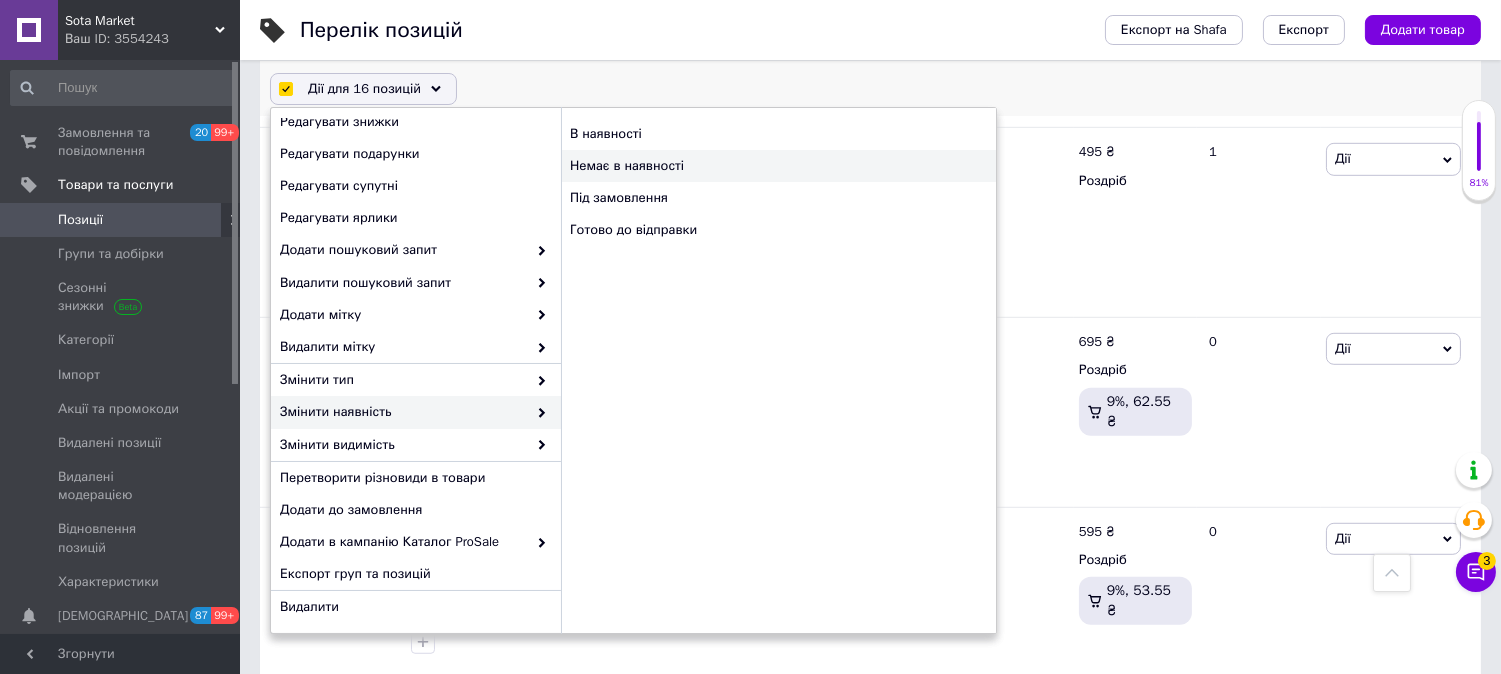 checkbox on "false" 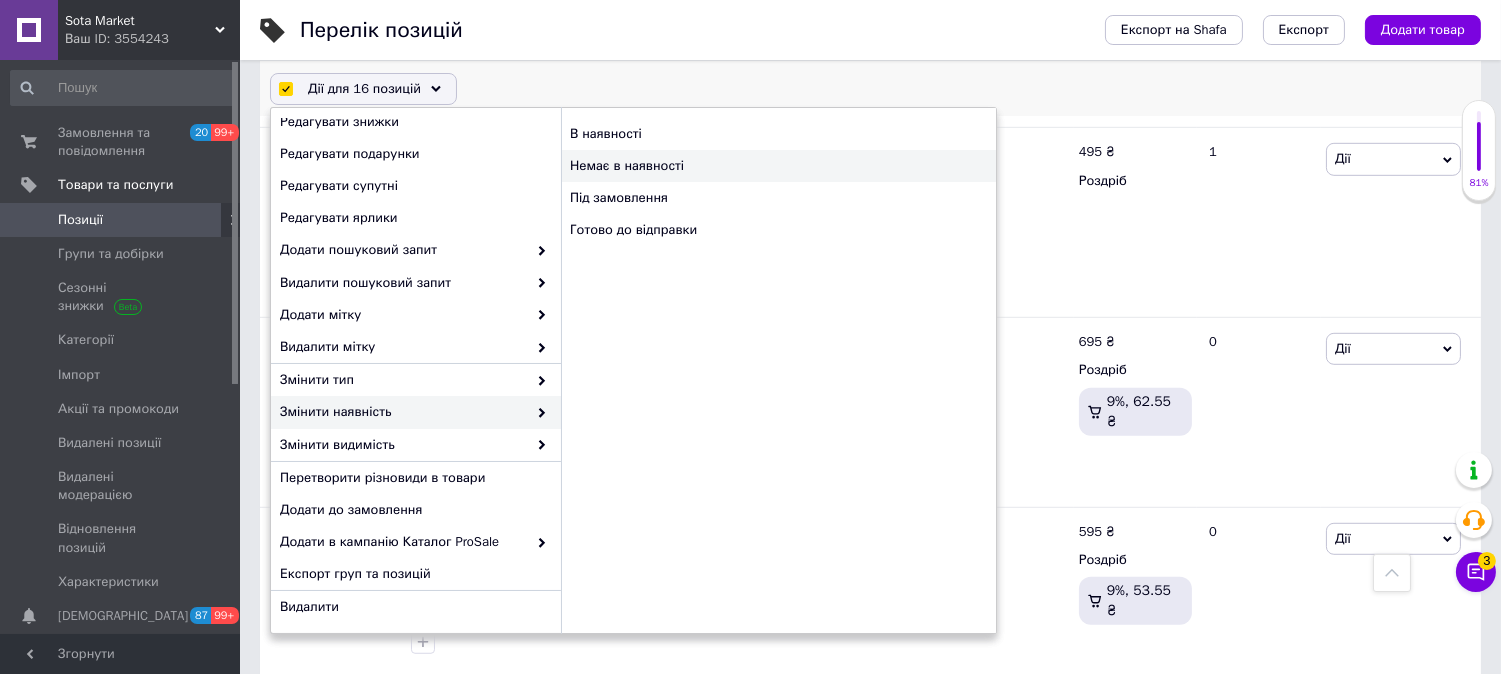 checkbox on "false" 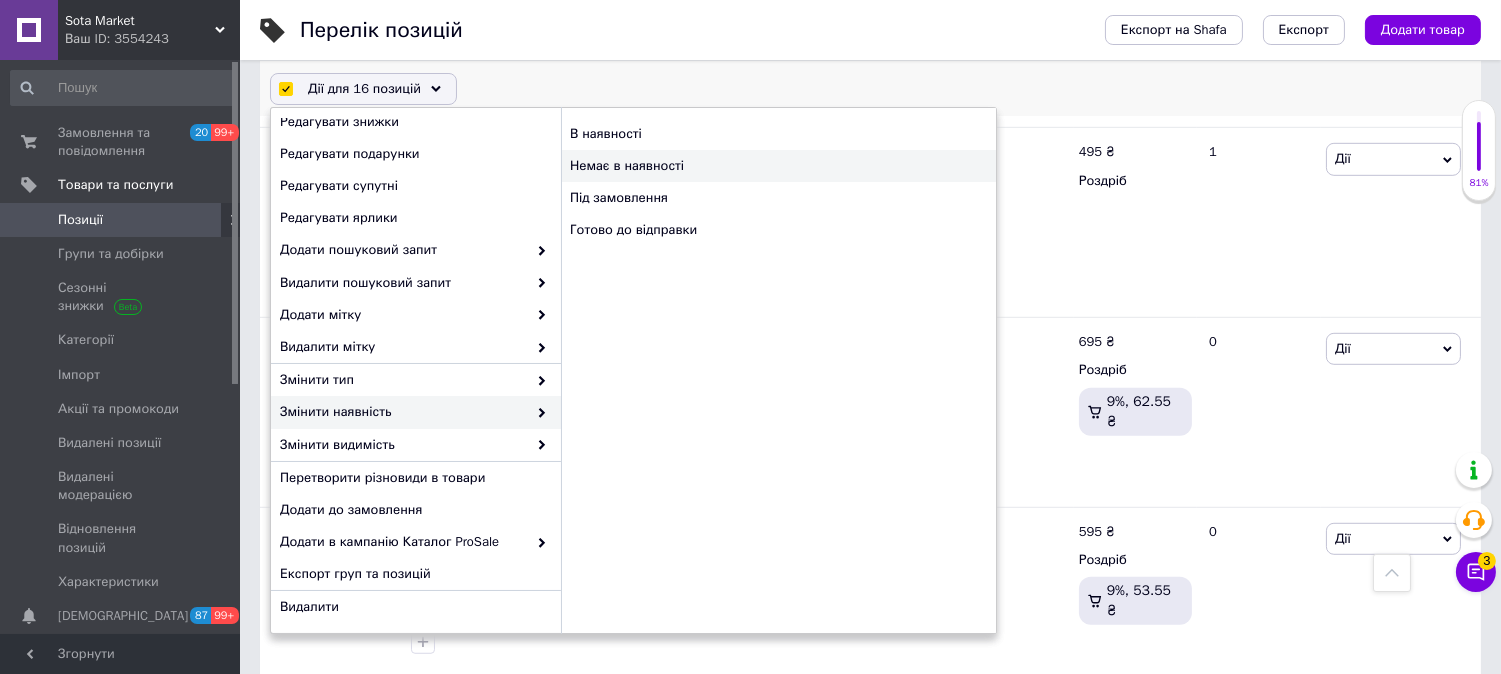checkbox on "false" 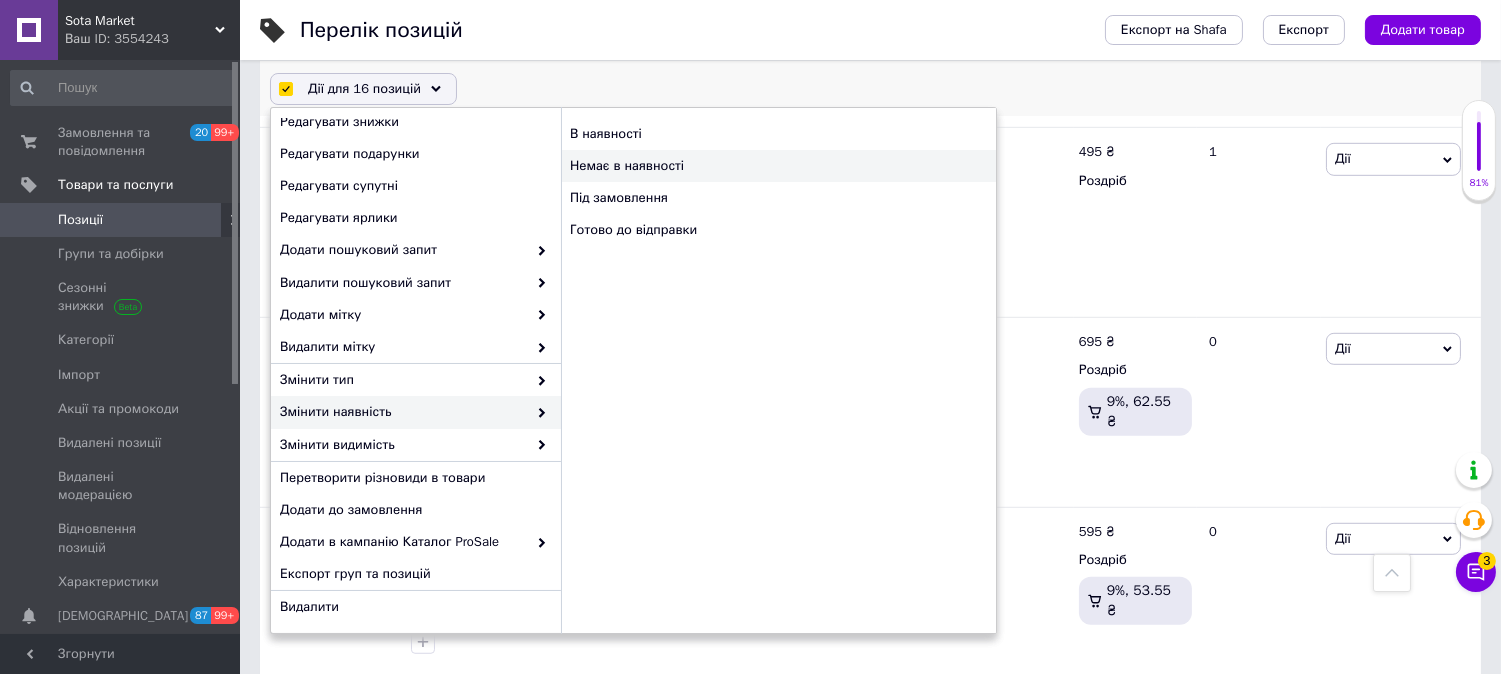 checkbox on "false" 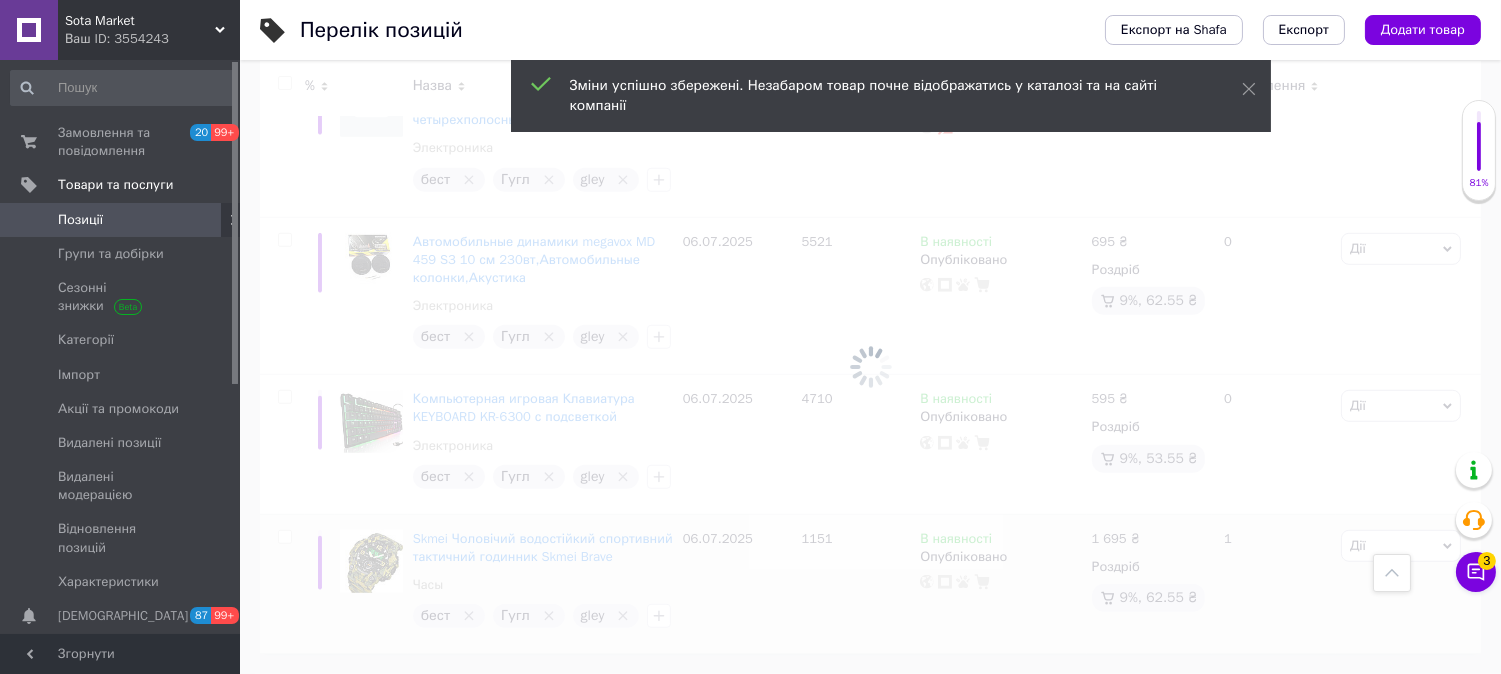 scroll, scrollTop: 2164, scrollLeft: 0, axis: vertical 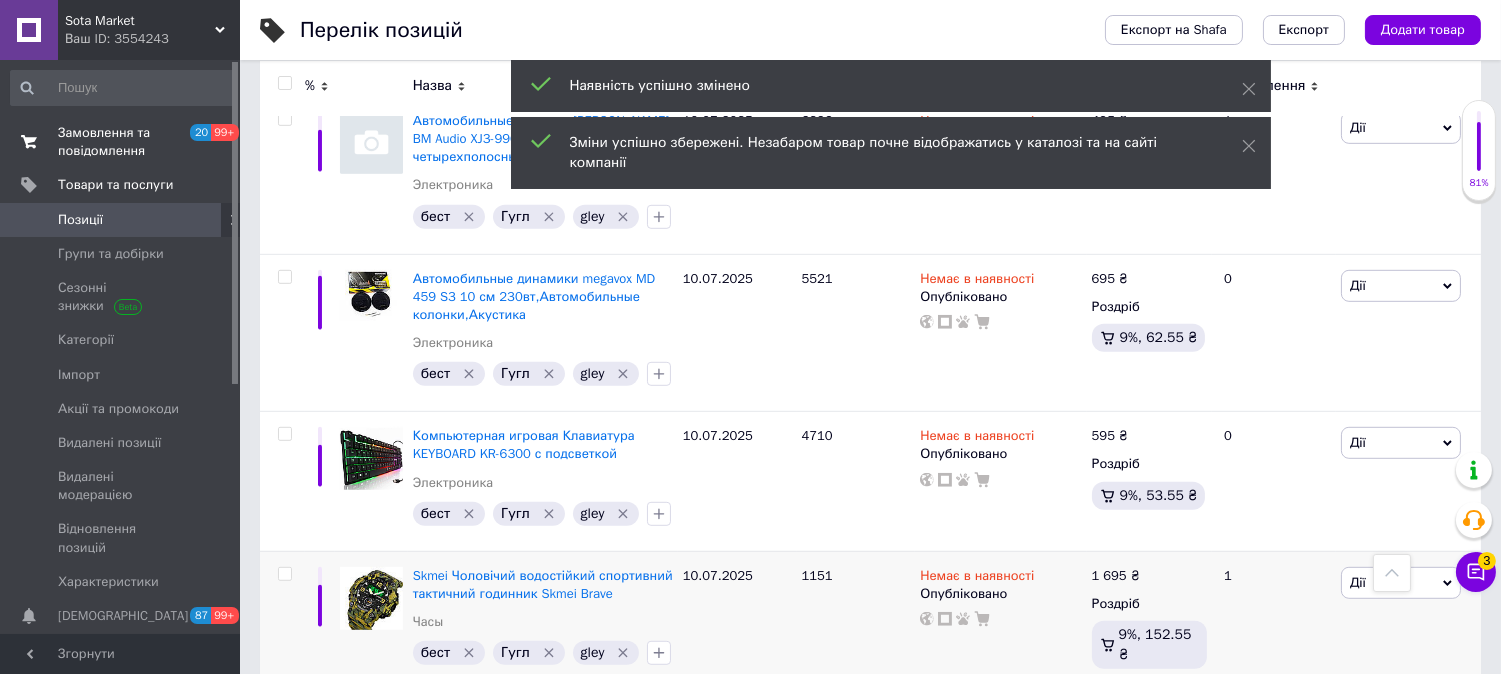click on "Замовлення та повідомлення" at bounding box center (121, 142) 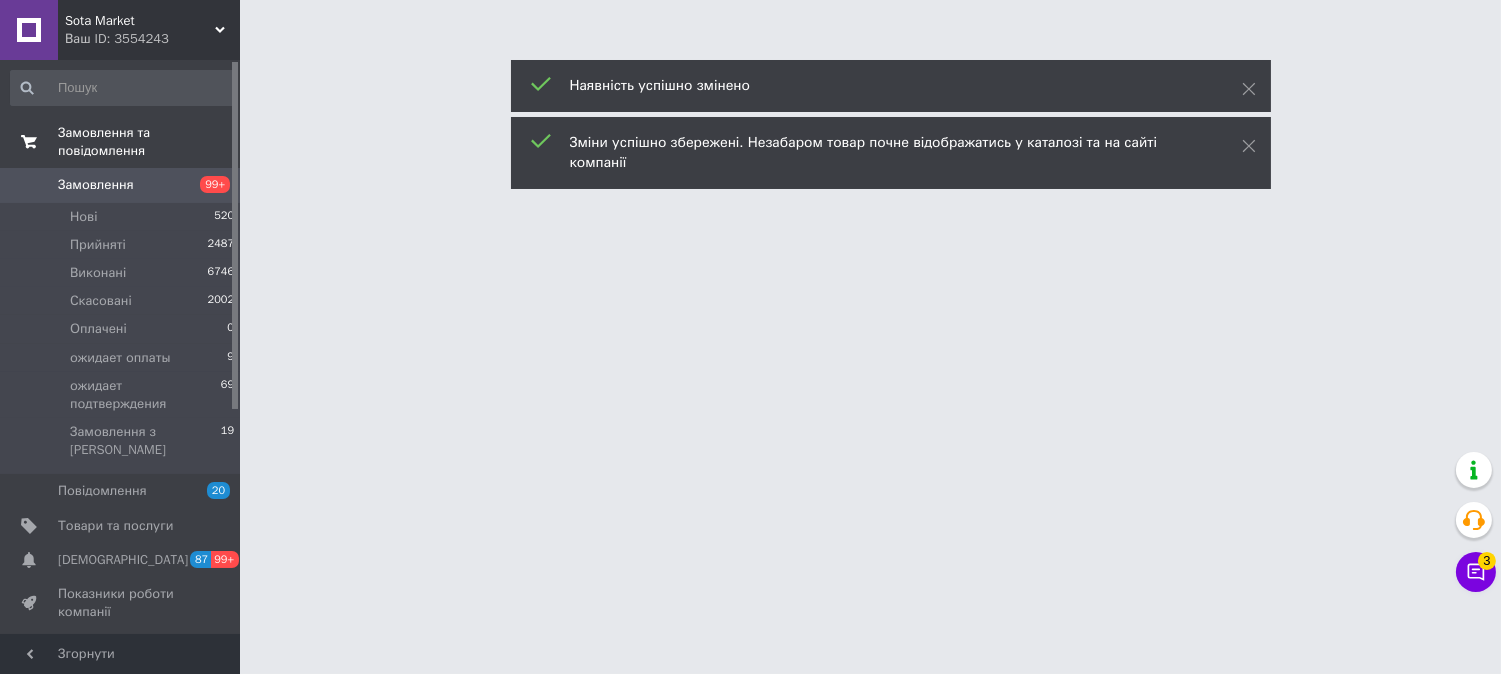 scroll, scrollTop: 0, scrollLeft: 0, axis: both 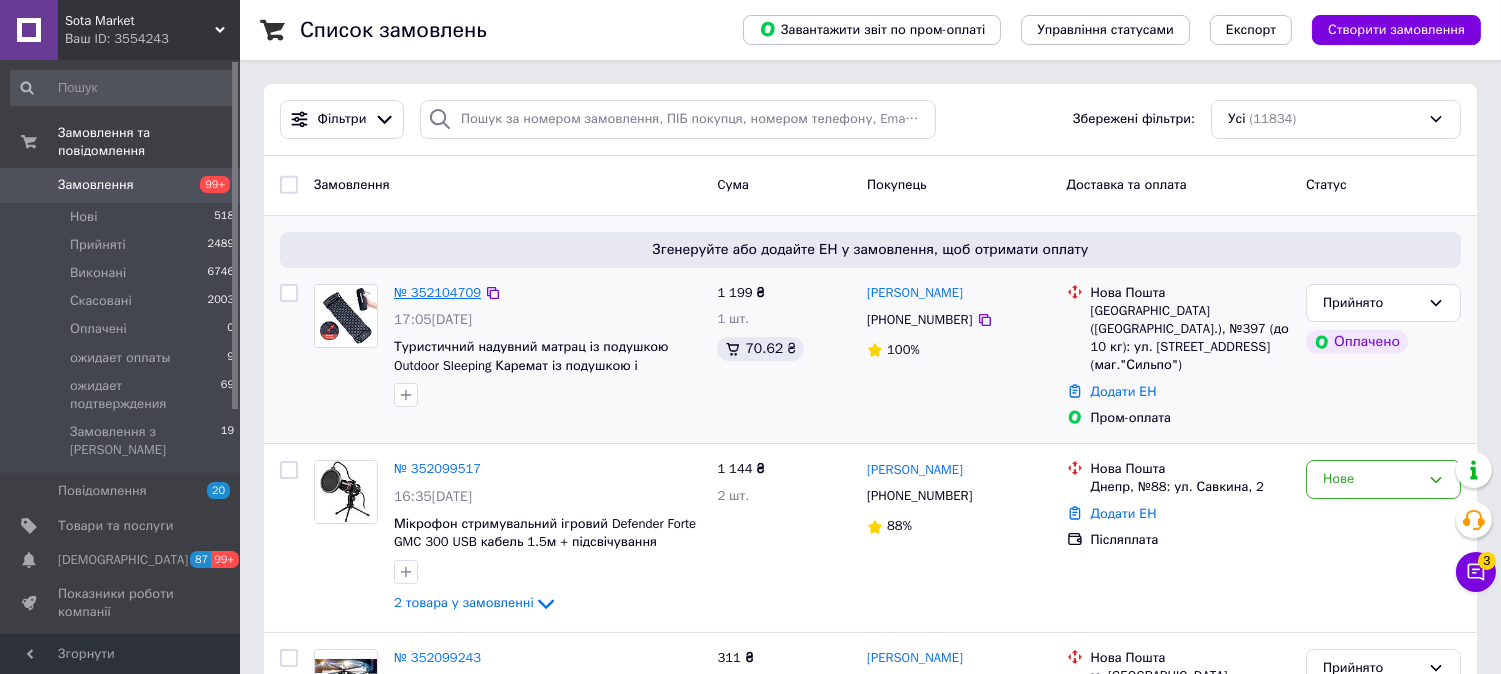 click on "№ 352104709" at bounding box center (437, 292) 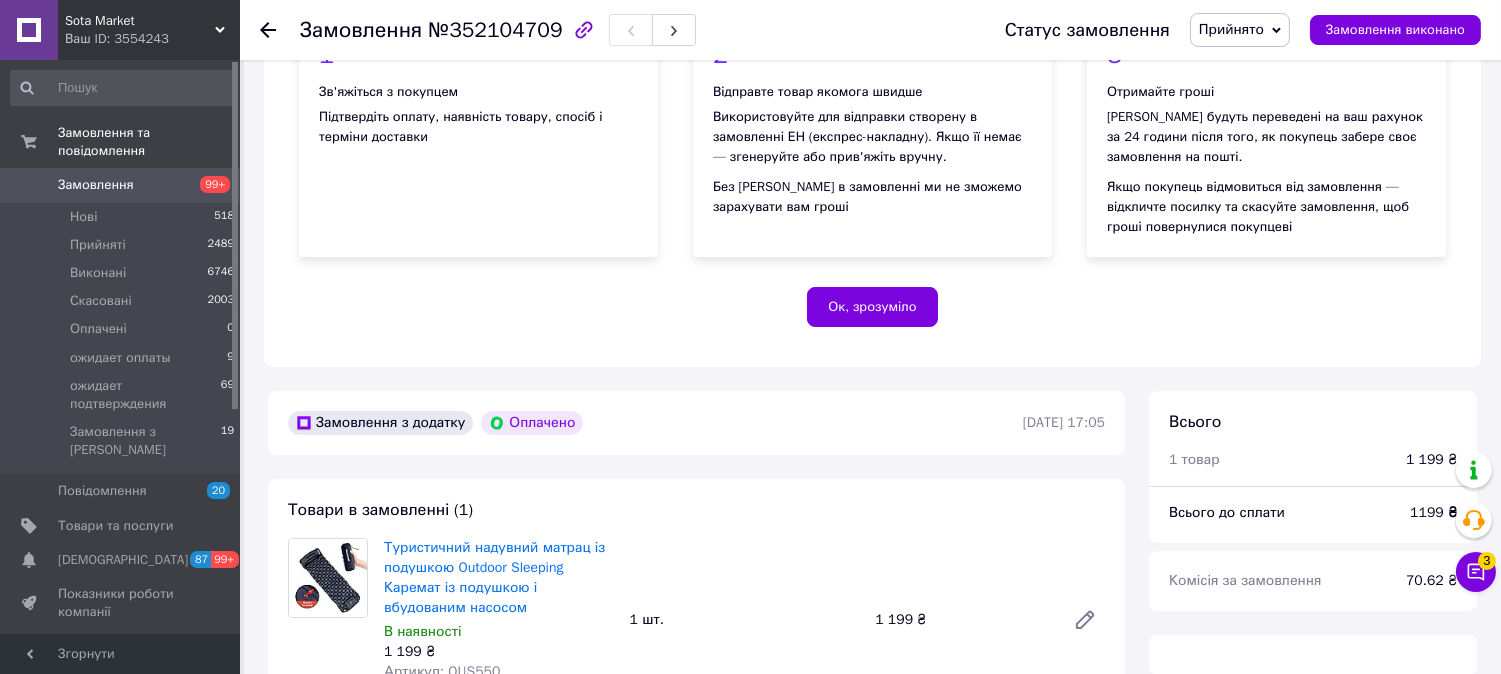 scroll, scrollTop: 555, scrollLeft: 0, axis: vertical 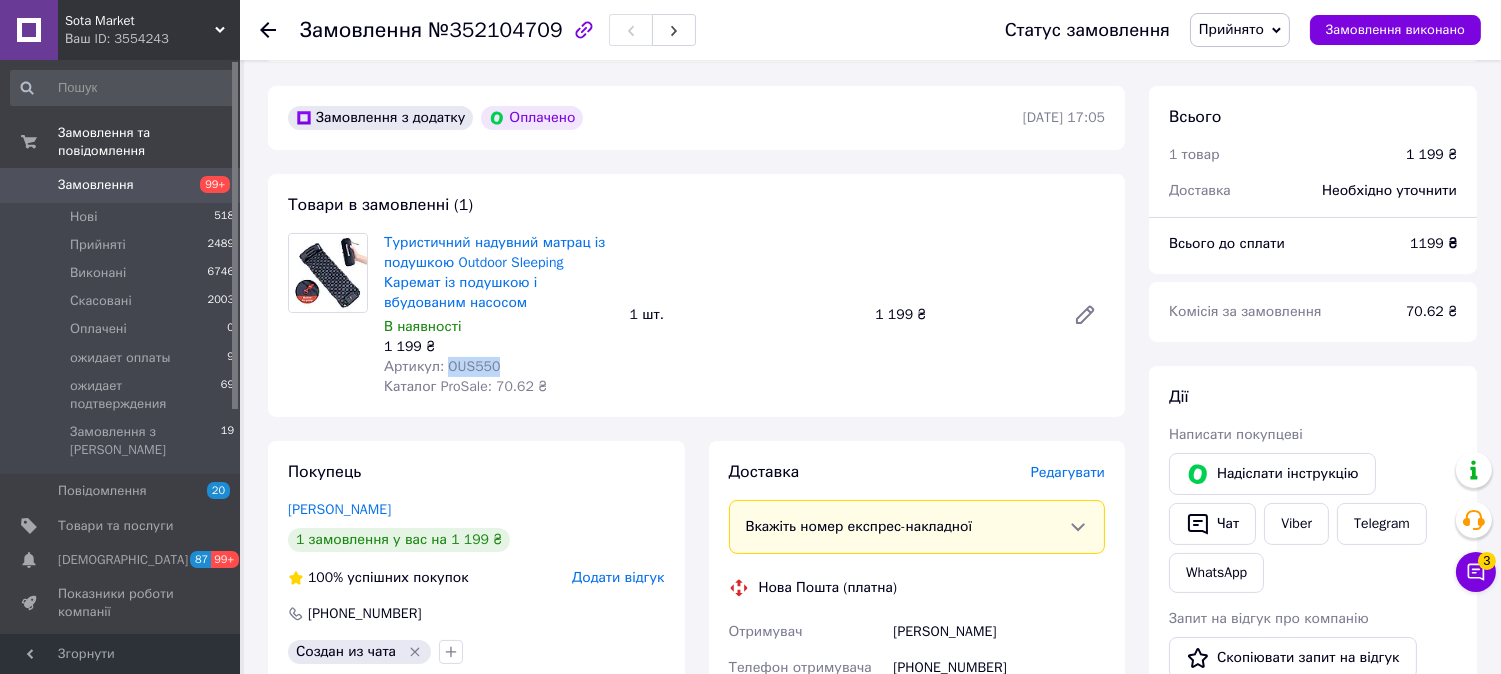 drag, startPoint x: 508, startPoint y: 363, endPoint x: 444, endPoint y: 365, distance: 64.03124 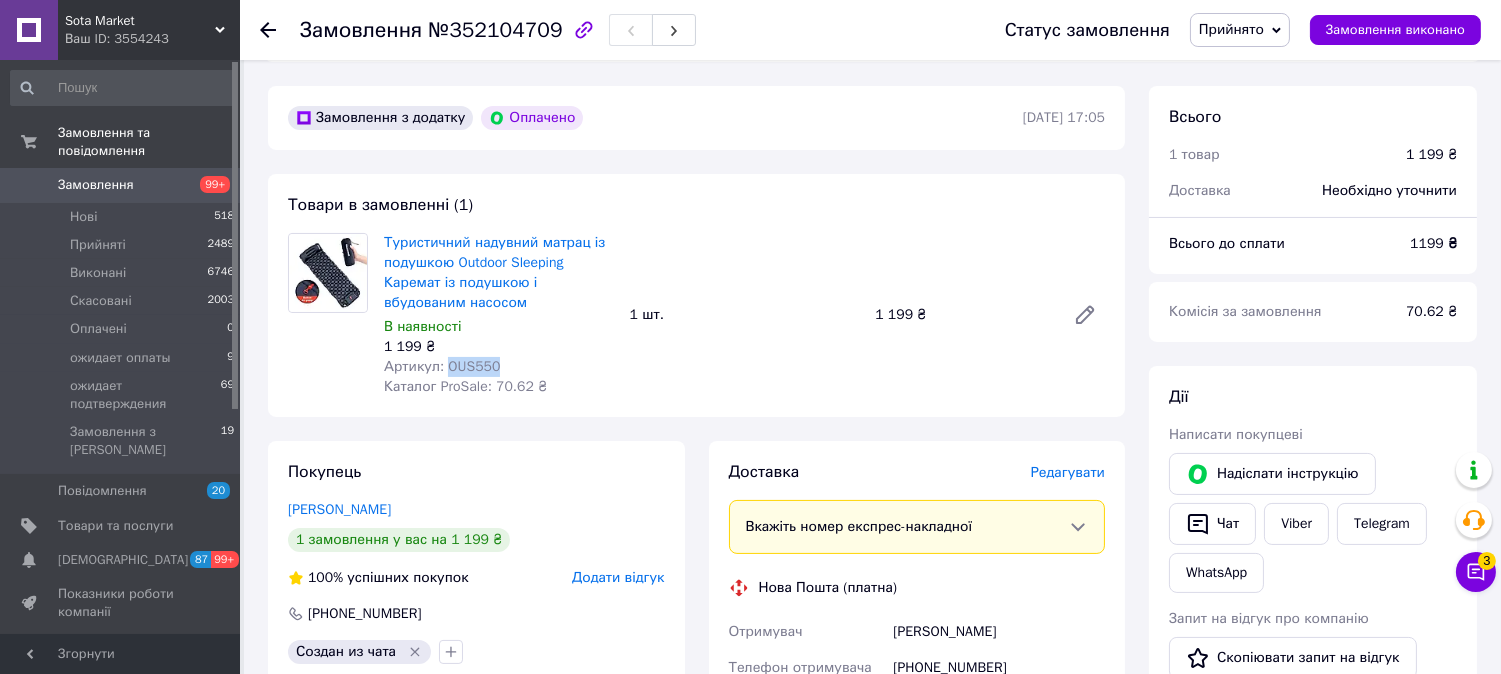 click on "Артикул: OUS550" at bounding box center [499, 367] 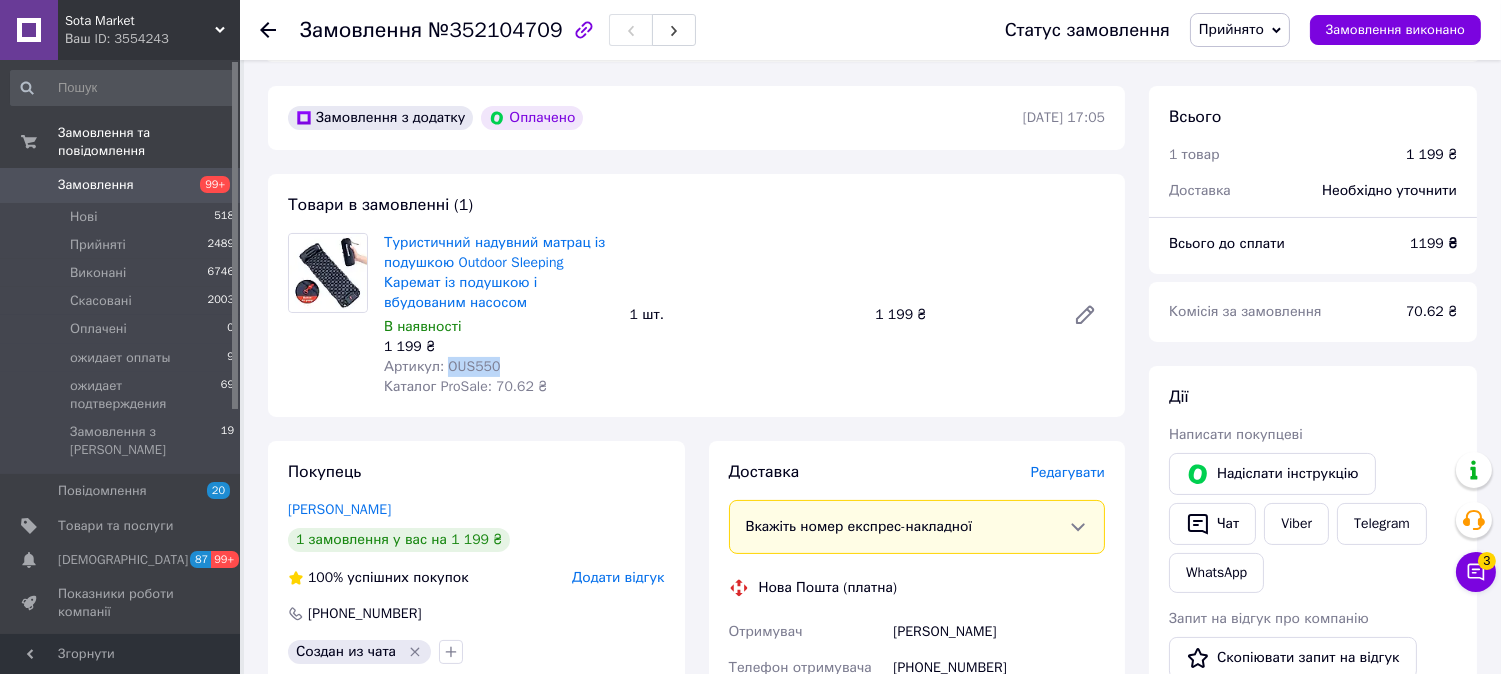 drag, startPoint x: 141, startPoint y: 493, endPoint x: 445, endPoint y: 487, distance: 304.0592 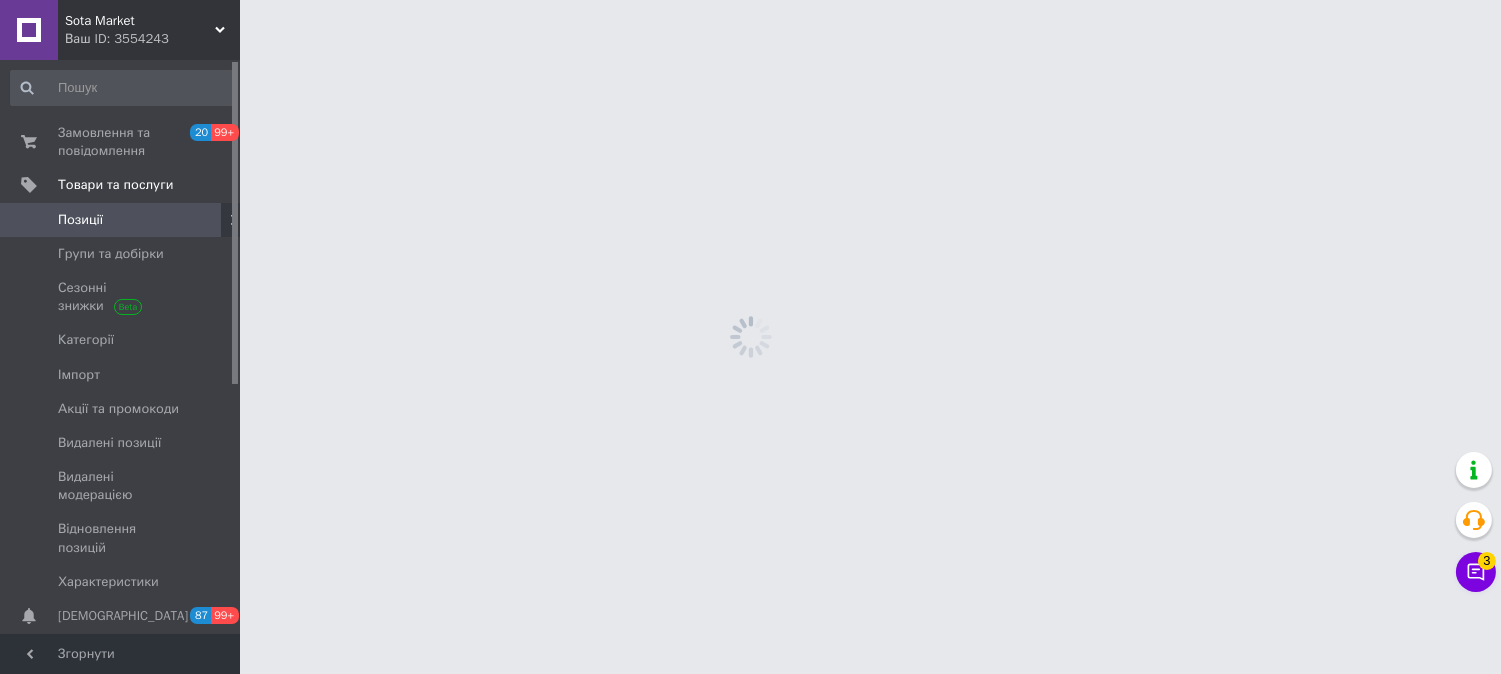 scroll, scrollTop: 0, scrollLeft: 0, axis: both 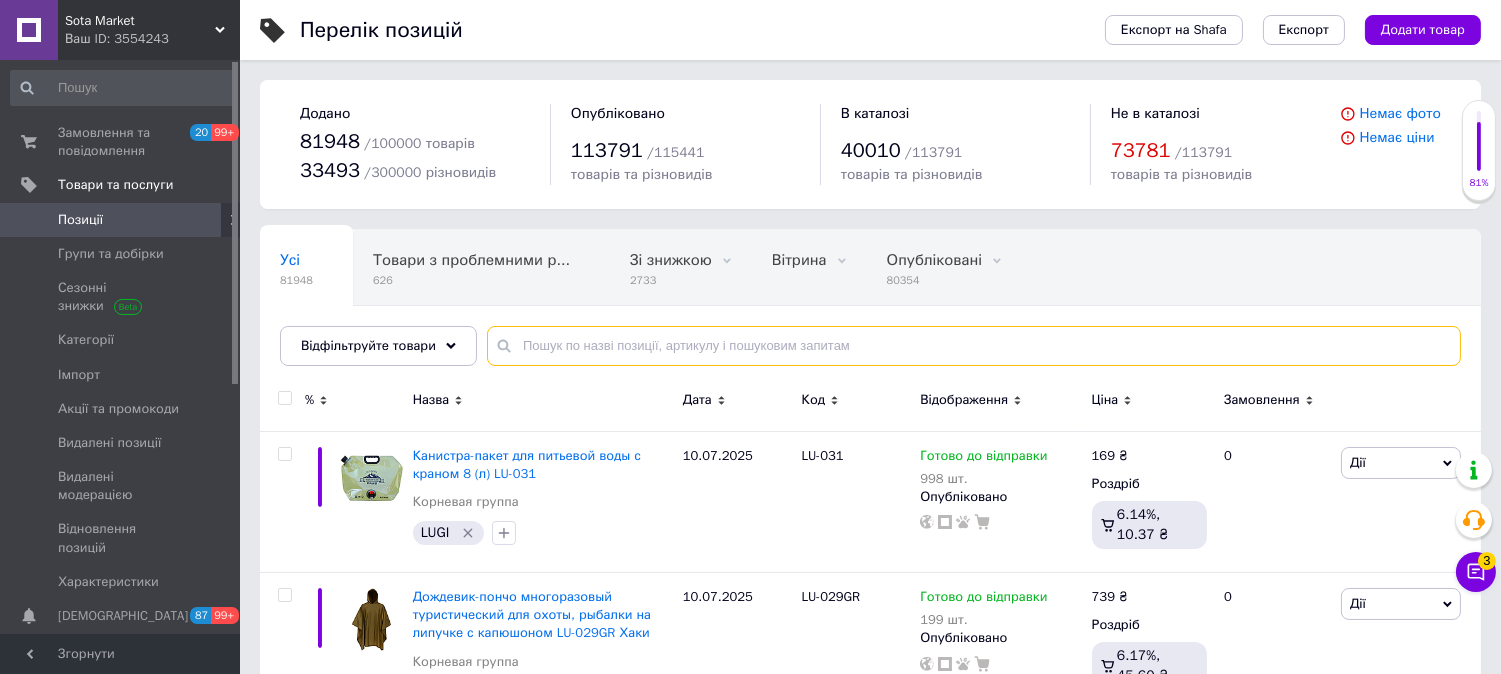 paste on "OUS550" 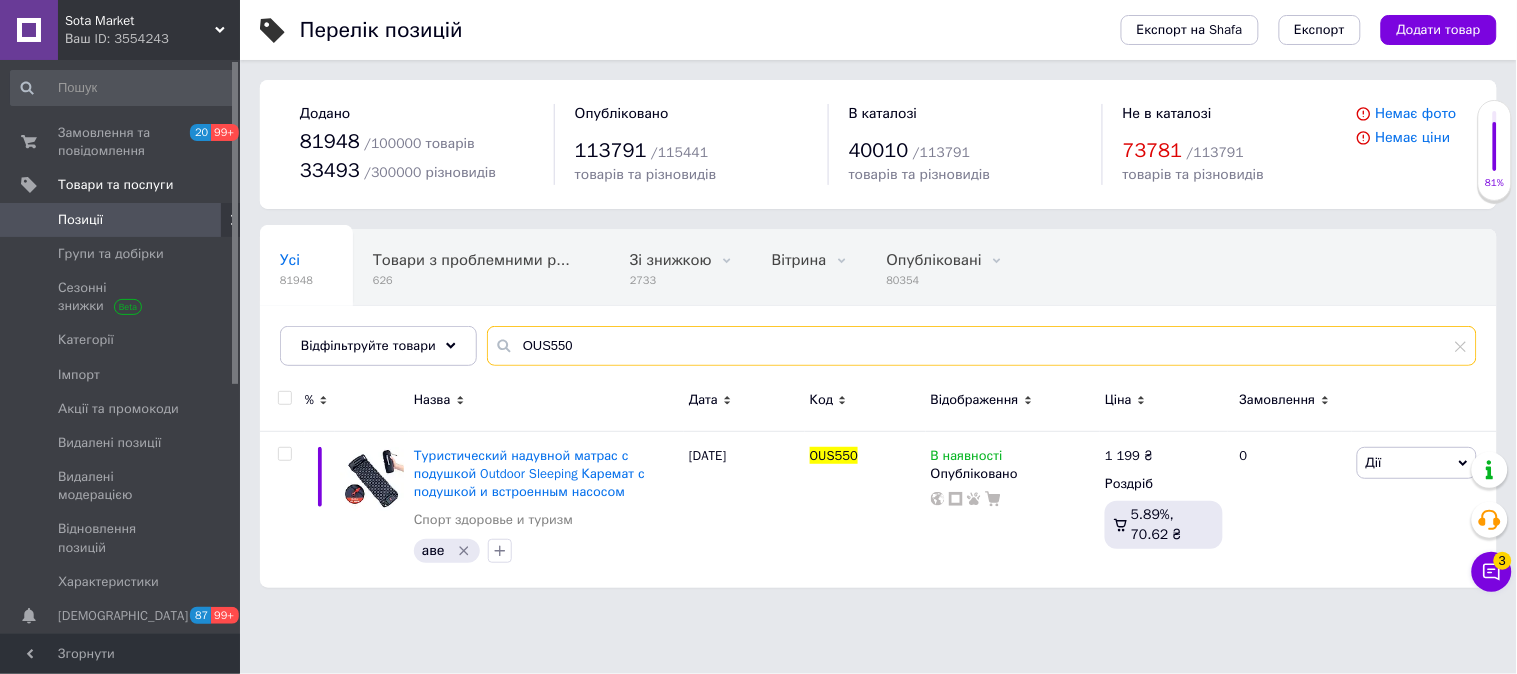 type on "OUS550" 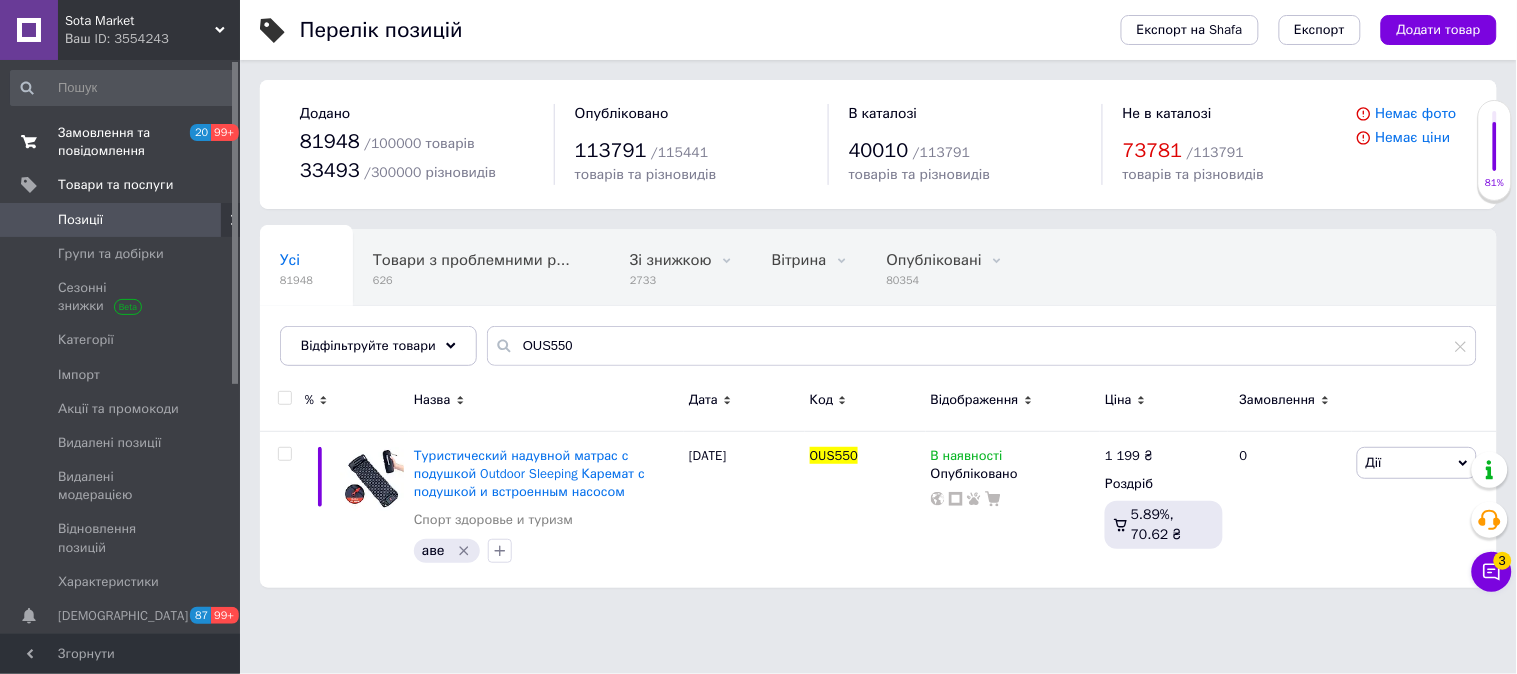 click on "Замовлення та повідомлення" at bounding box center [121, 142] 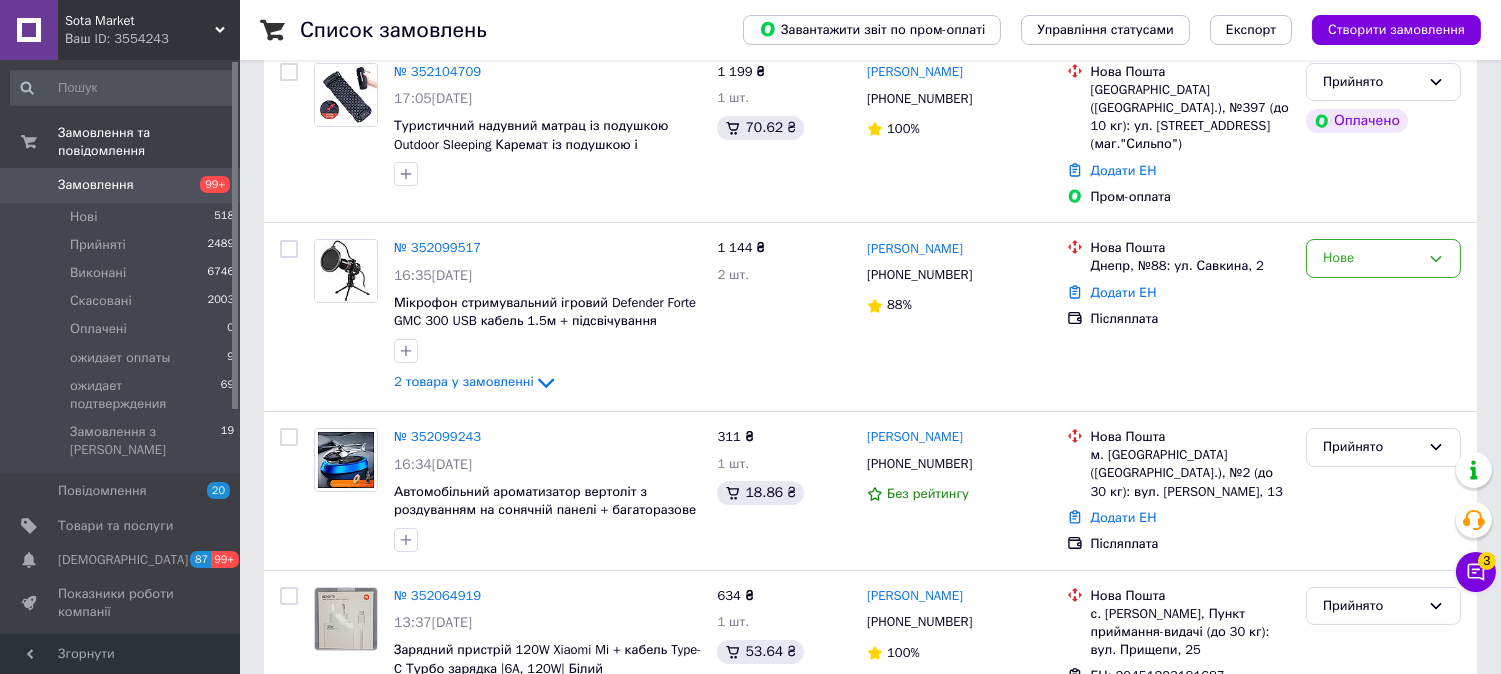 scroll, scrollTop: 222, scrollLeft: 0, axis: vertical 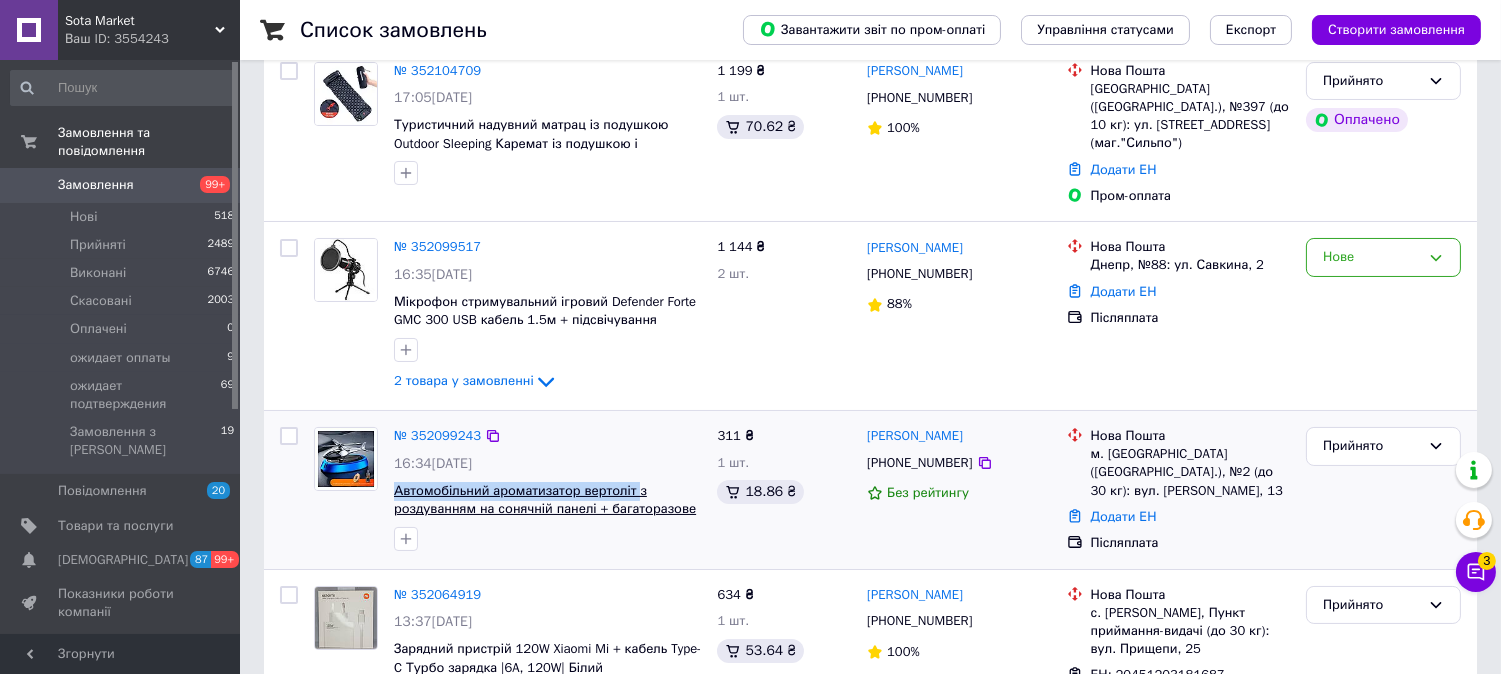 drag, startPoint x: 434, startPoint y: 477, endPoint x: 632, endPoint y: 480, distance: 198.02272 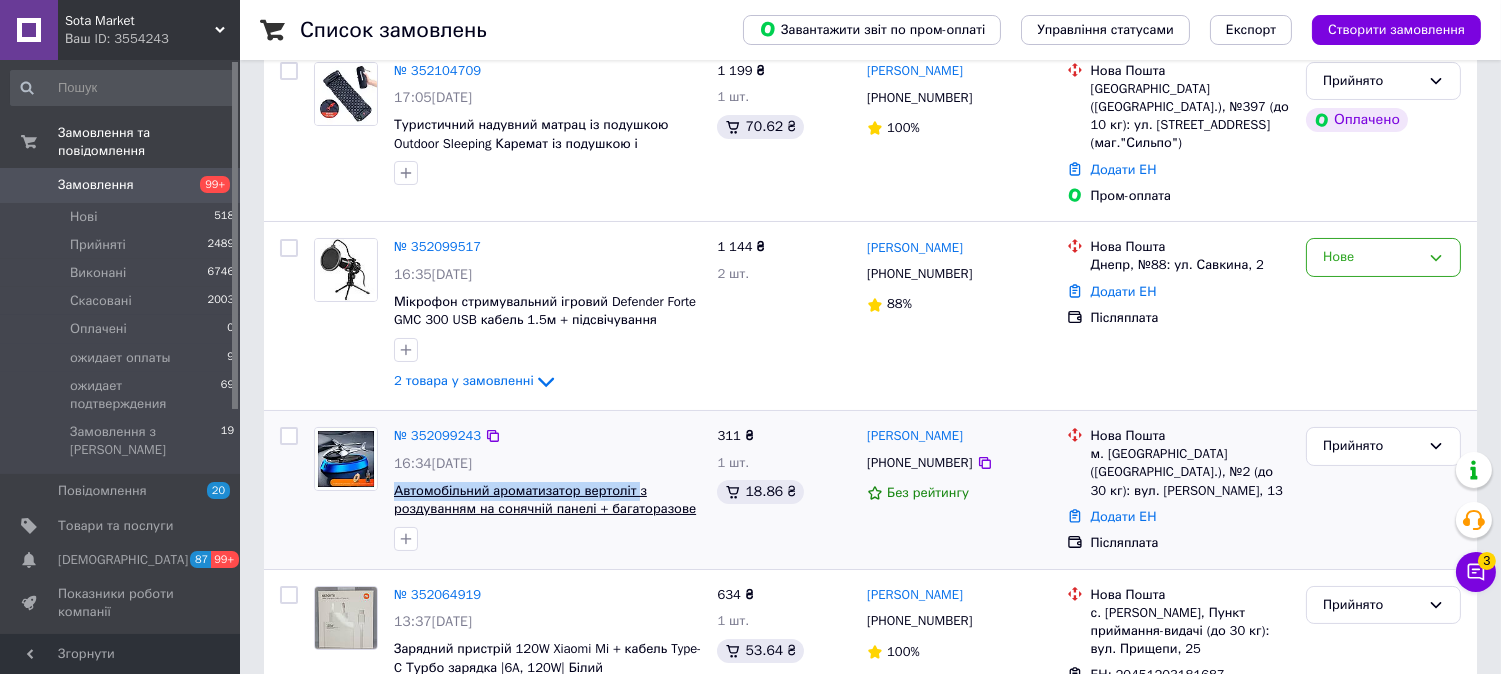 click on "№ 352099243 16:34, 10.07.2025 Автомобільний ароматизатор вертоліт з роздуванням на сонячній панелі + багаторазове просочення парфумів" at bounding box center (547, 489) 